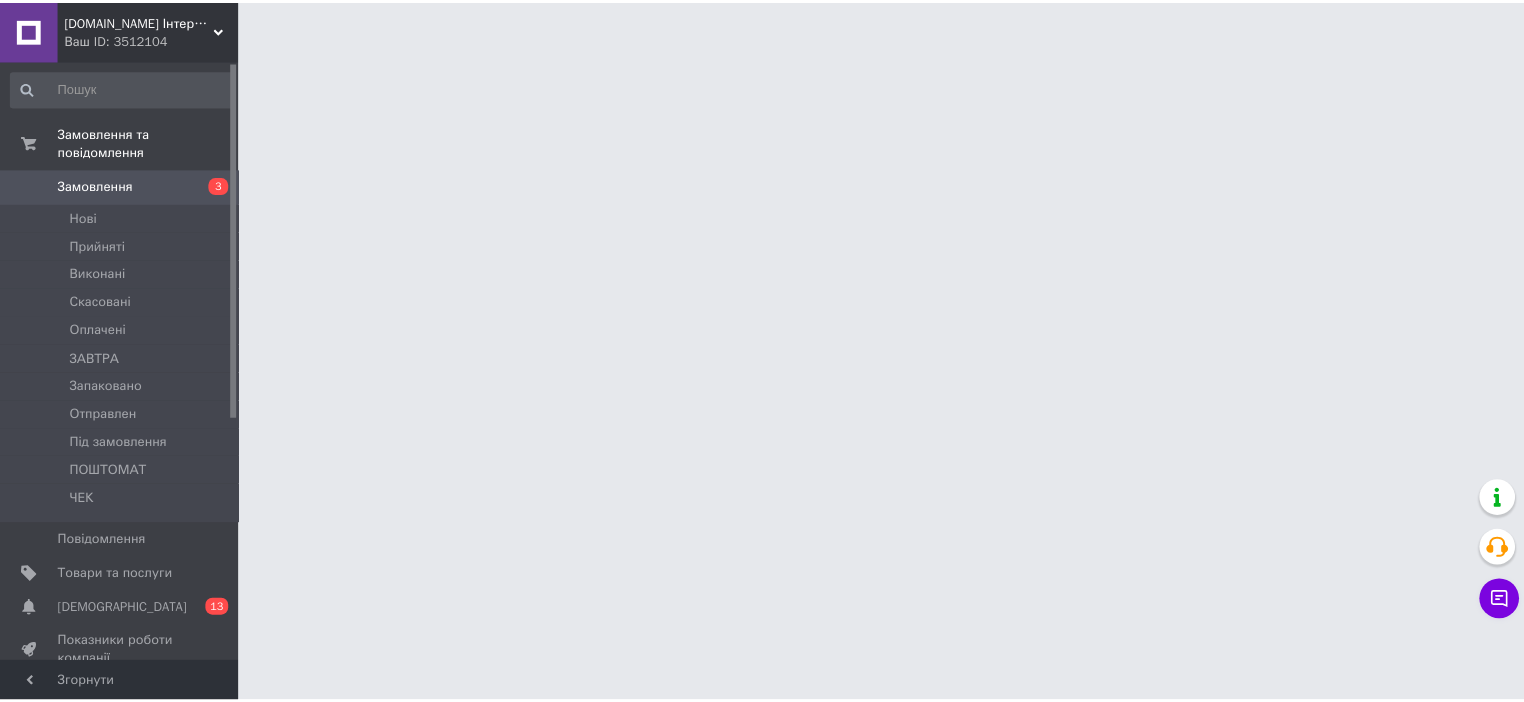 scroll, scrollTop: 0, scrollLeft: 0, axis: both 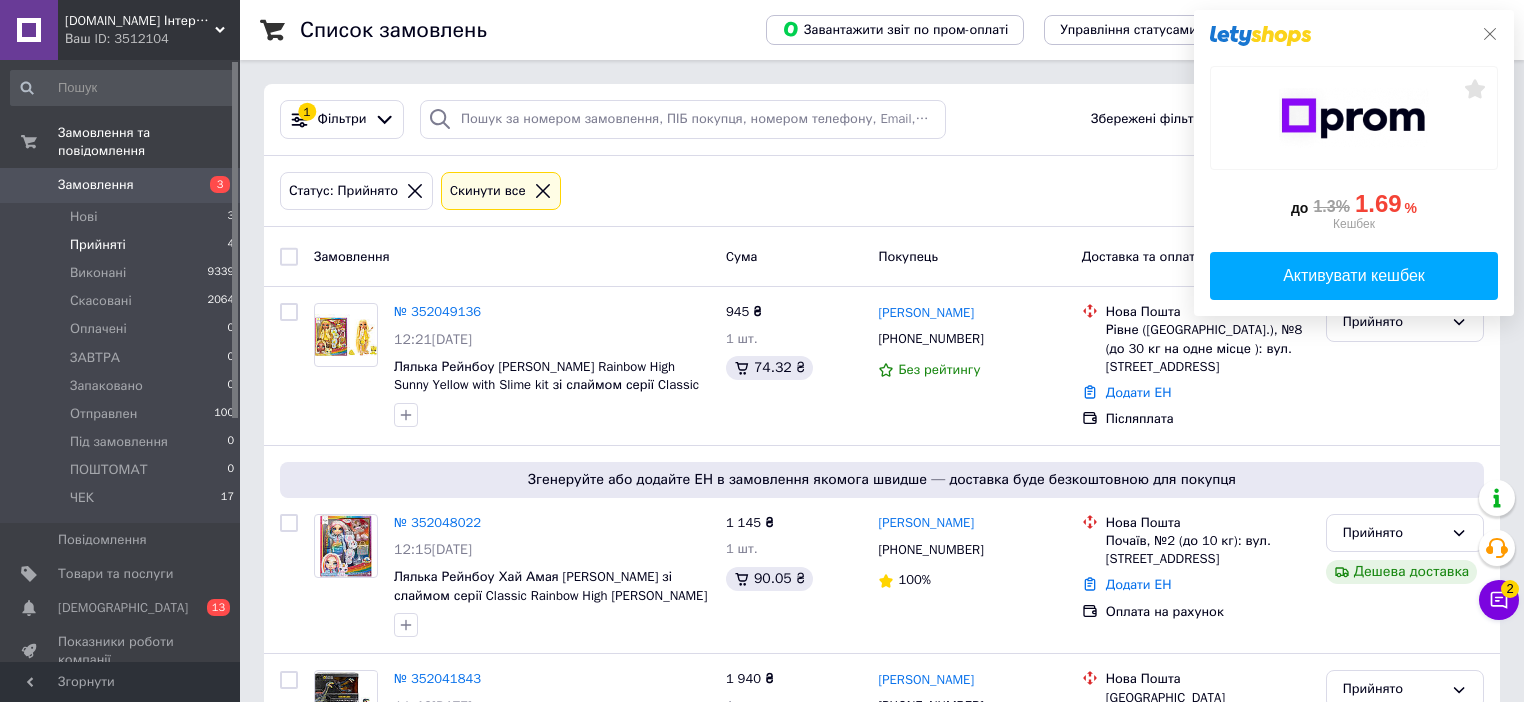 click 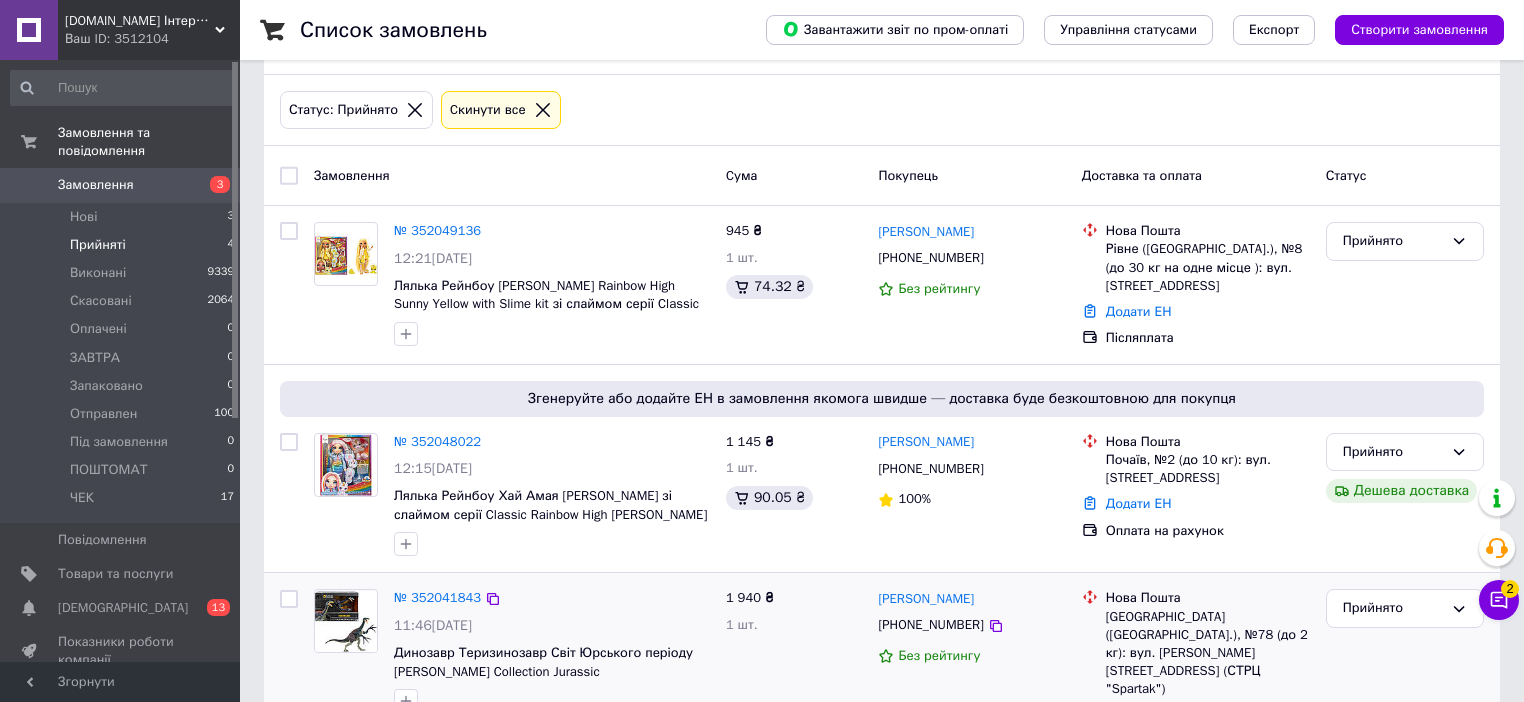 scroll, scrollTop: 326, scrollLeft: 0, axis: vertical 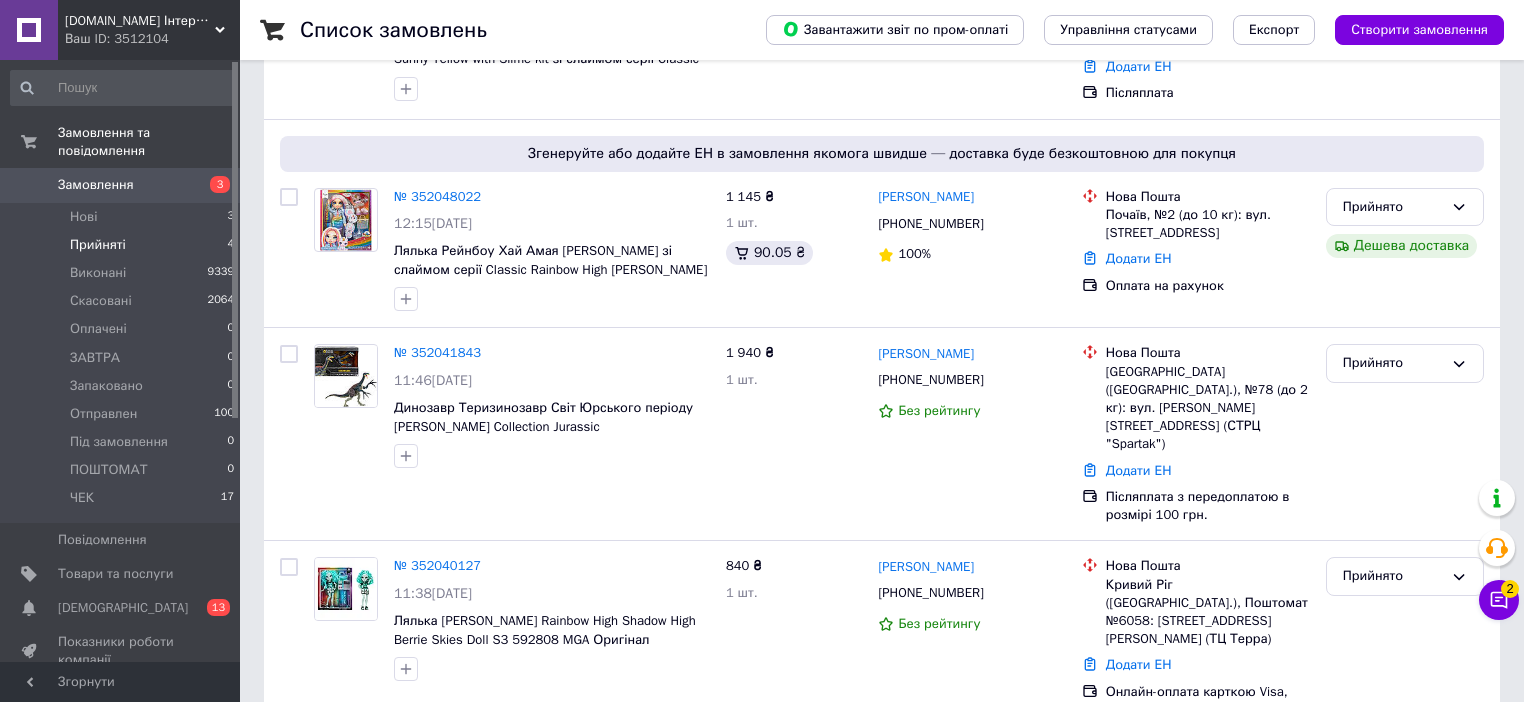 click on "Замовлення" at bounding box center [96, 185] 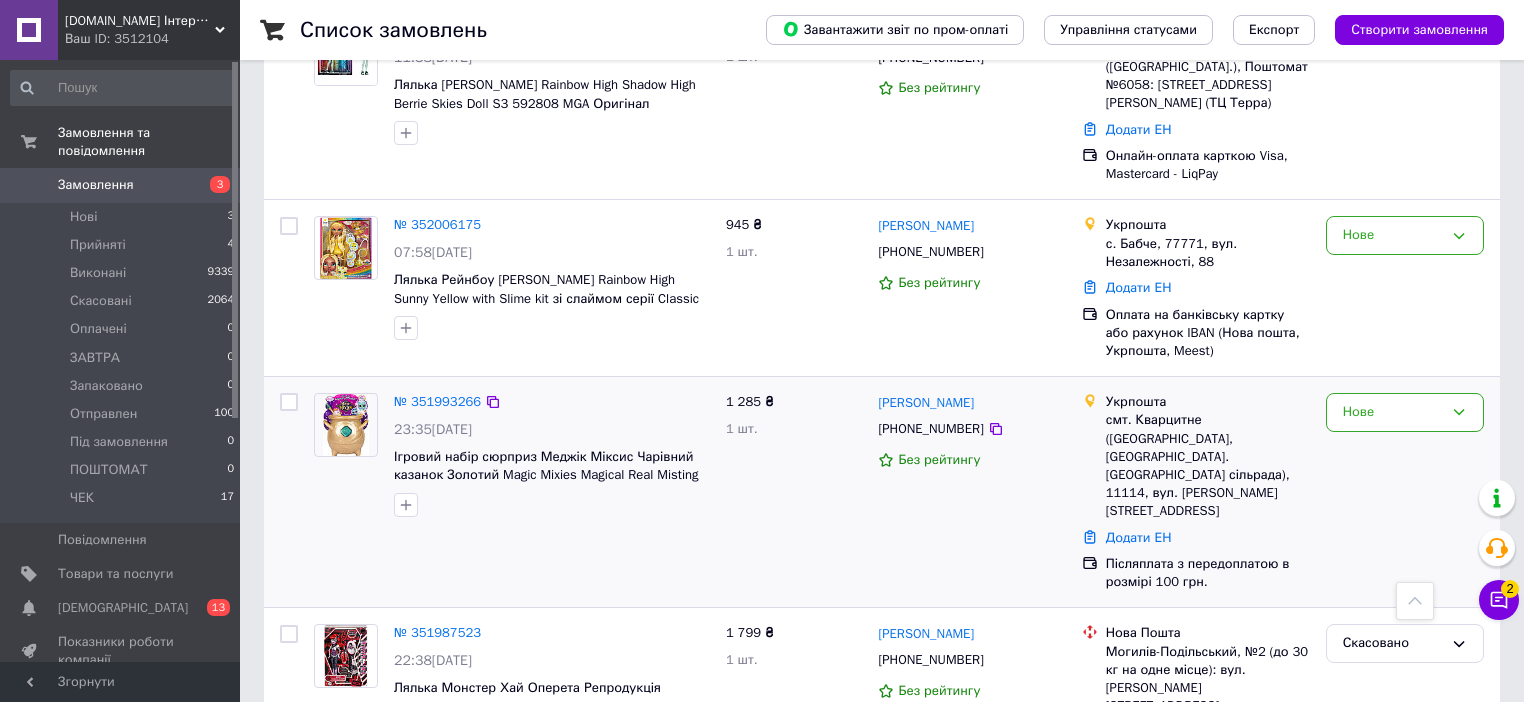 scroll, scrollTop: 880, scrollLeft: 0, axis: vertical 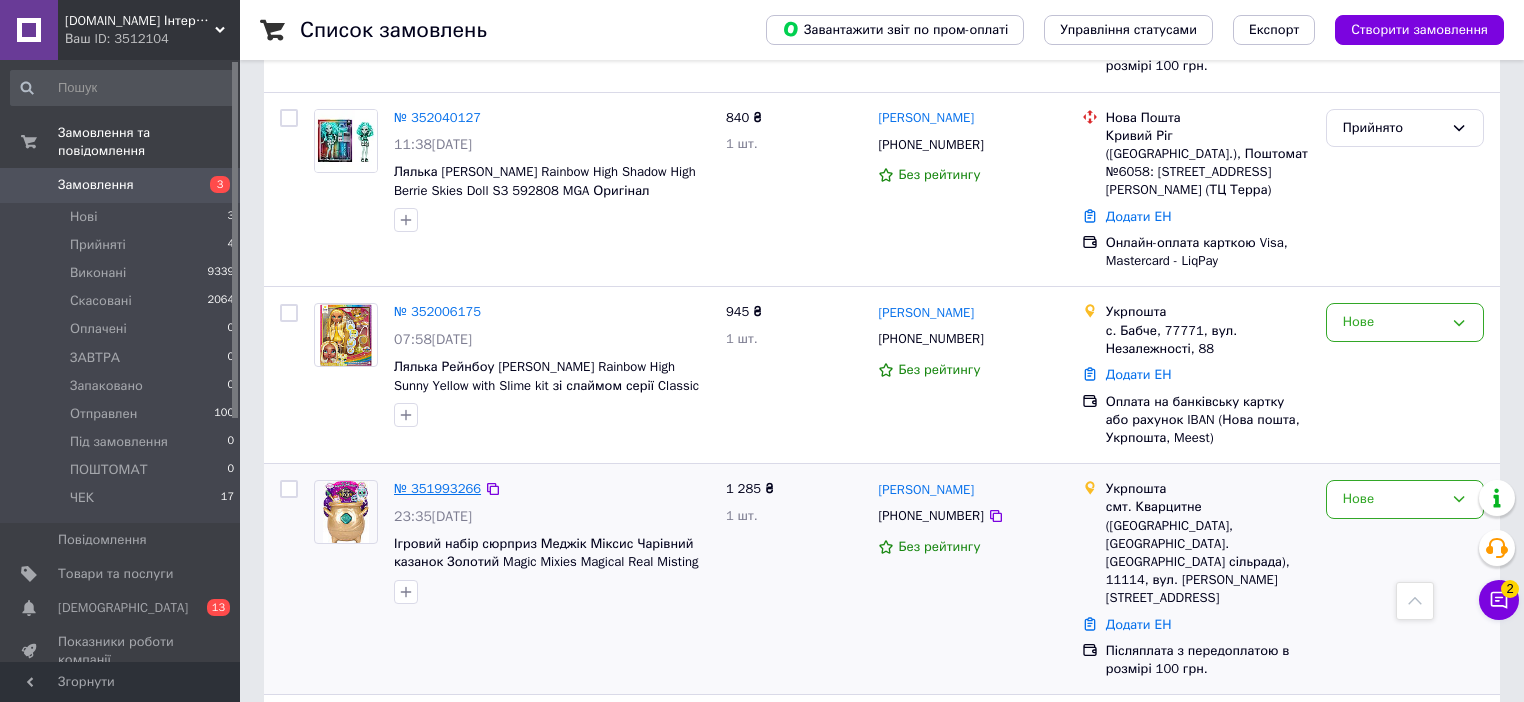 click on "№ 351993266" at bounding box center [437, 488] 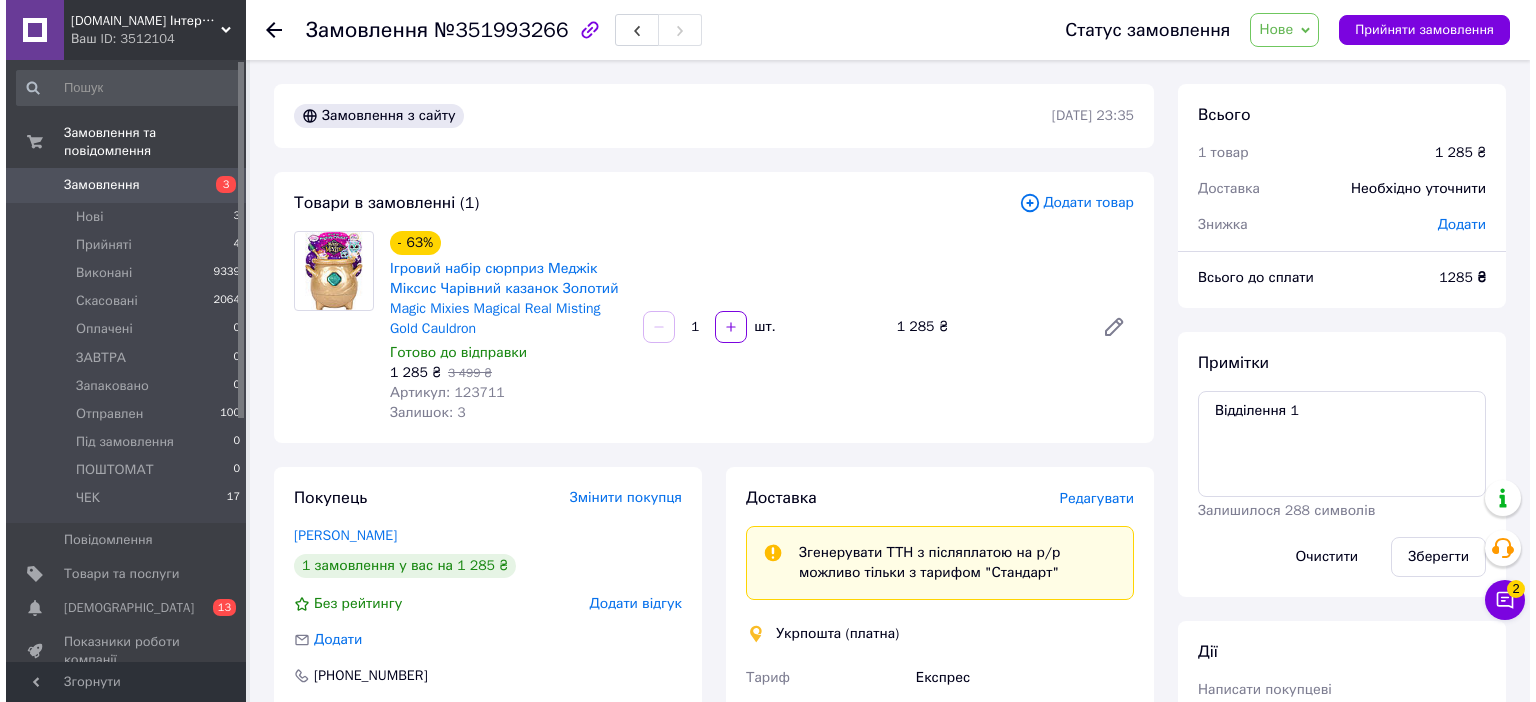 scroll, scrollTop: 240, scrollLeft: 0, axis: vertical 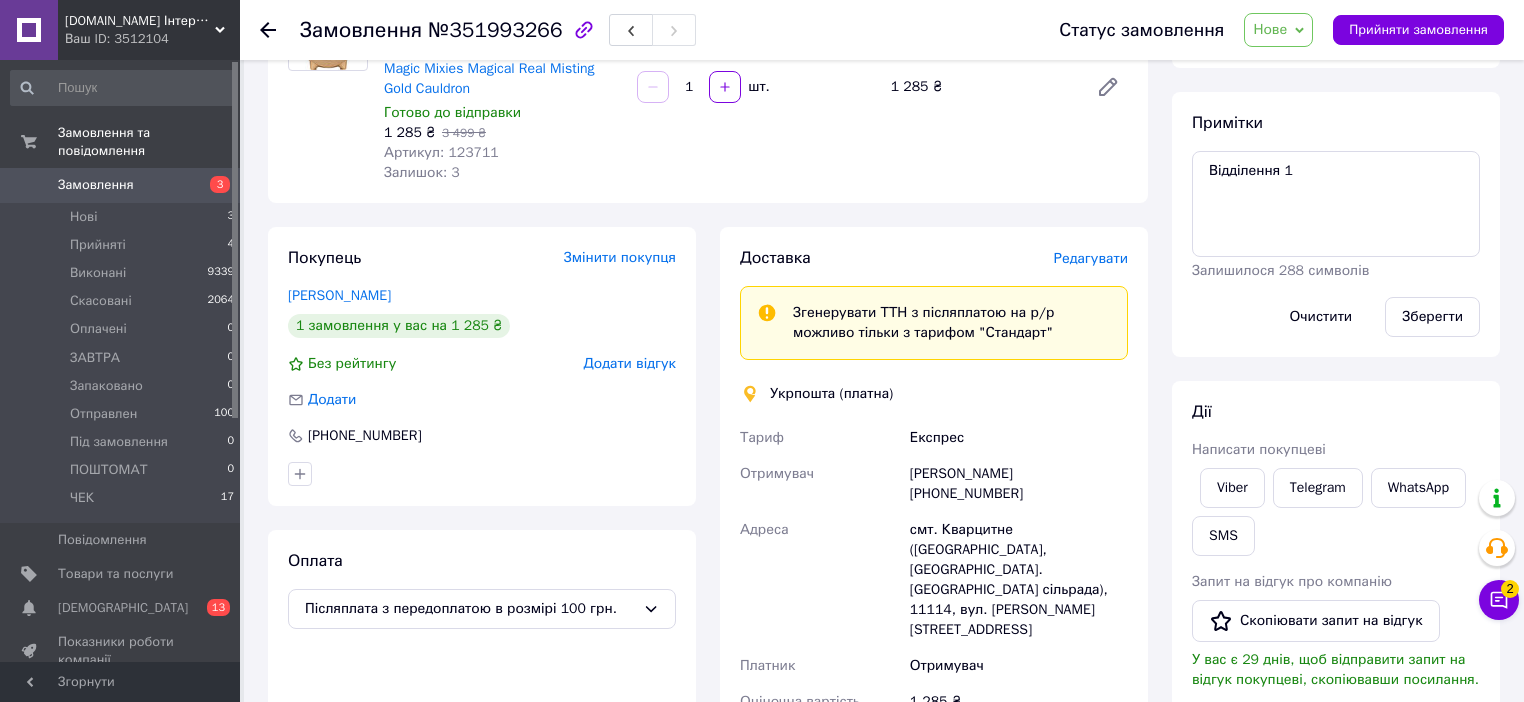 click on "Редагувати" at bounding box center (1091, 258) 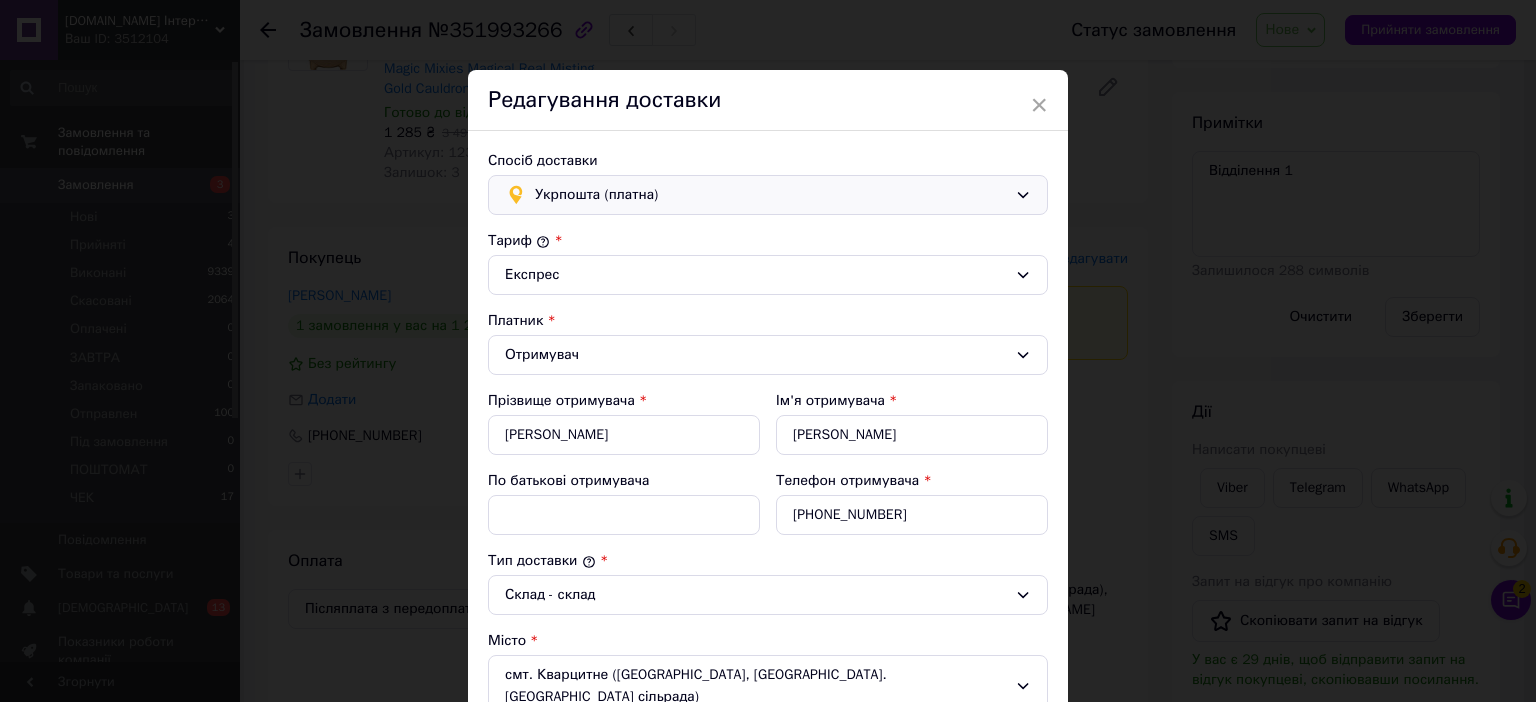 click 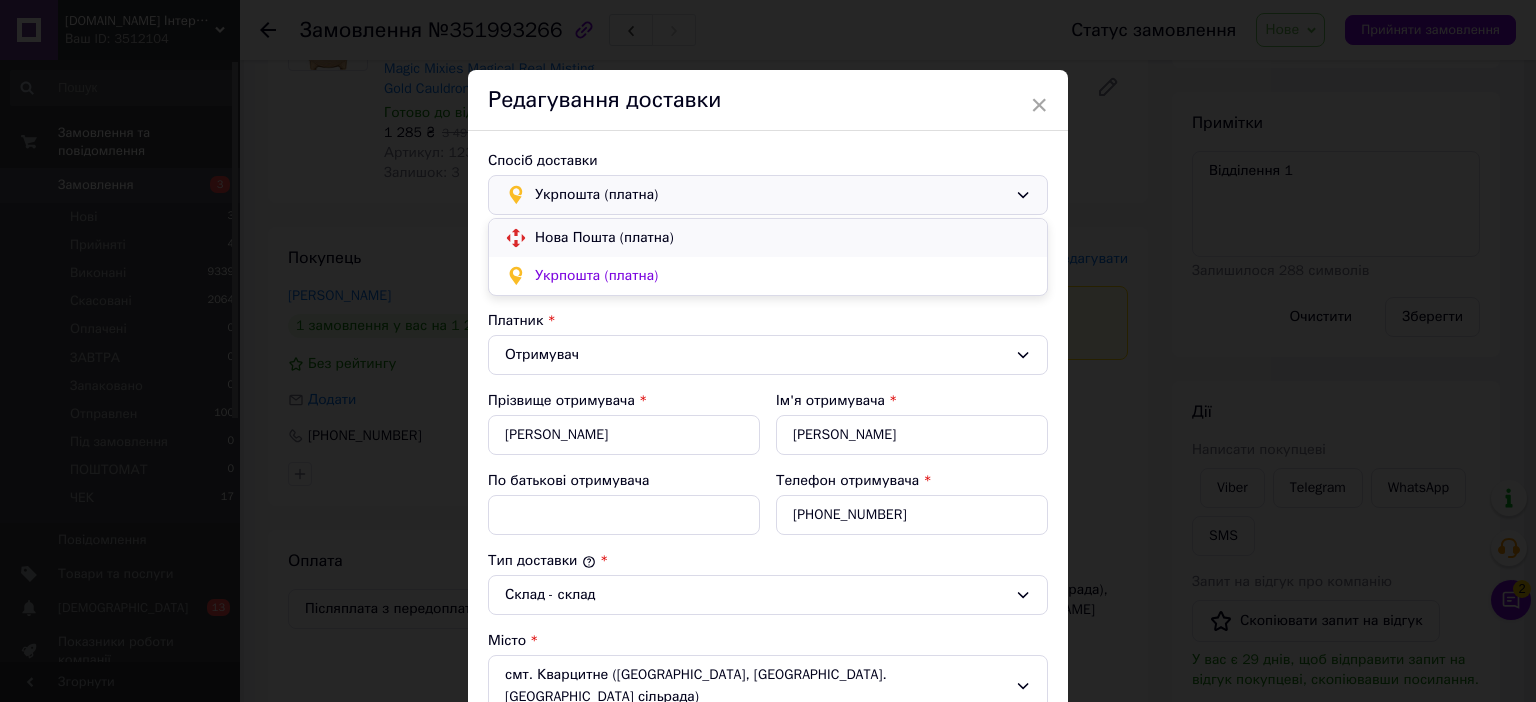 click on "Нова Пошта (платна)" at bounding box center (783, 238) 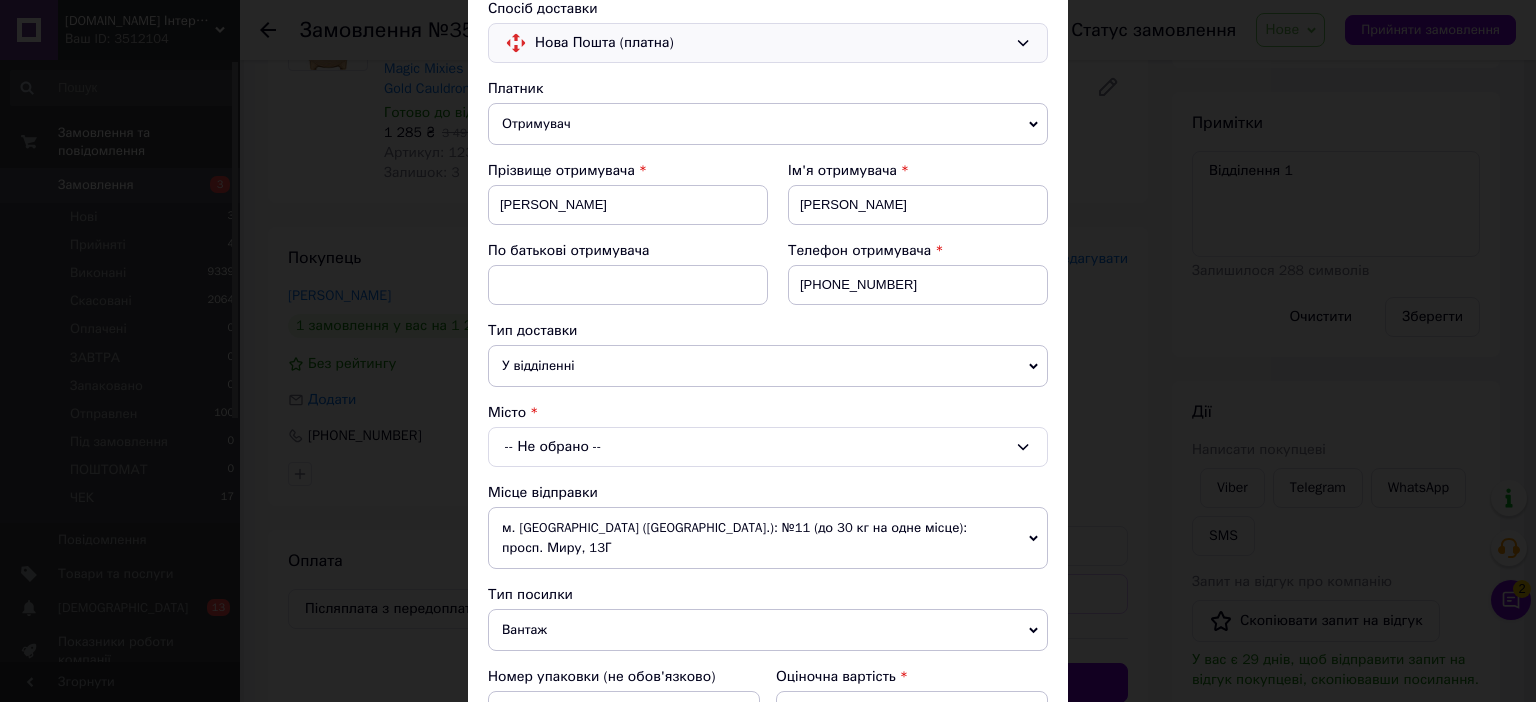 scroll, scrollTop: 160, scrollLeft: 0, axis: vertical 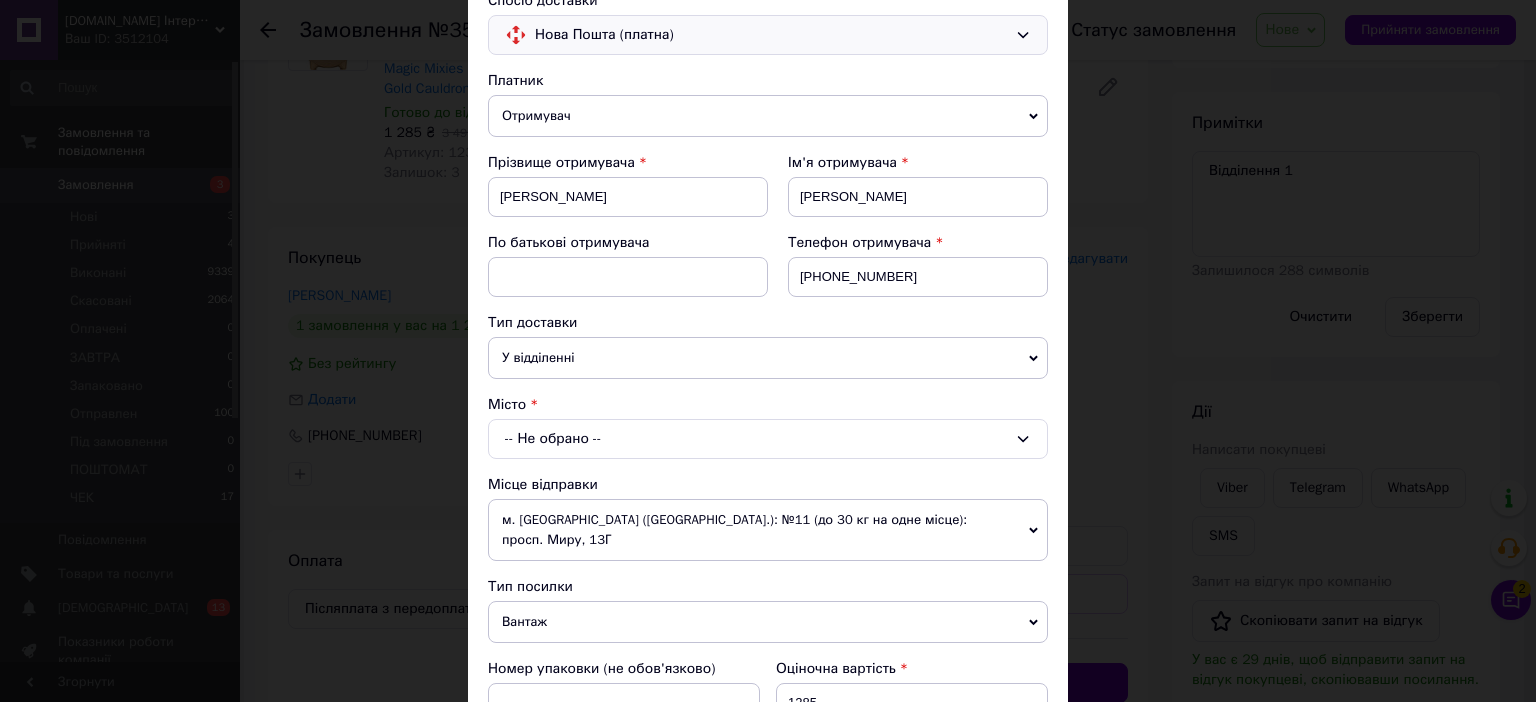 click on "-- Не обрано --" at bounding box center [768, 439] 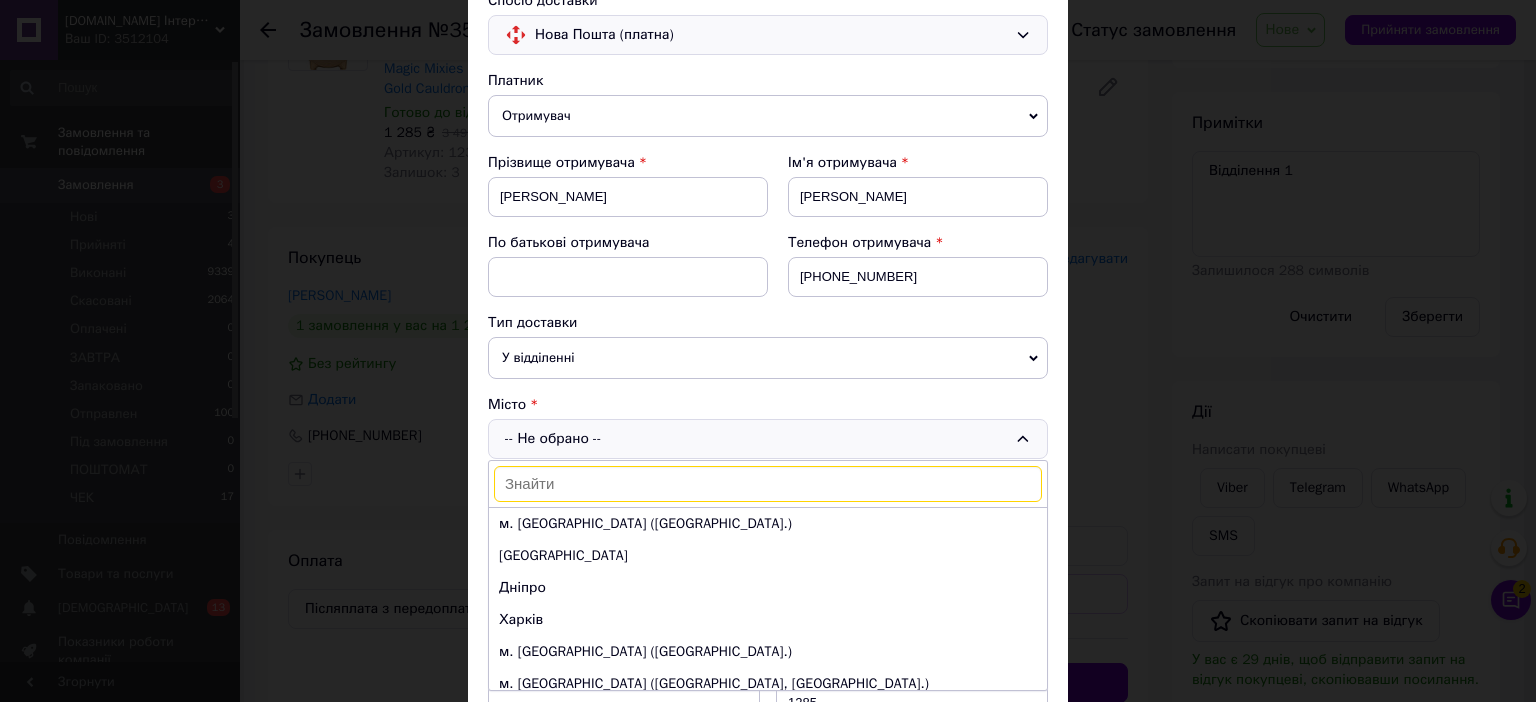 type on "r" 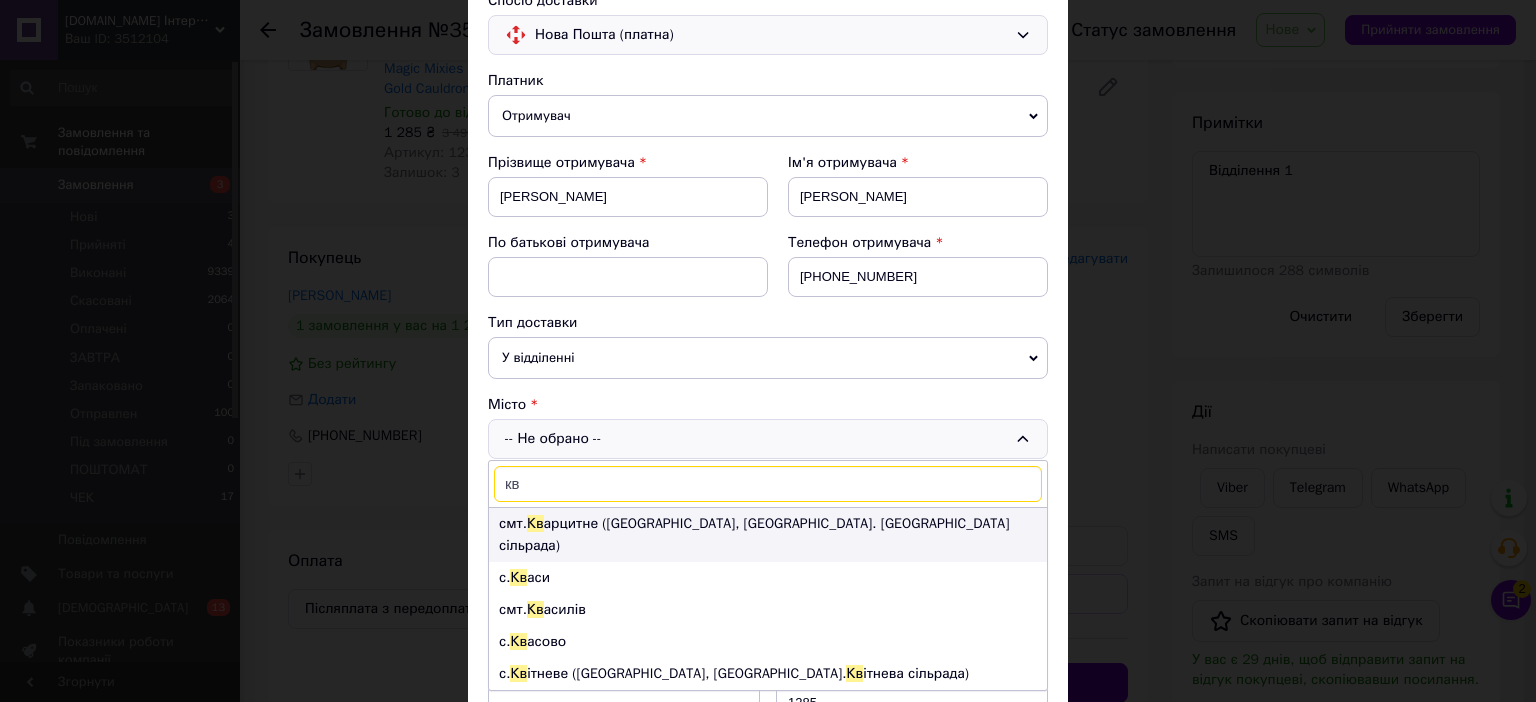 type on "кв" 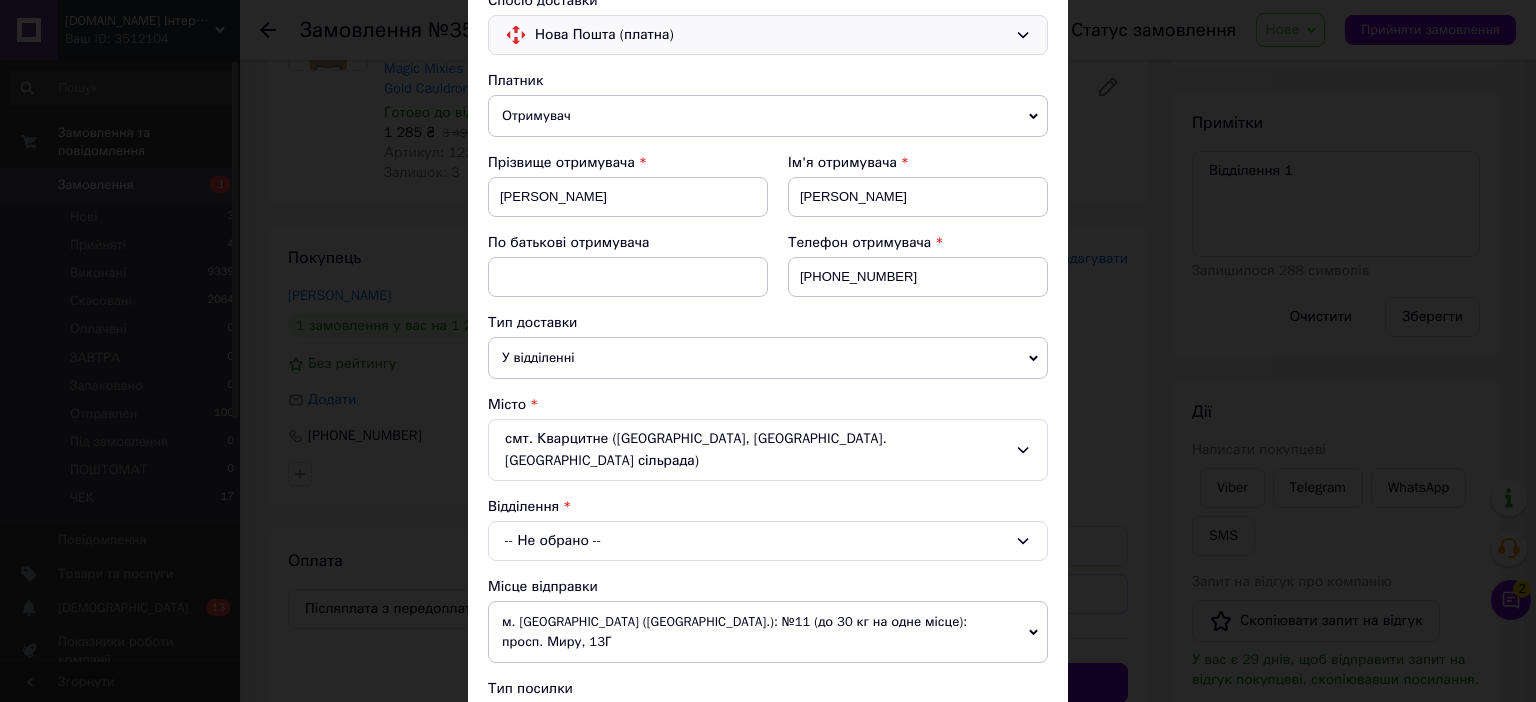 click on "-- Не обрано --" at bounding box center (768, 541) 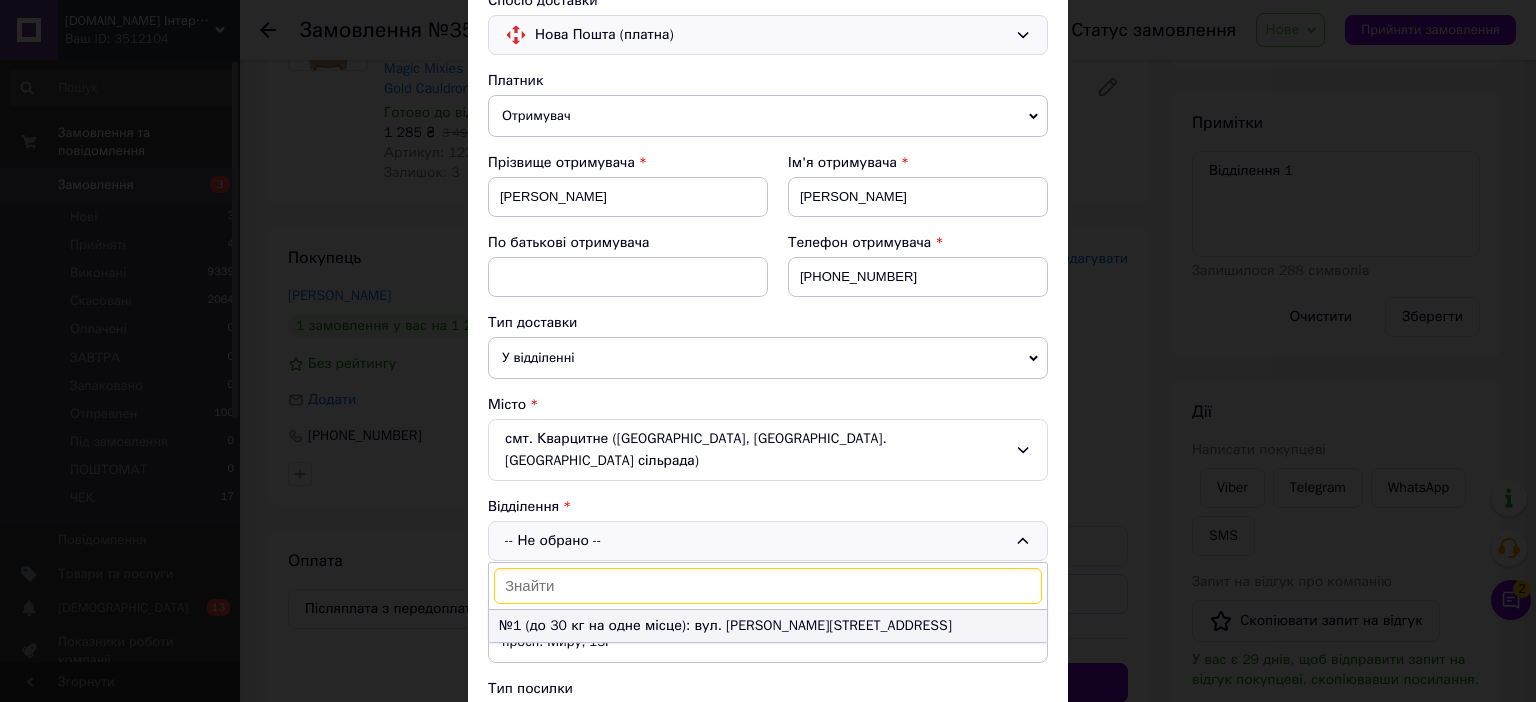 click on "№1 (до 30 кг на одне місце): вул. [PERSON_NAME][STREET_ADDRESS]" at bounding box center (768, 626) 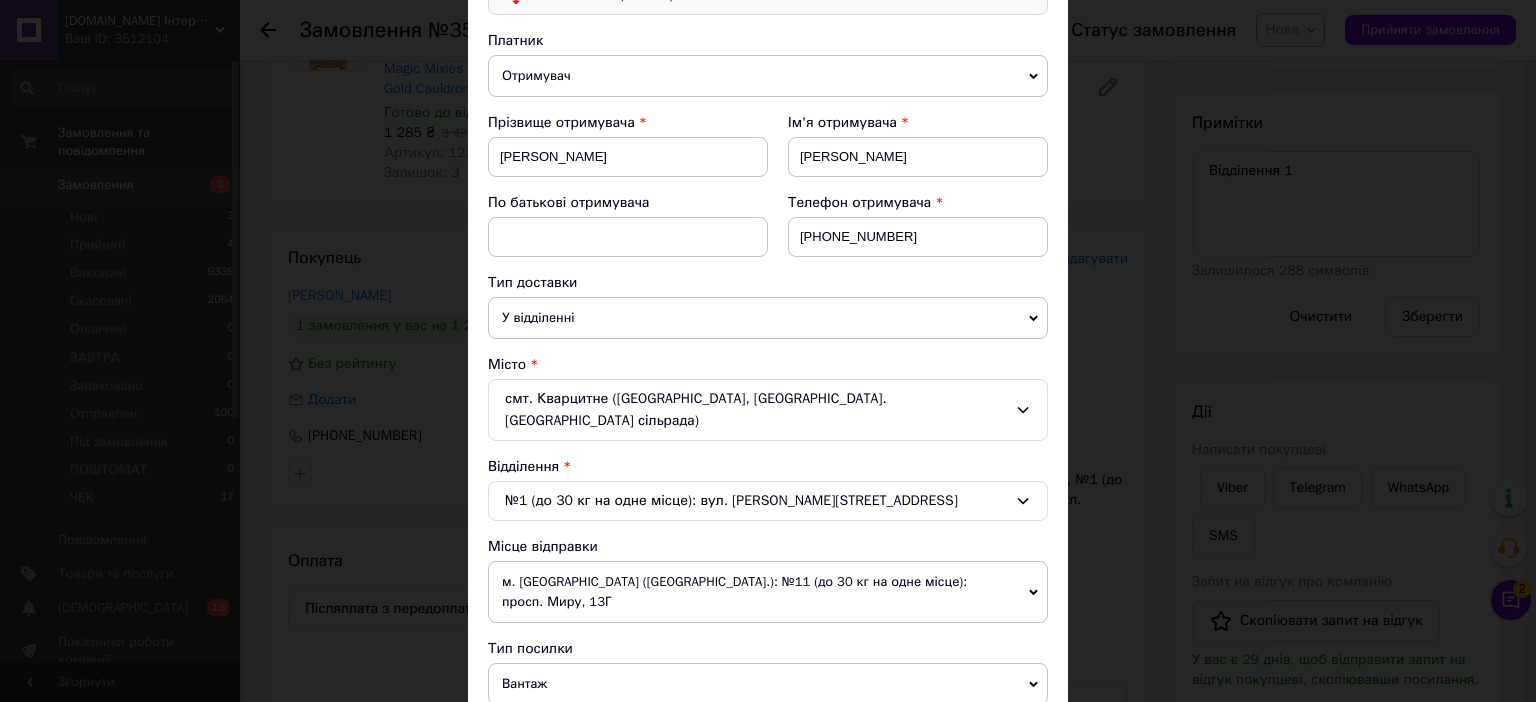 scroll, scrollTop: 400, scrollLeft: 0, axis: vertical 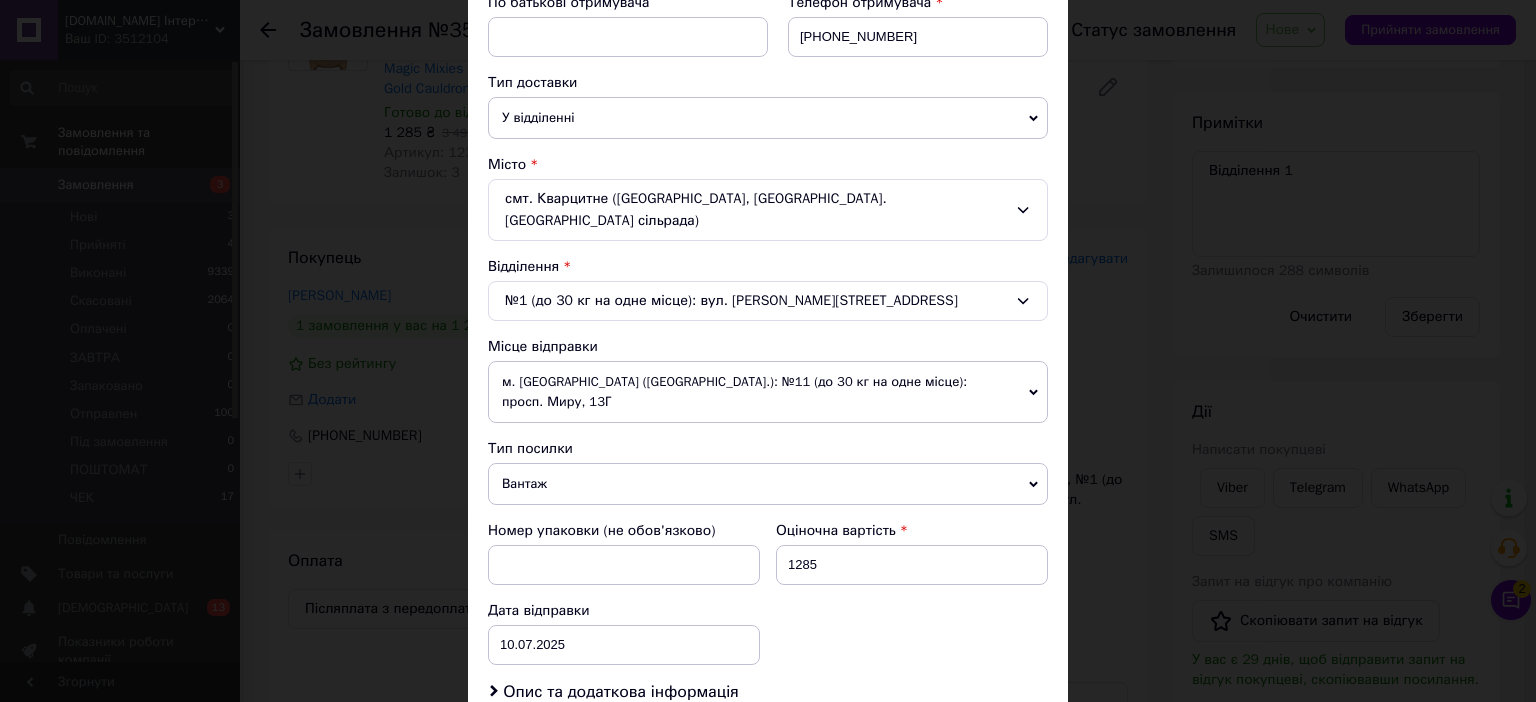 click 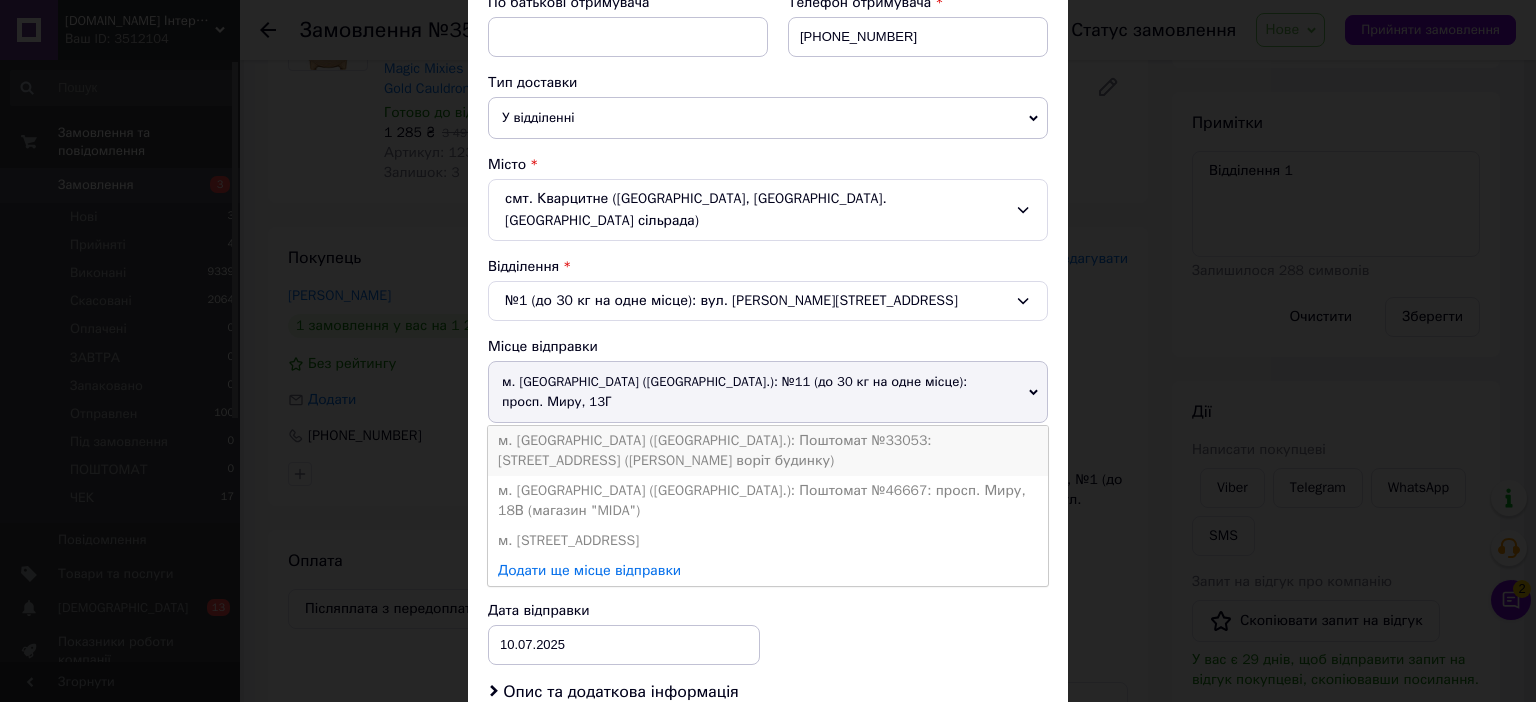 click on "м. [GEOGRAPHIC_DATA] ([GEOGRAPHIC_DATA].): Поштомат №33053: [STREET_ADDRESS] ([PERSON_NAME] воріт будинку)" at bounding box center (768, 451) 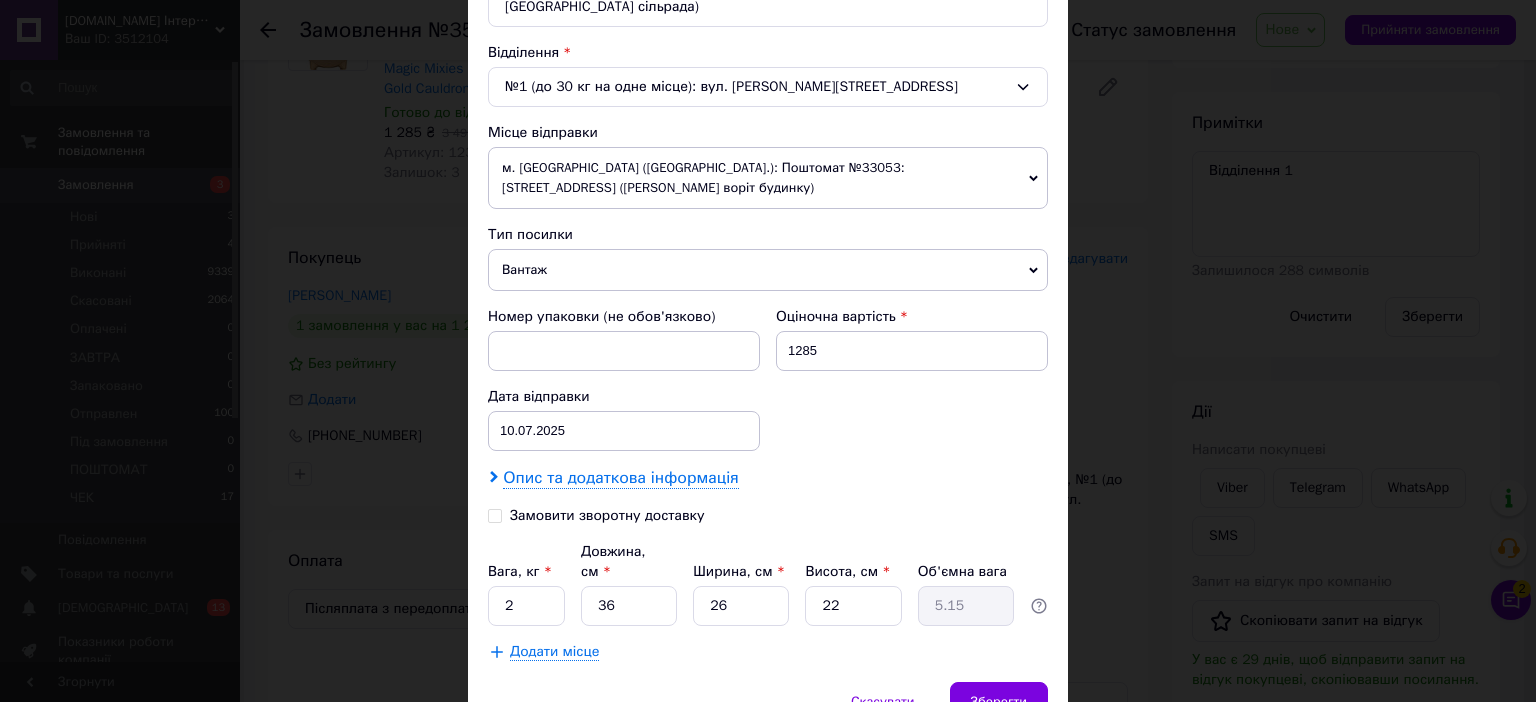 scroll, scrollTop: 640, scrollLeft: 0, axis: vertical 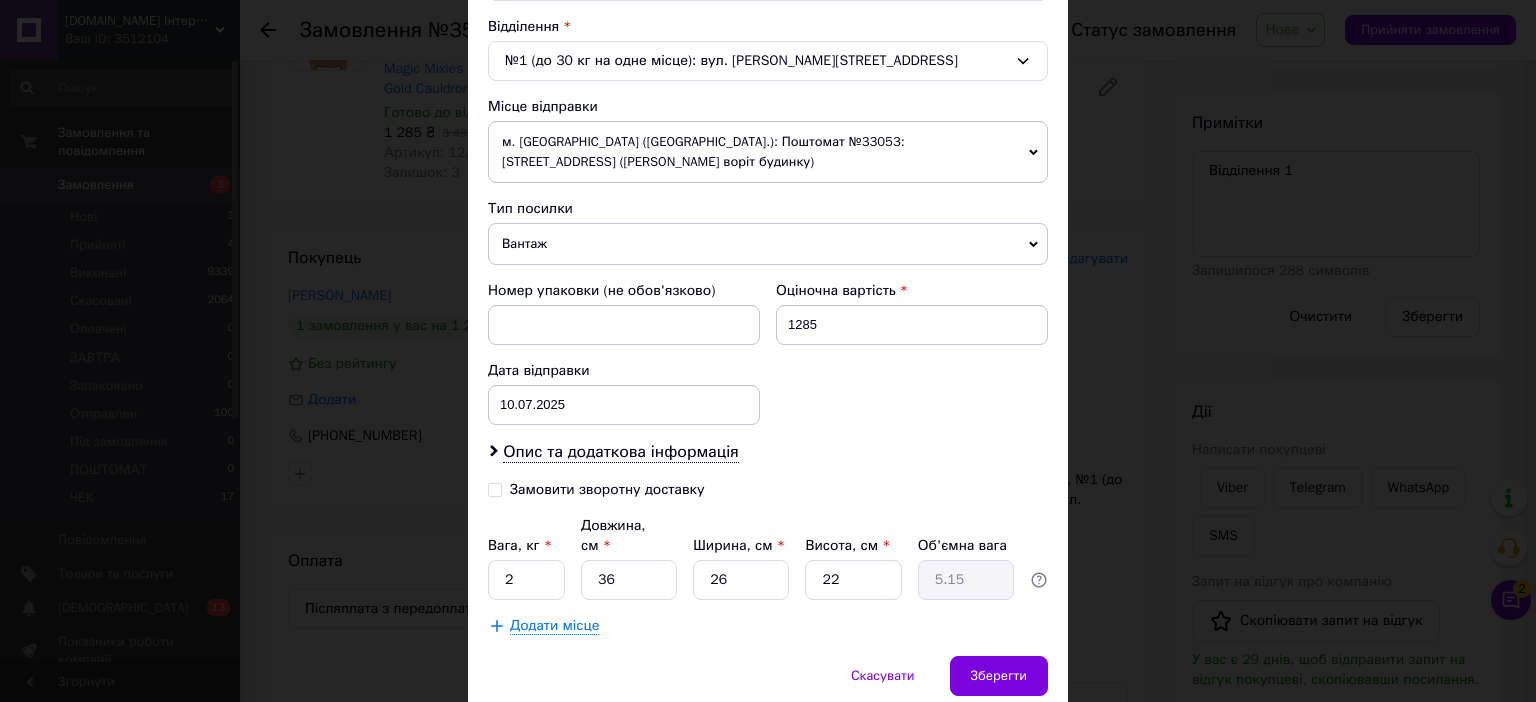 click on "Замовити зворотну доставку" at bounding box center [495, 488] 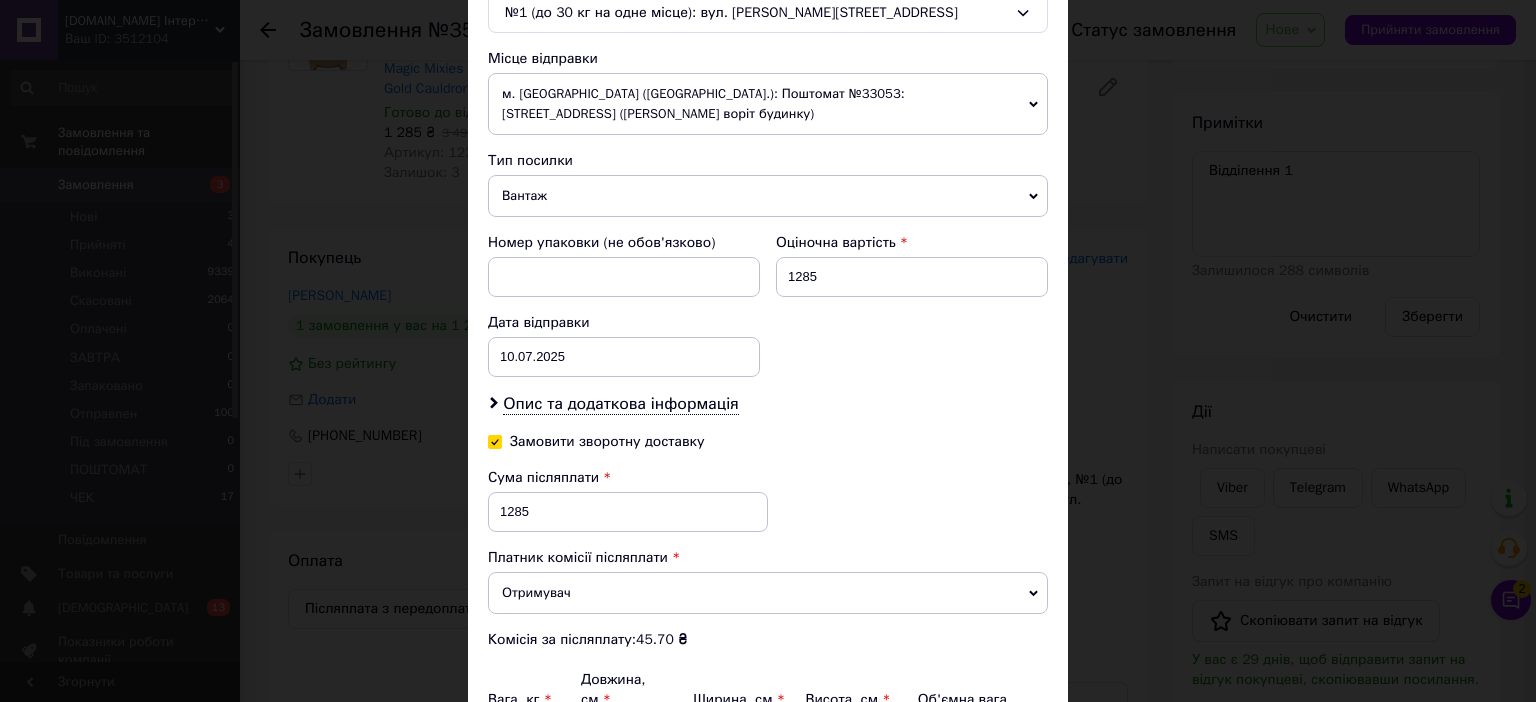 scroll, scrollTop: 720, scrollLeft: 0, axis: vertical 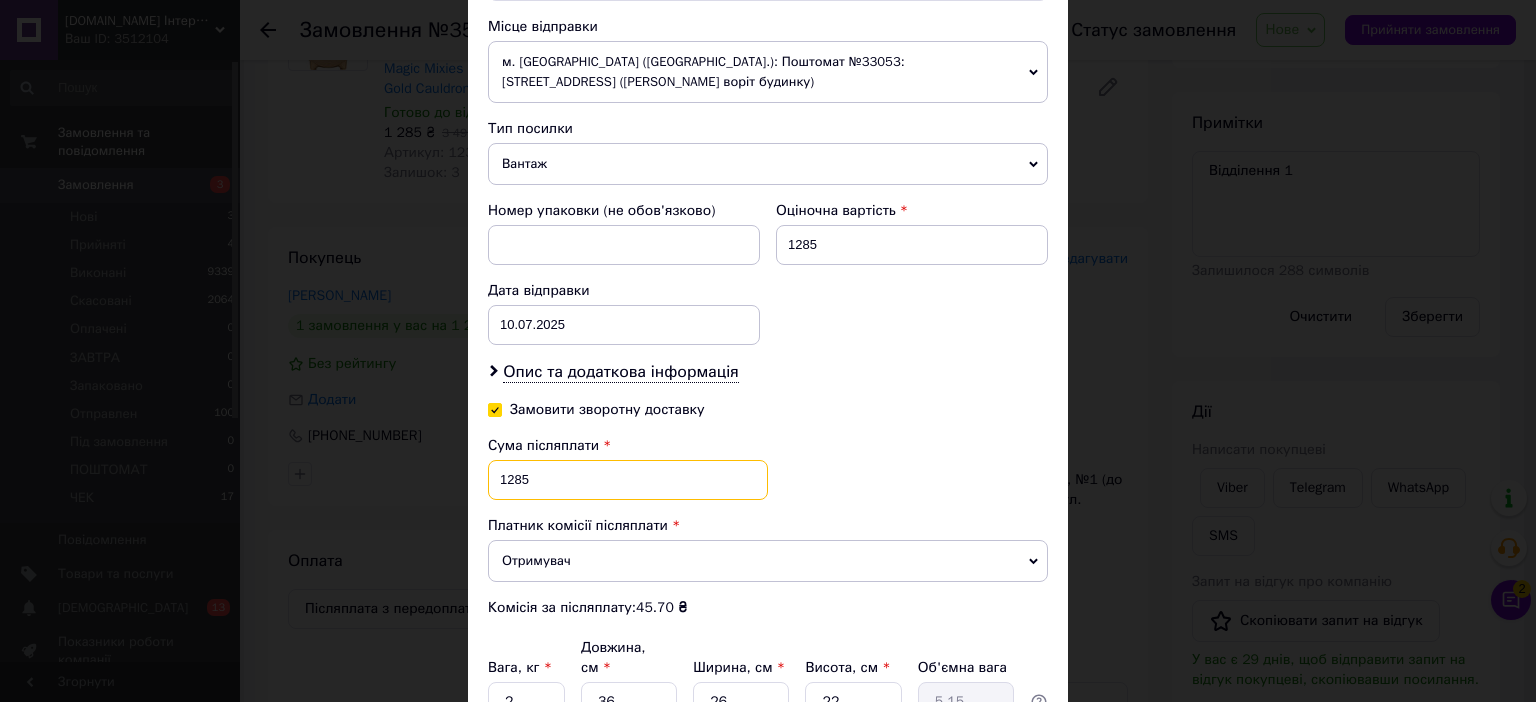 click on "1285" at bounding box center [628, 480] 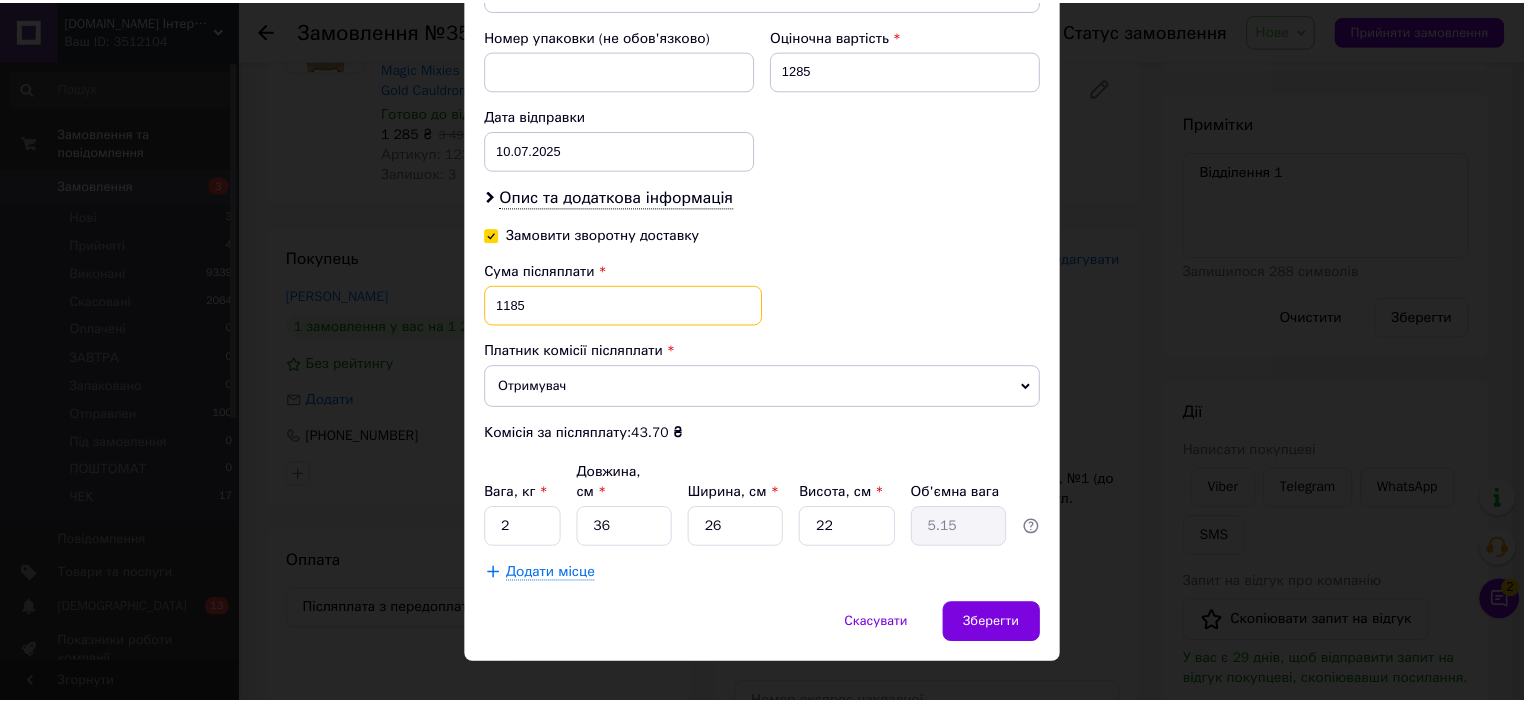 scroll, scrollTop: 899, scrollLeft: 0, axis: vertical 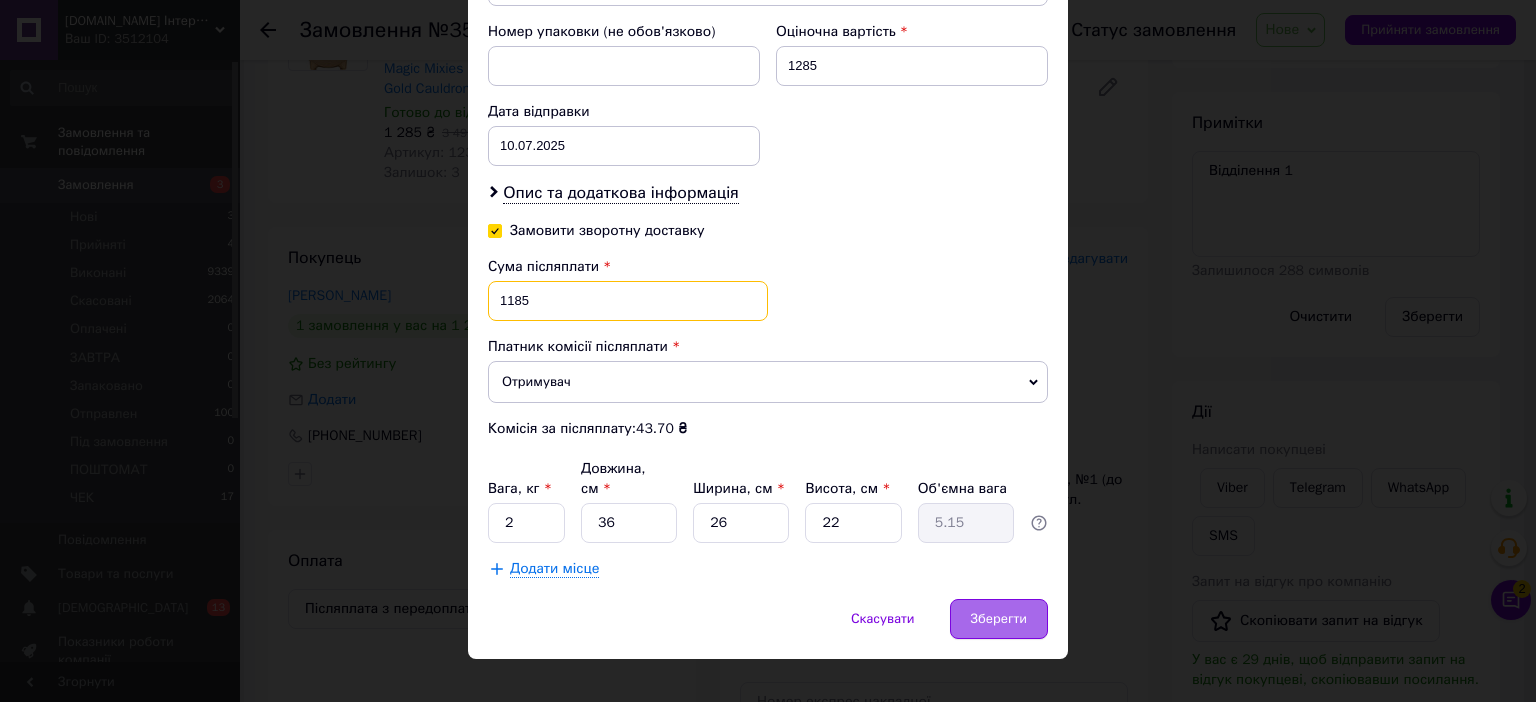 type on "1185" 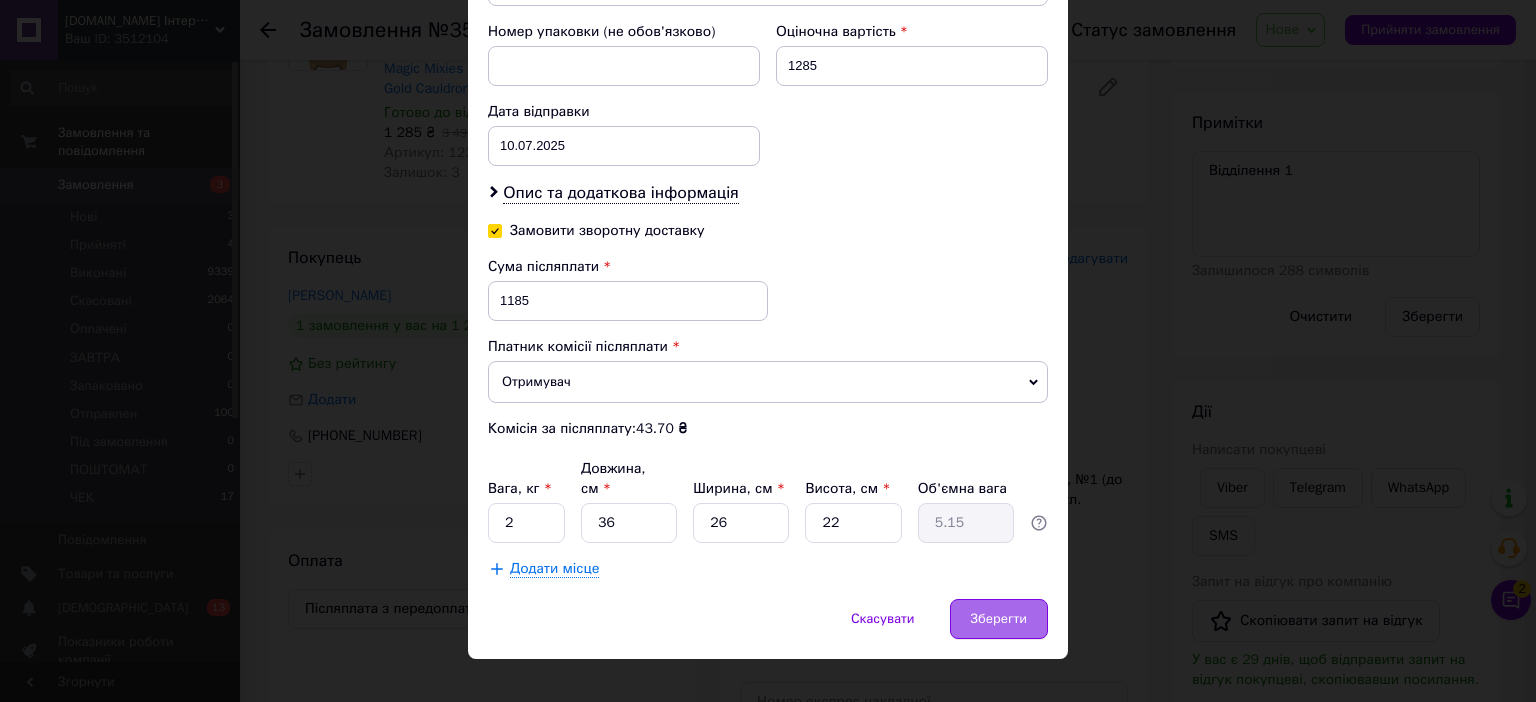click on "Зберегти" at bounding box center [999, 619] 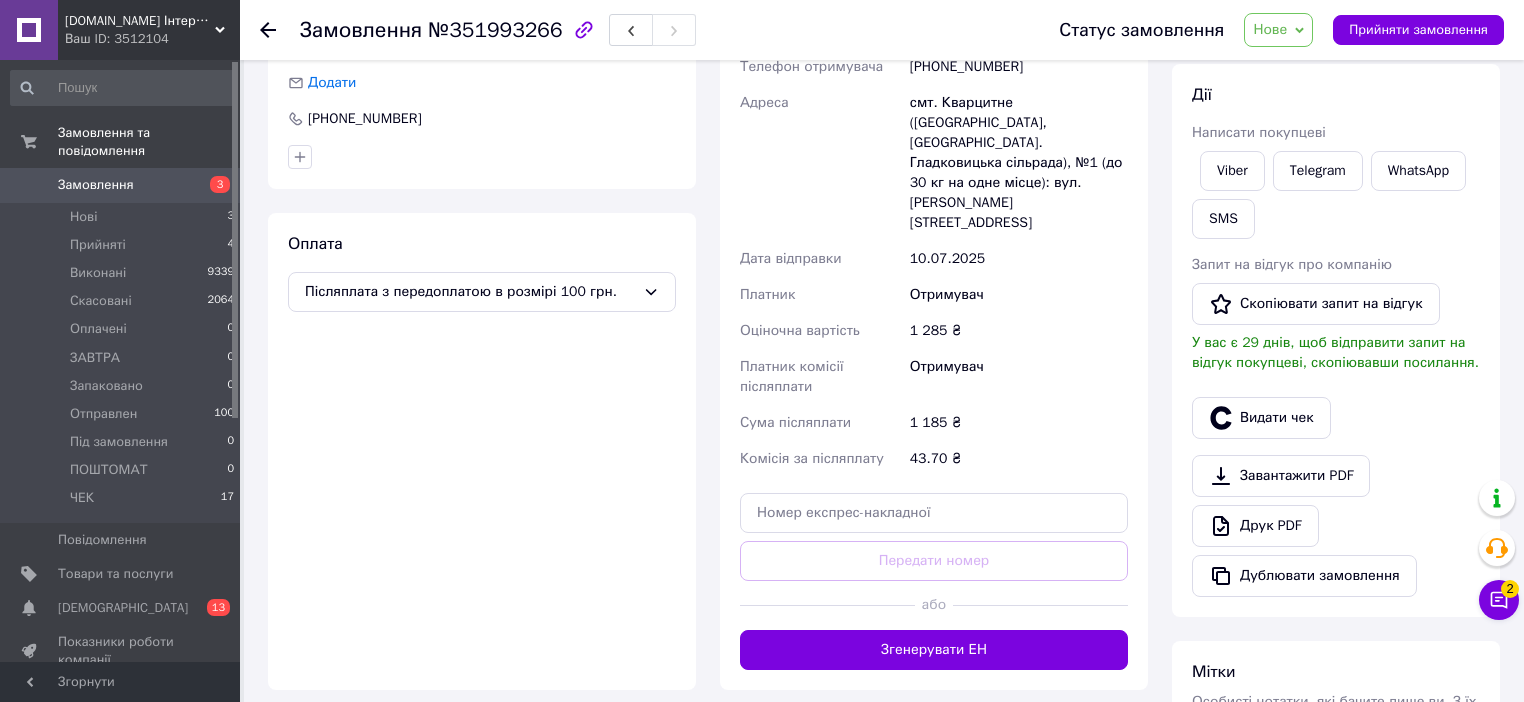 scroll, scrollTop: 560, scrollLeft: 0, axis: vertical 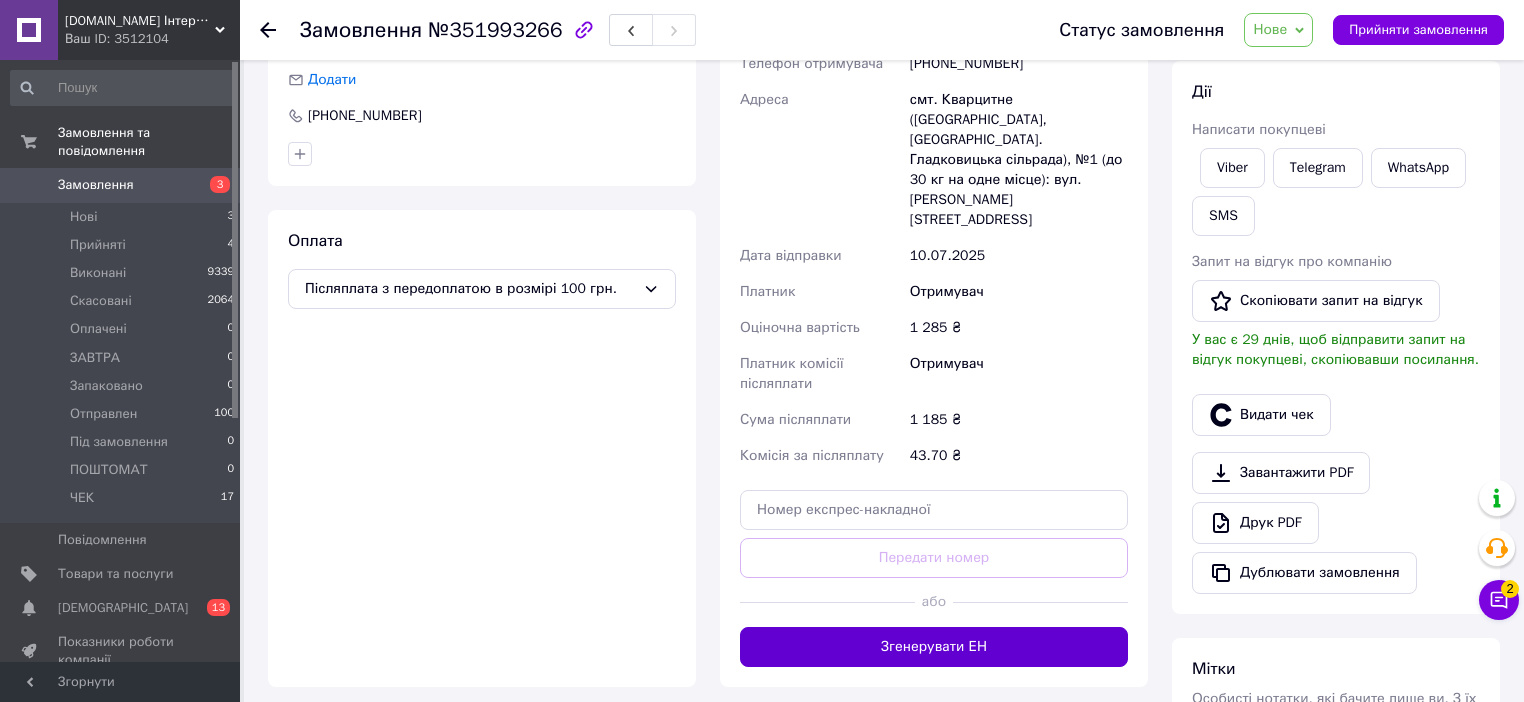 click on "Згенерувати ЕН" at bounding box center [934, 647] 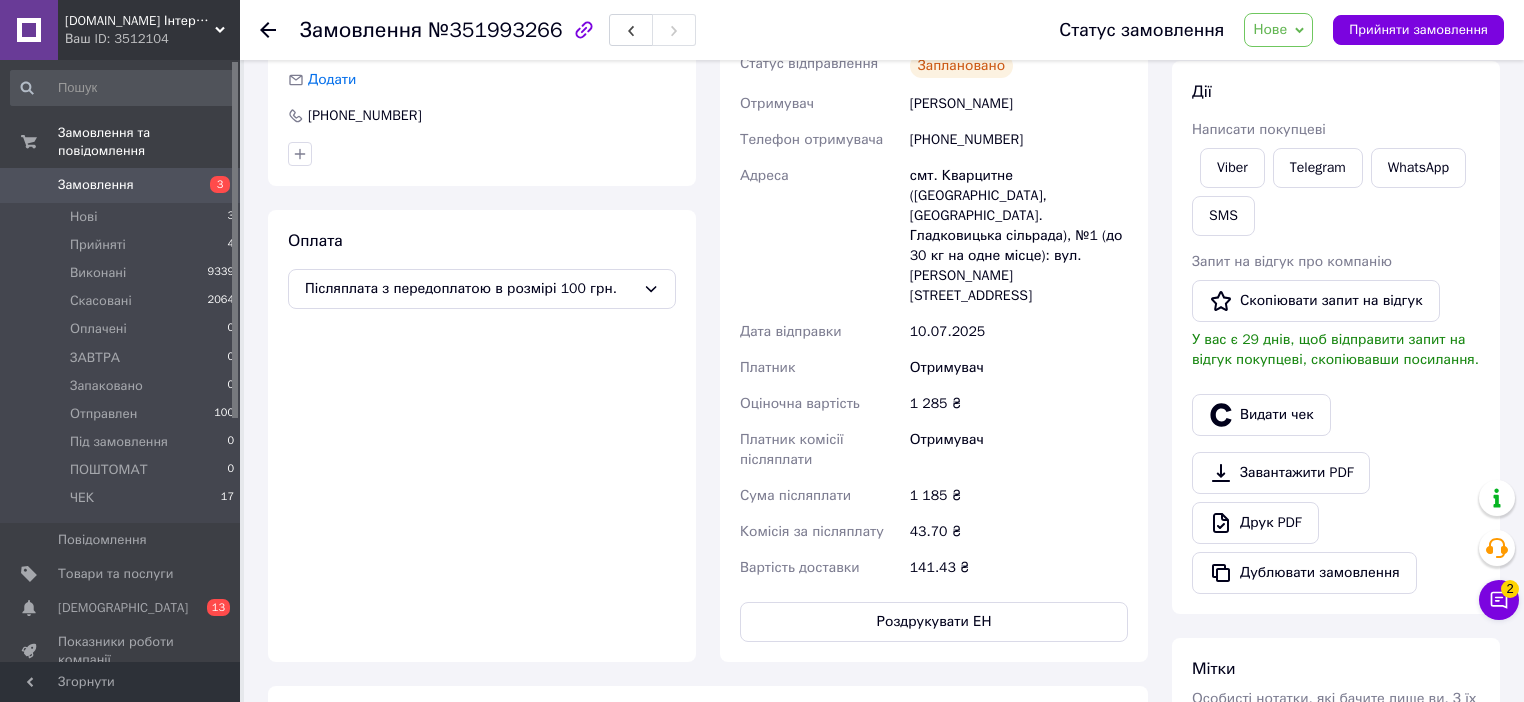 click 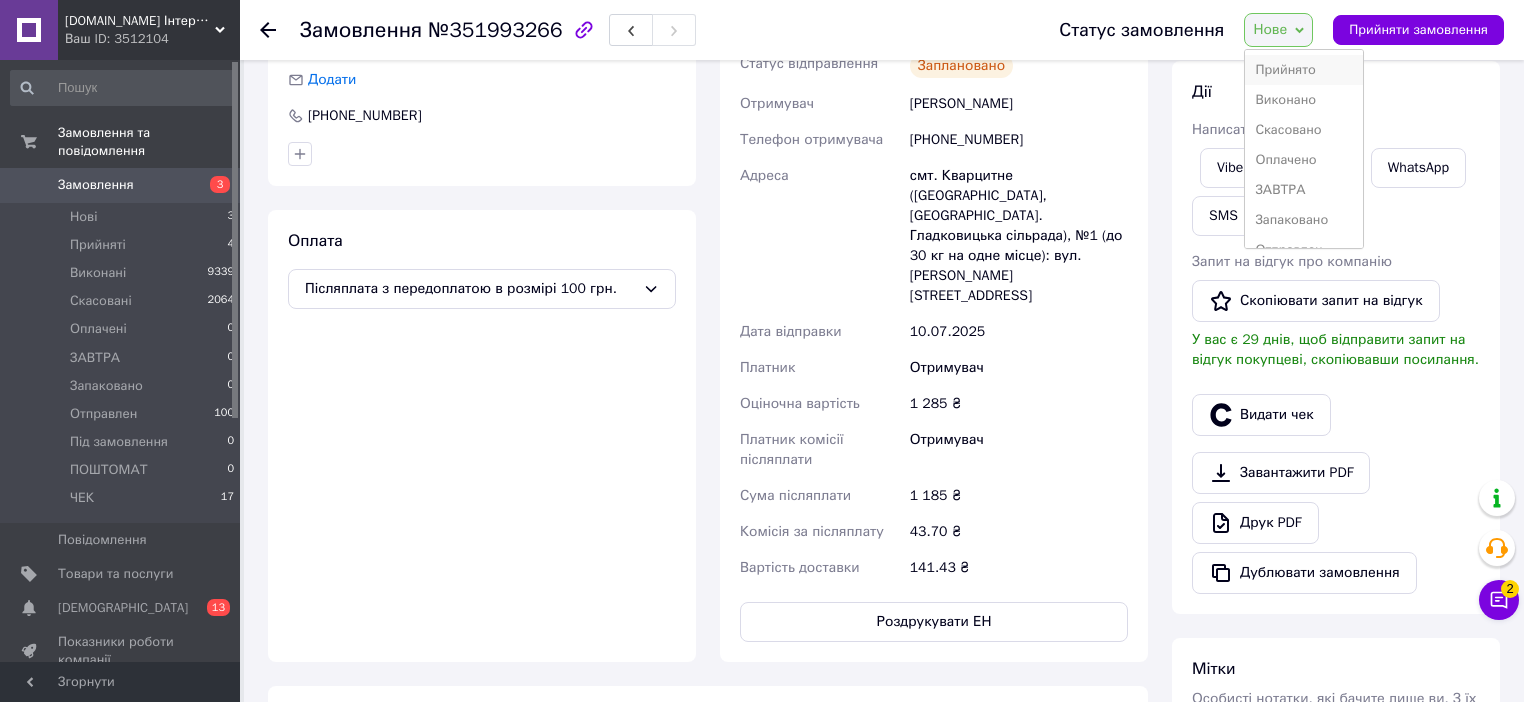 click on "Прийнято" at bounding box center (1304, 70) 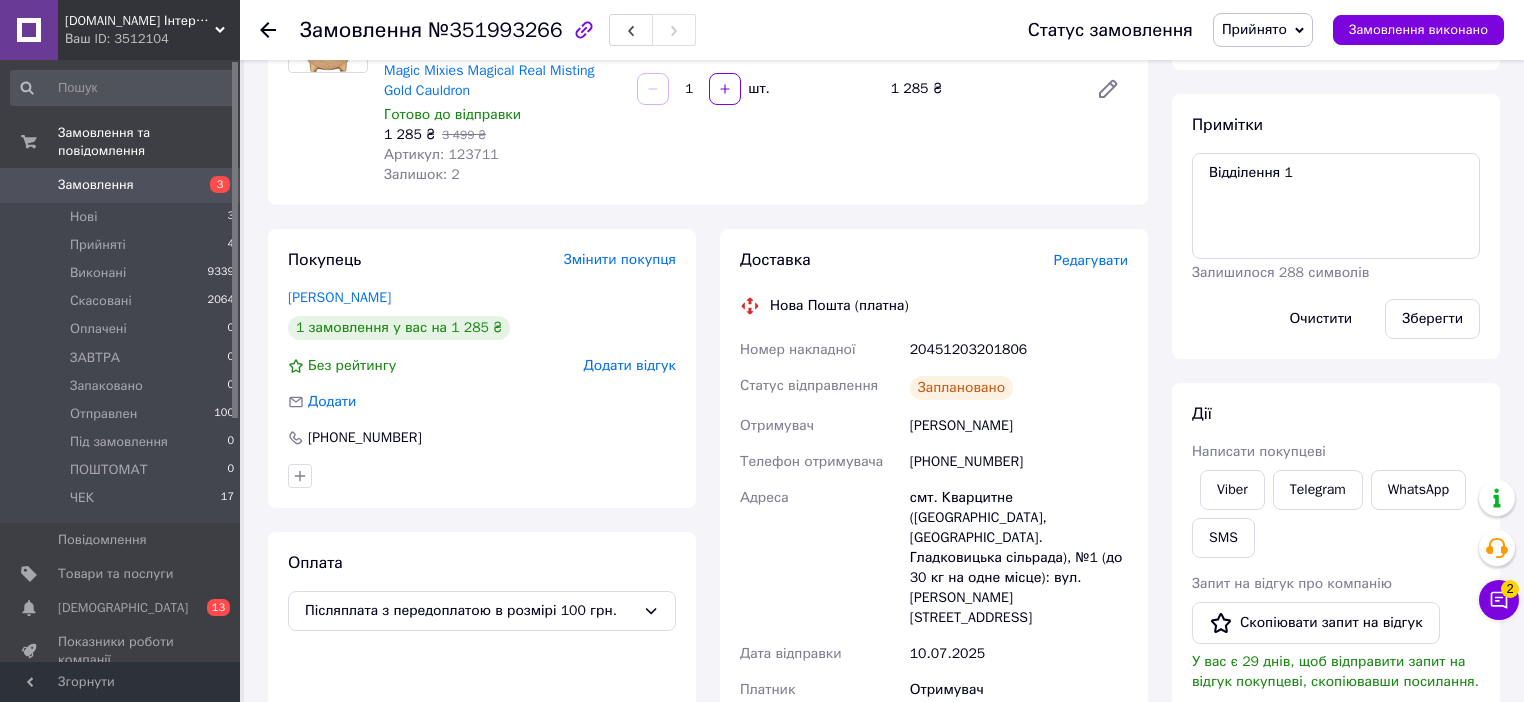 scroll, scrollTop: 240, scrollLeft: 0, axis: vertical 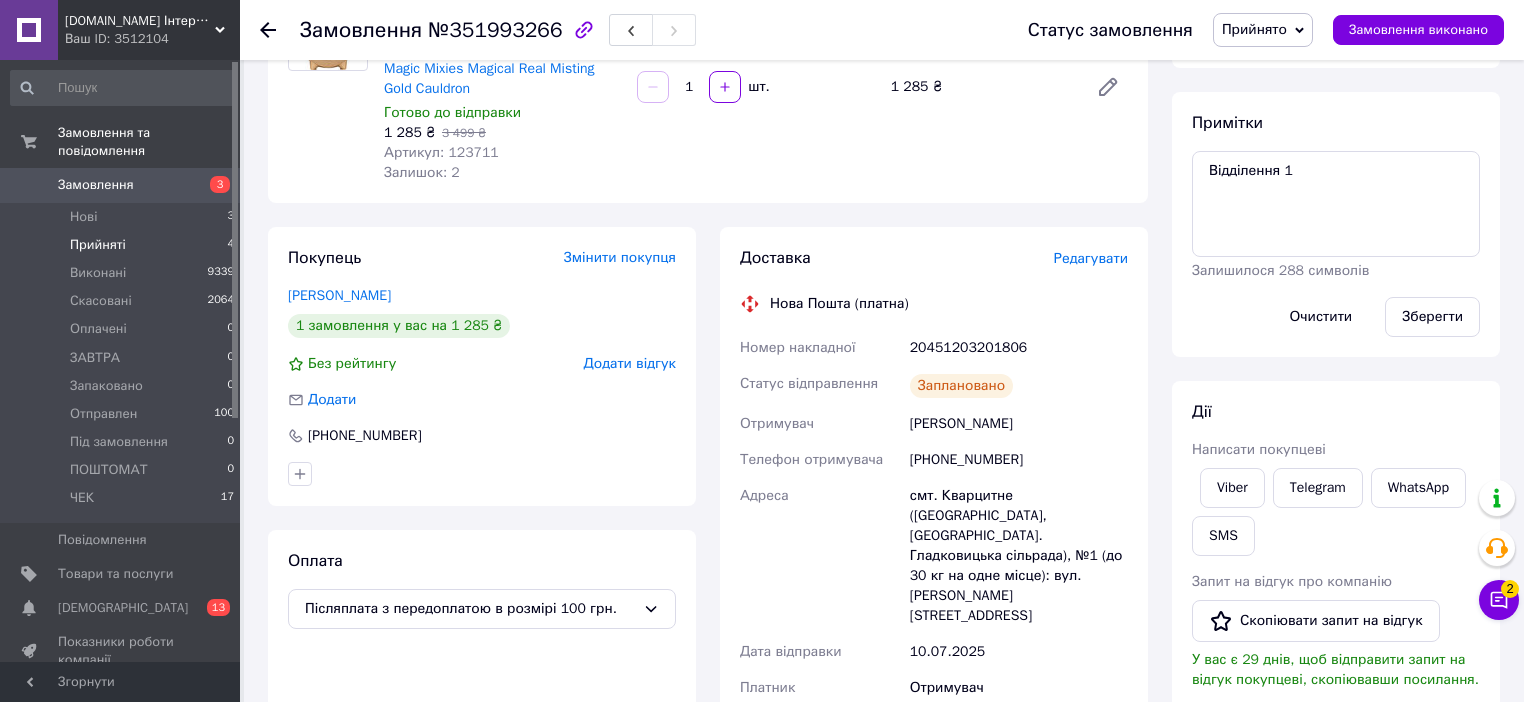 click on "Прийняті" at bounding box center (98, 245) 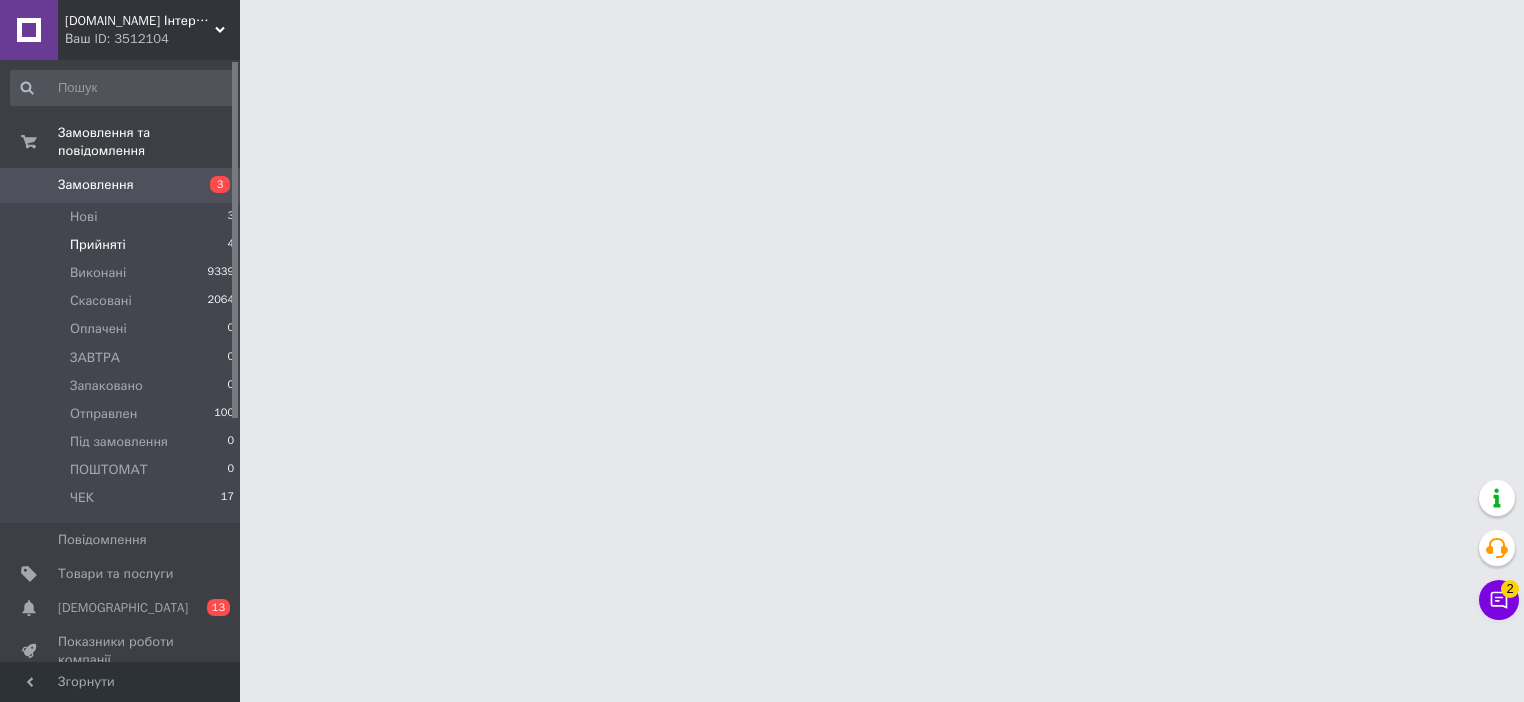 scroll, scrollTop: 0, scrollLeft: 0, axis: both 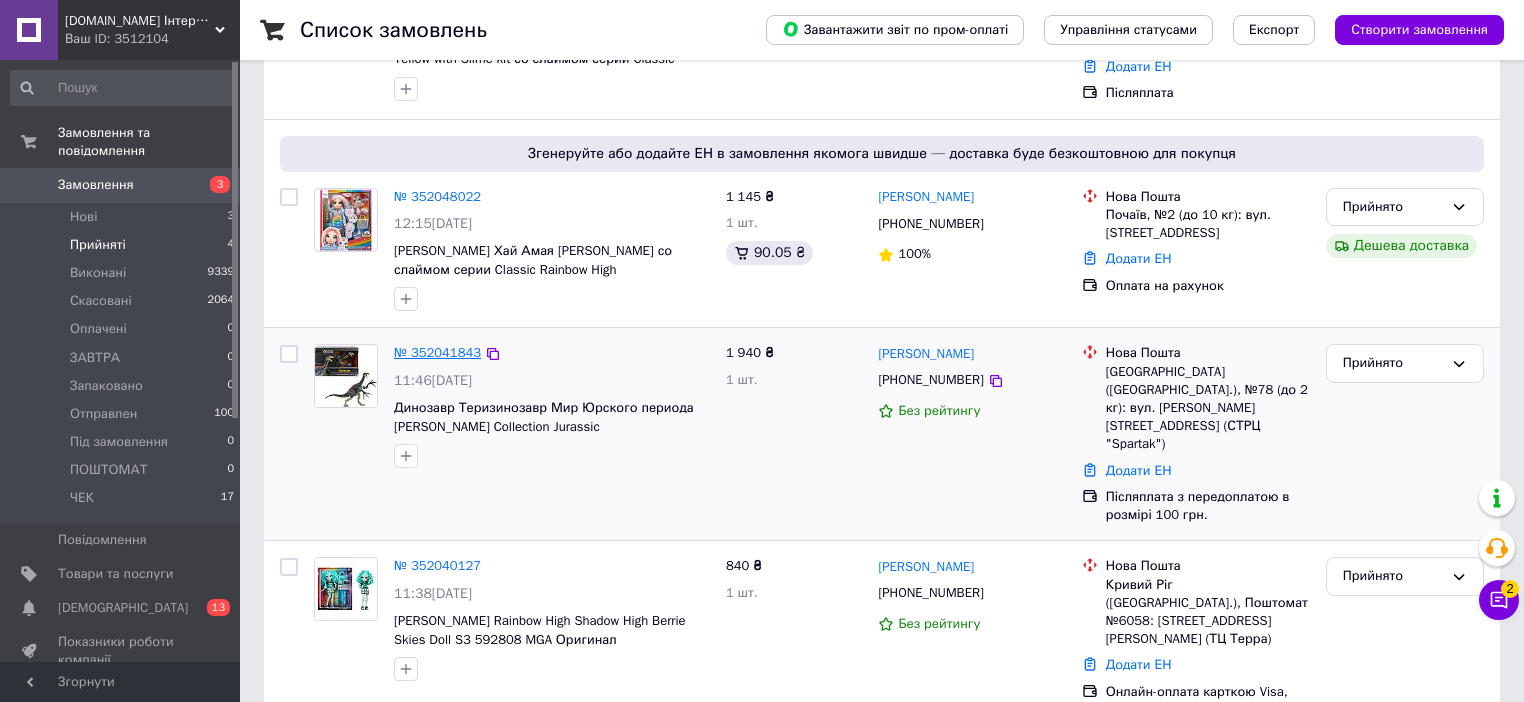 click on "№ 352041843" at bounding box center [437, 352] 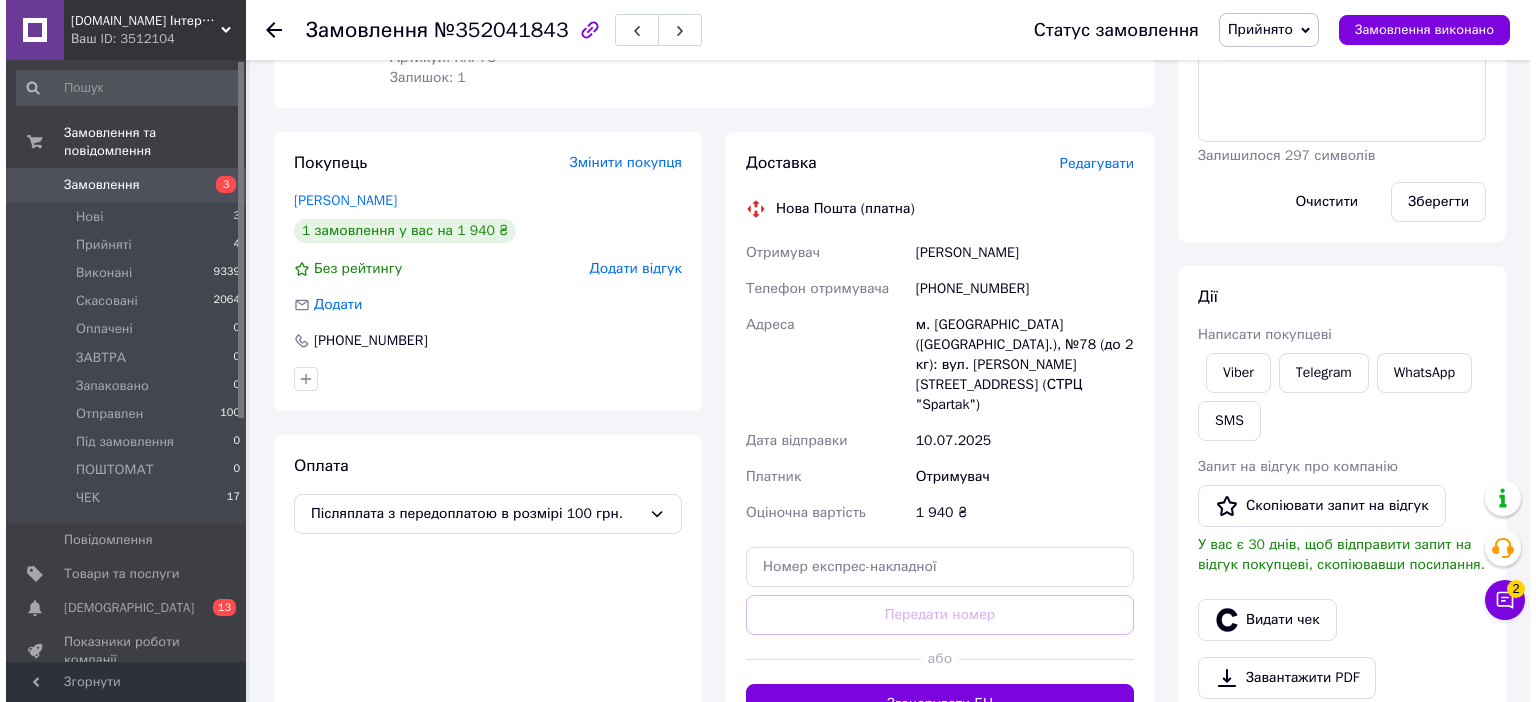 scroll, scrollTop: 320, scrollLeft: 0, axis: vertical 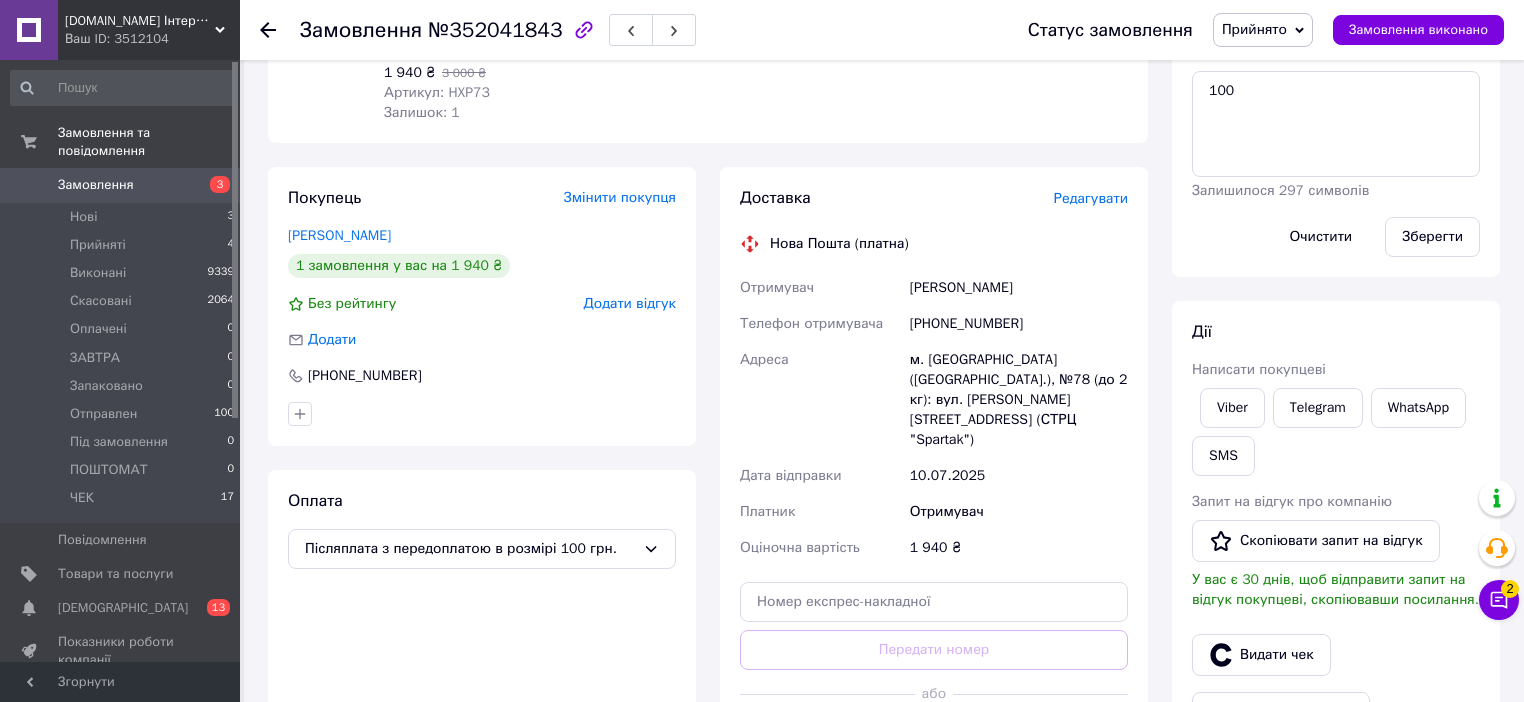 click on "Редагувати" at bounding box center [1091, 198] 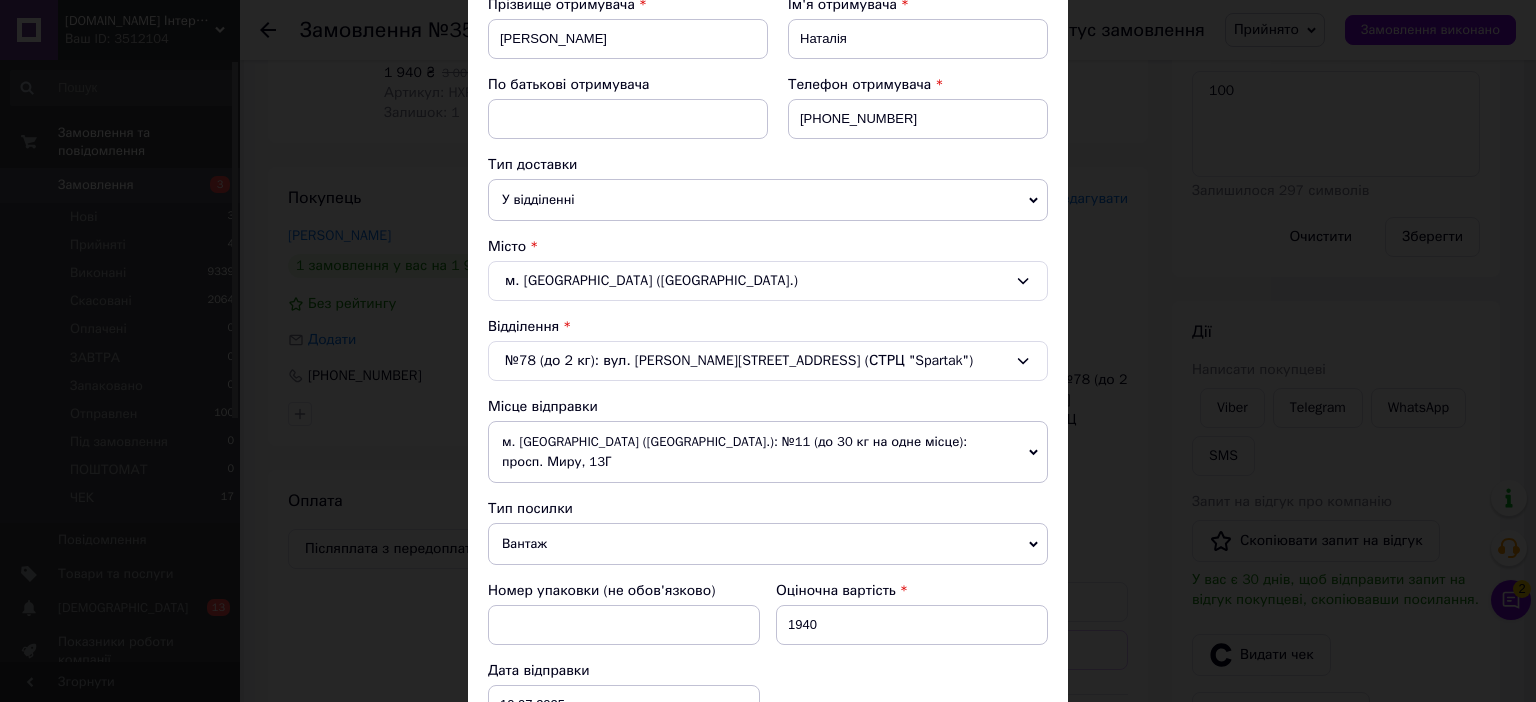 scroll, scrollTop: 320, scrollLeft: 0, axis: vertical 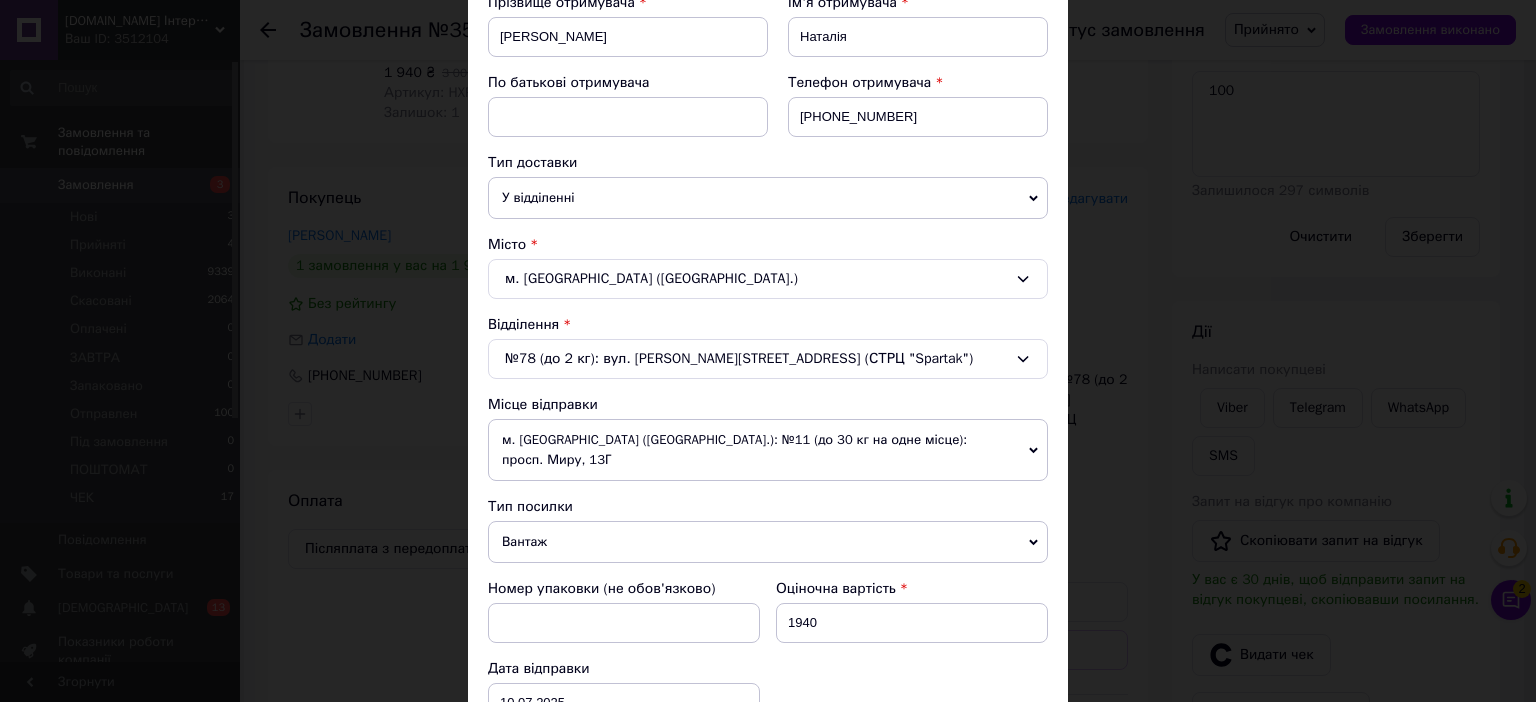 click 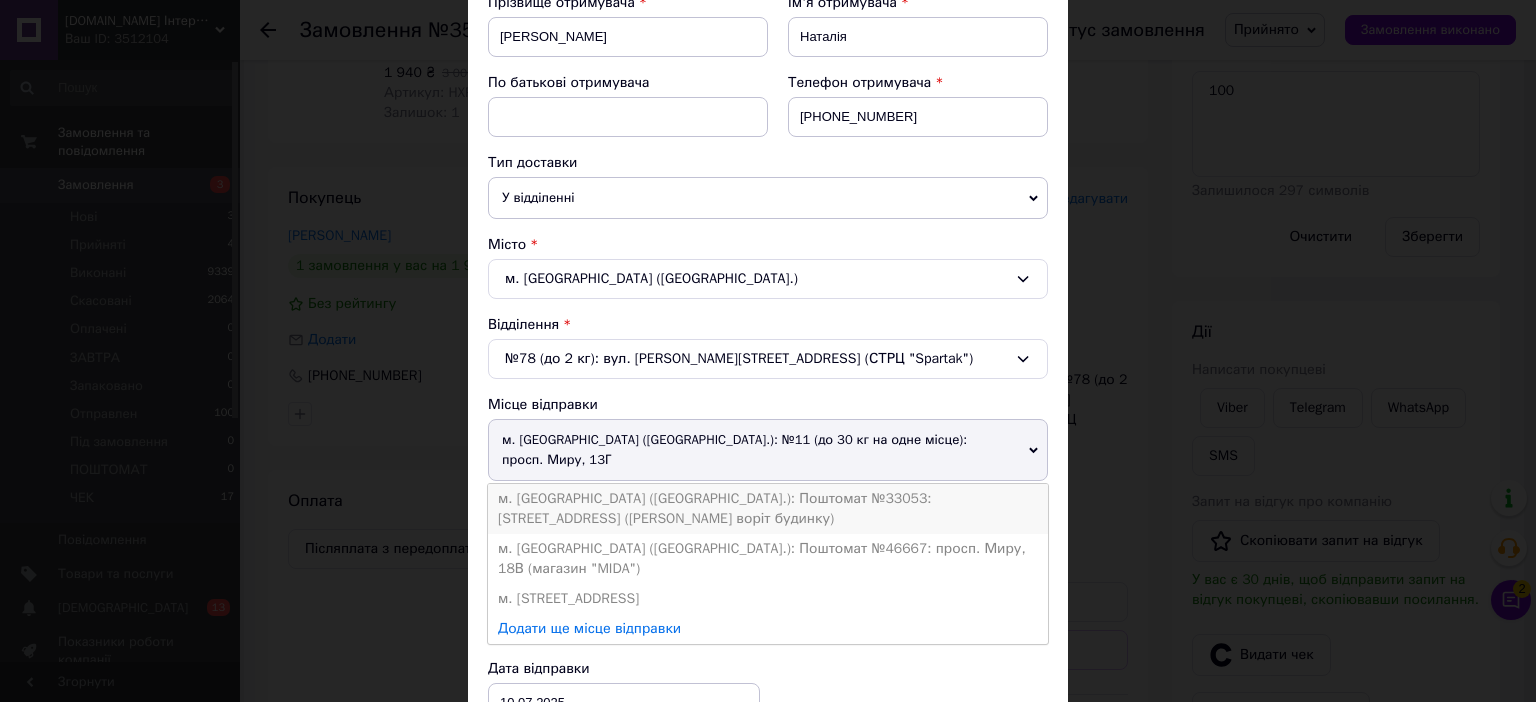 click on "м. [GEOGRAPHIC_DATA] ([GEOGRAPHIC_DATA].): Поштомат №33053: [STREET_ADDRESS] ([PERSON_NAME] воріт будинку)" at bounding box center (768, 509) 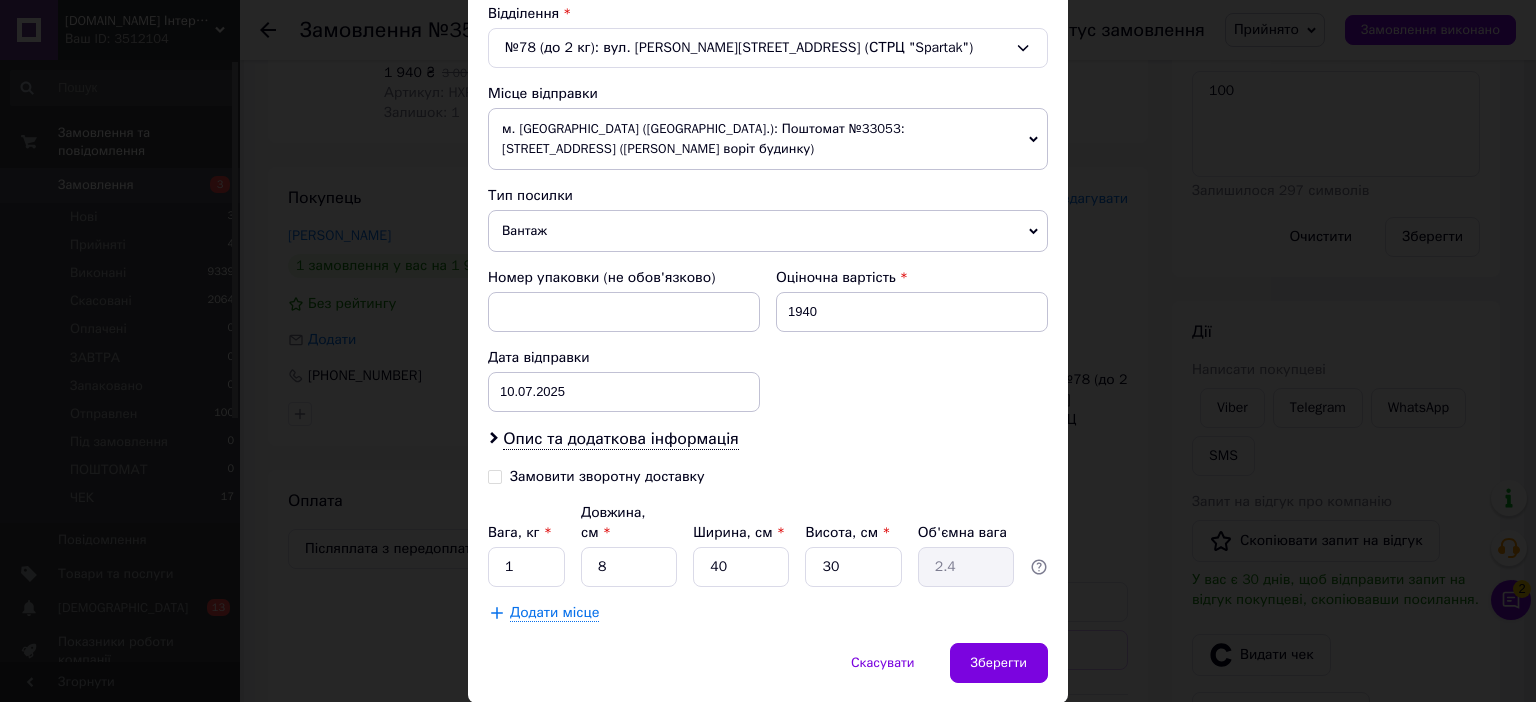 scroll, scrollTop: 640, scrollLeft: 0, axis: vertical 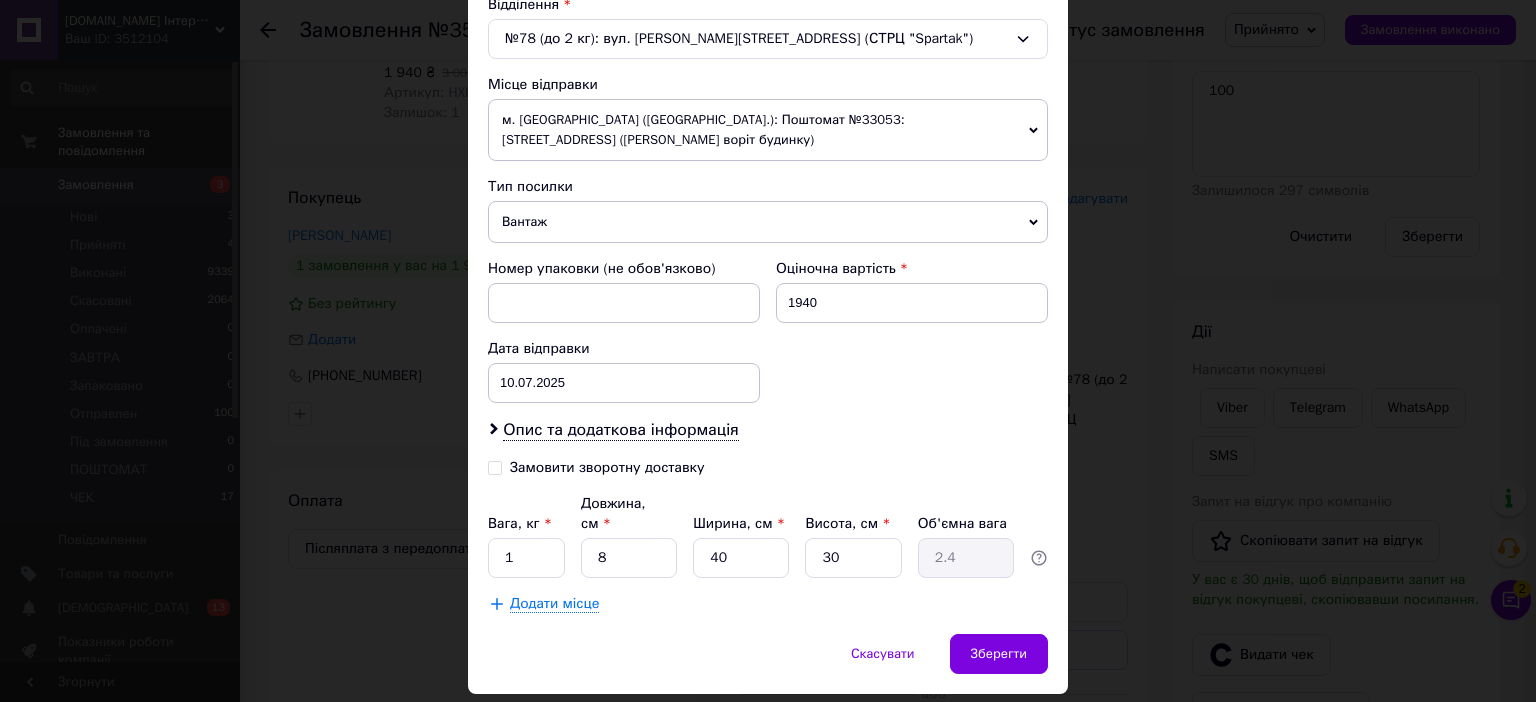 click on "Замовити зворотну доставку" at bounding box center [495, 466] 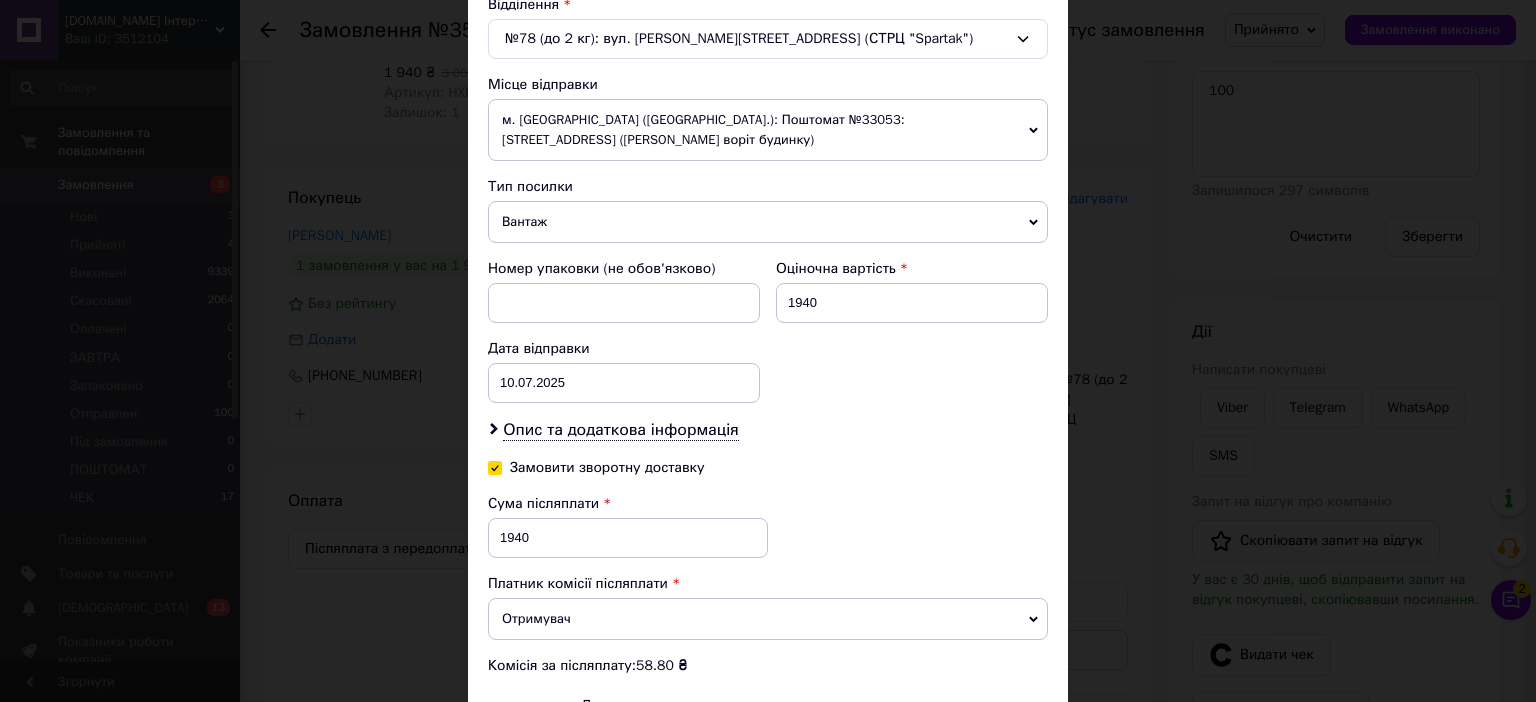 scroll, scrollTop: 800, scrollLeft: 0, axis: vertical 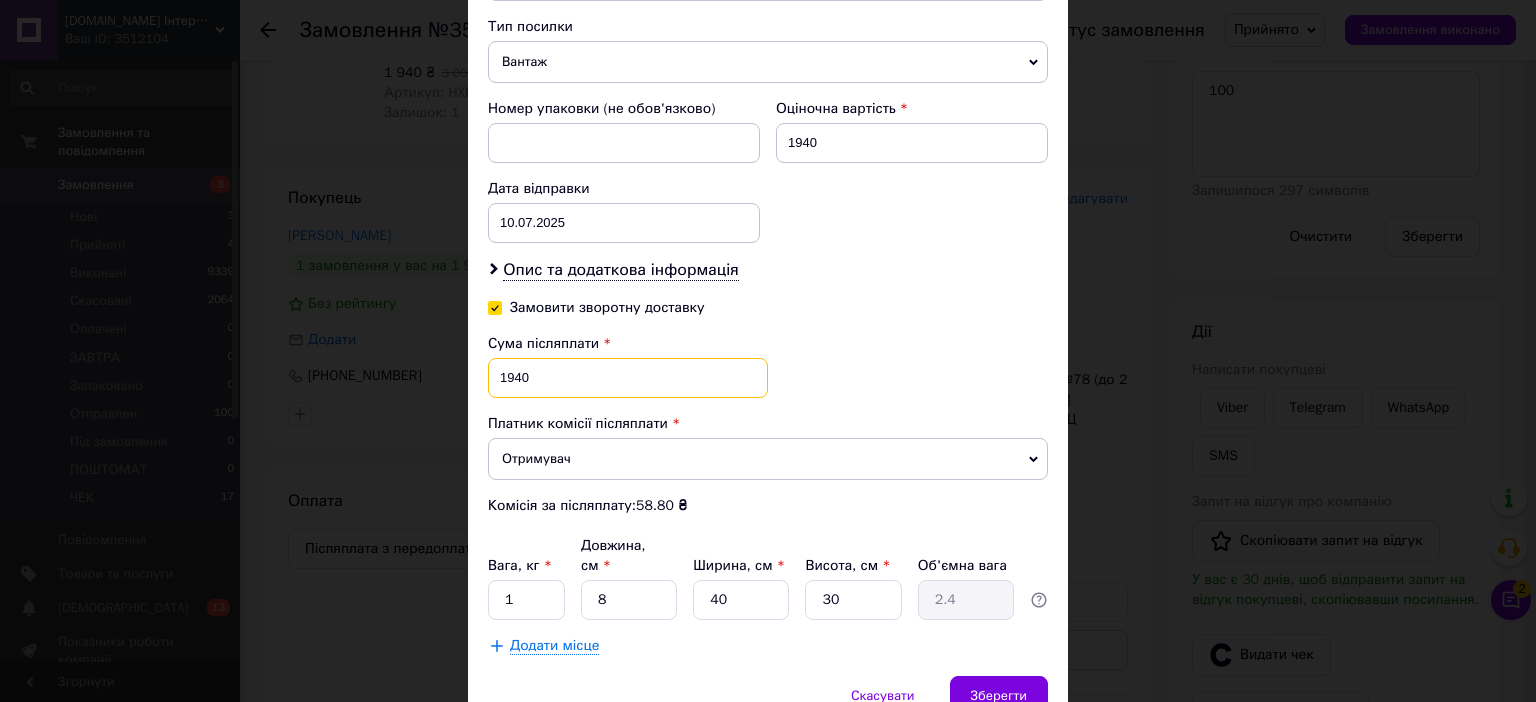 click on "1940" at bounding box center [628, 378] 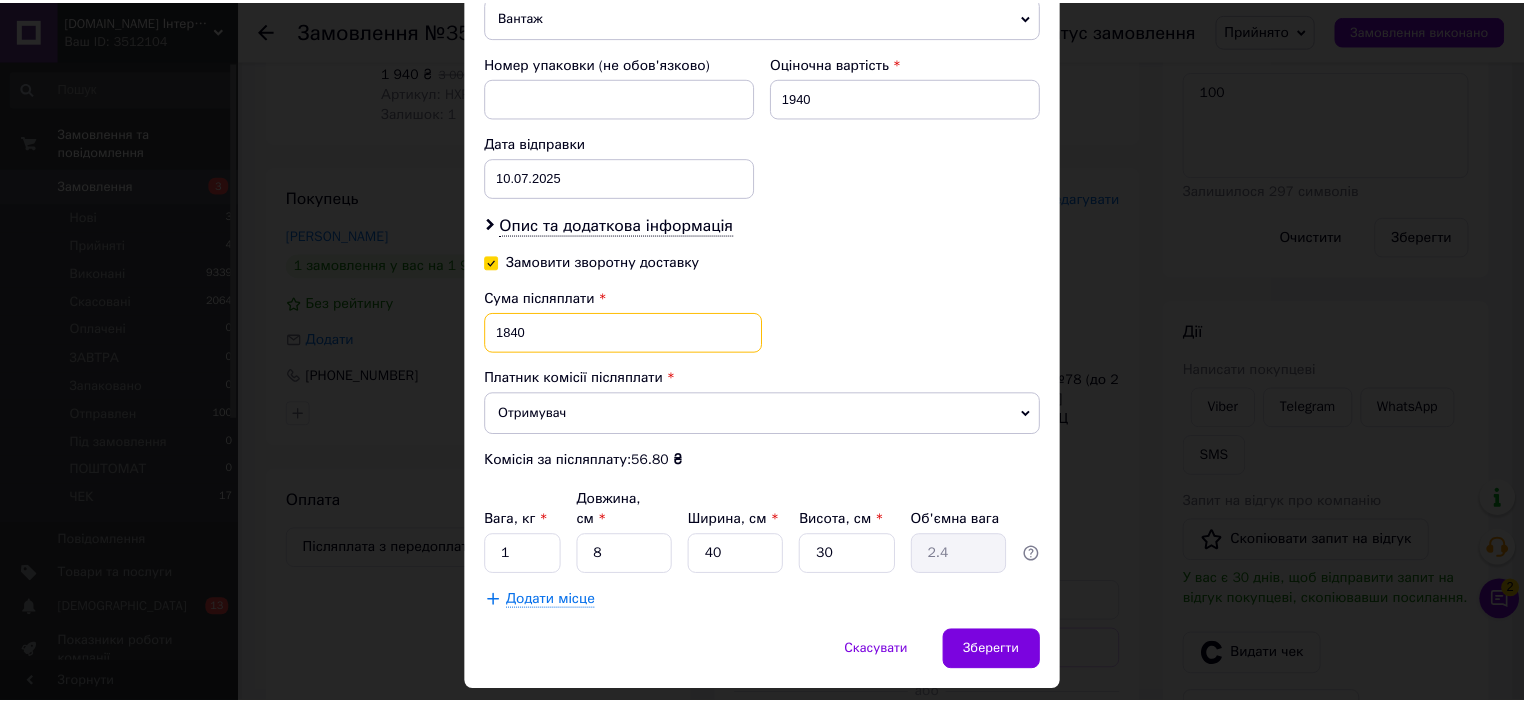 scroll, scrollTop: 877, scrollLeft: 0, axis: vertical 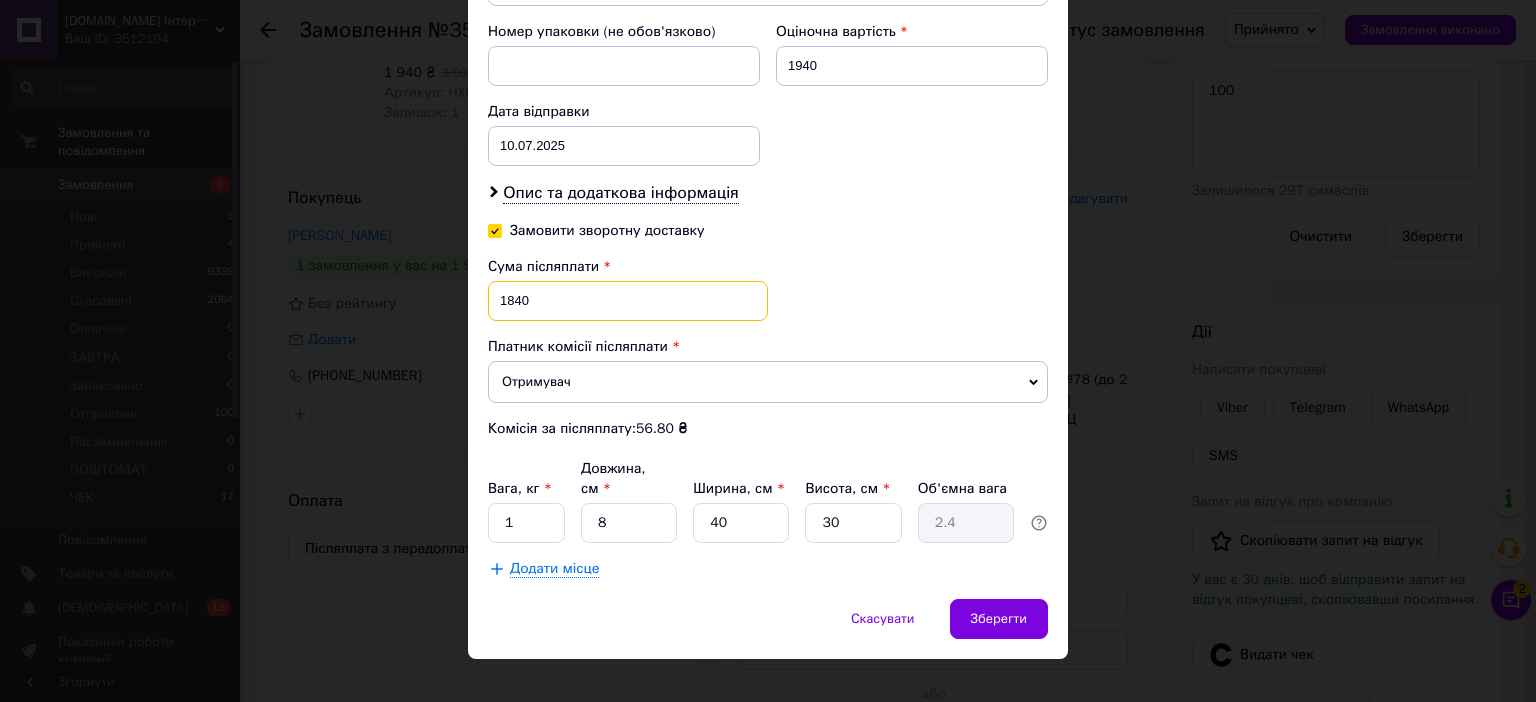 type on "1840" 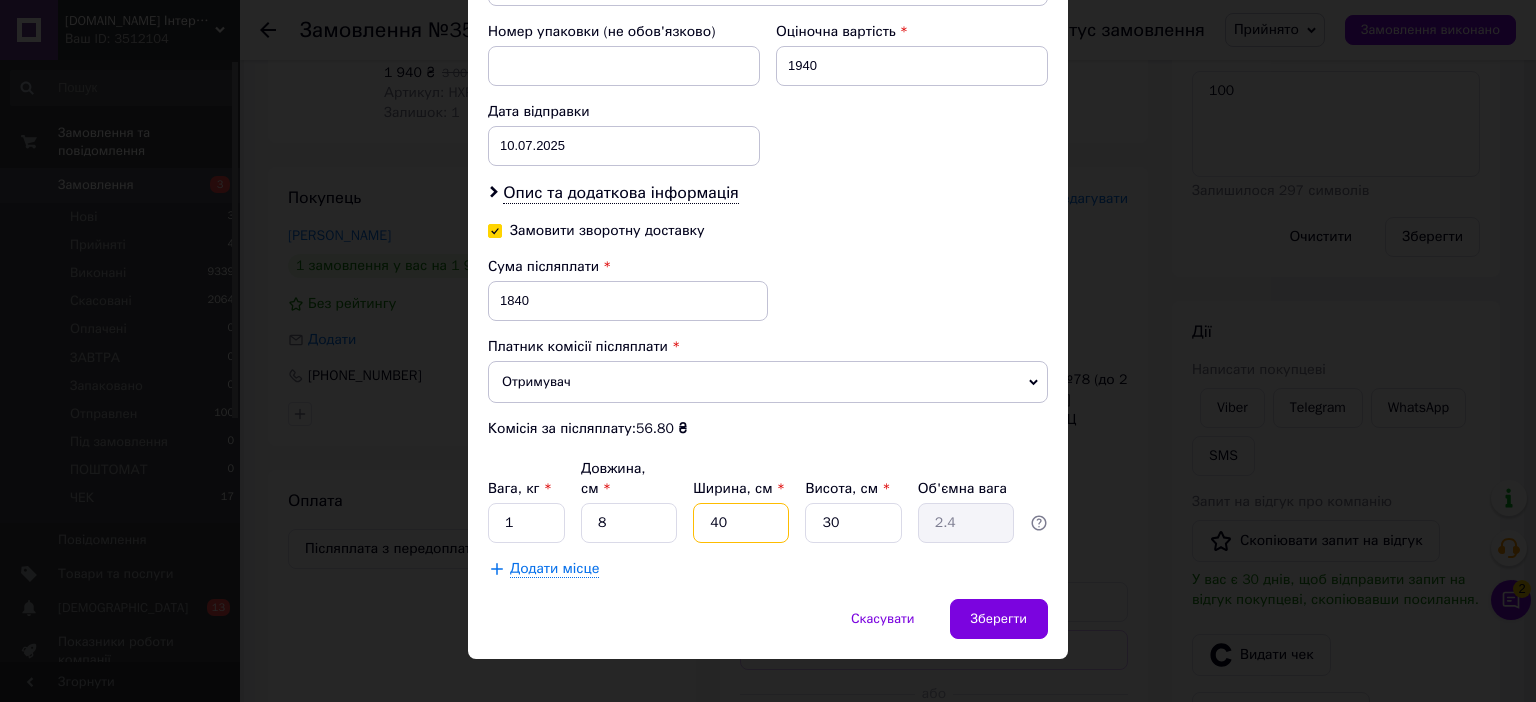 click on "40" at bounding box center [741, 523] 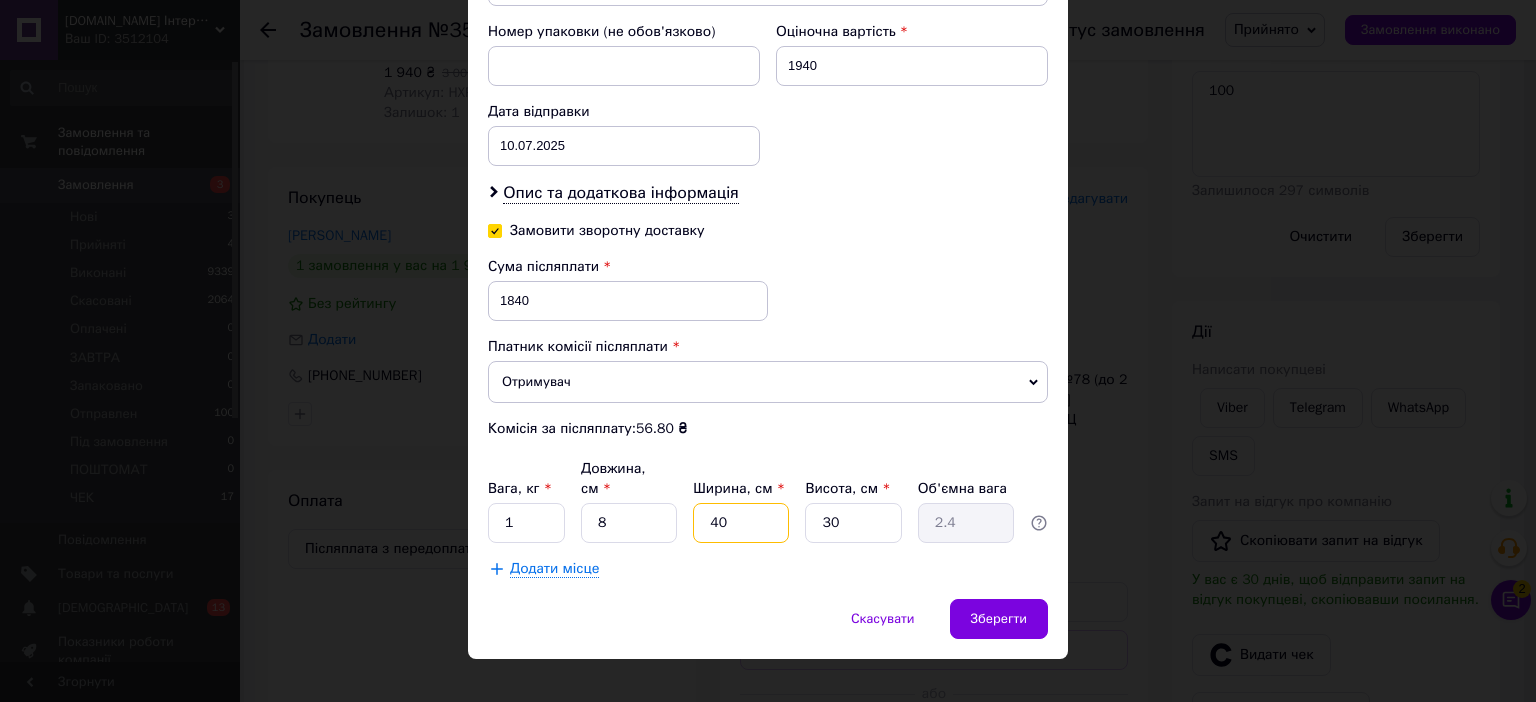type on "4" 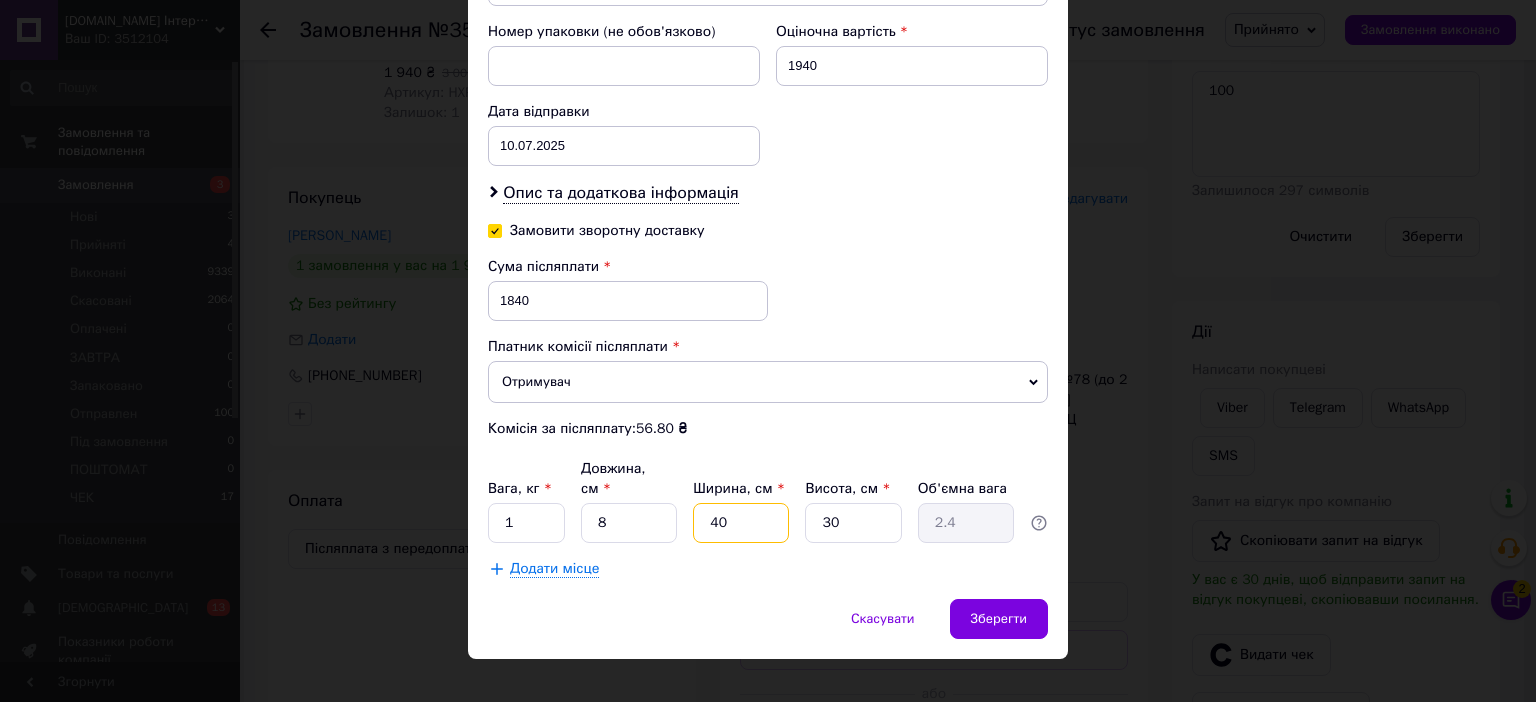 type on "0.24" 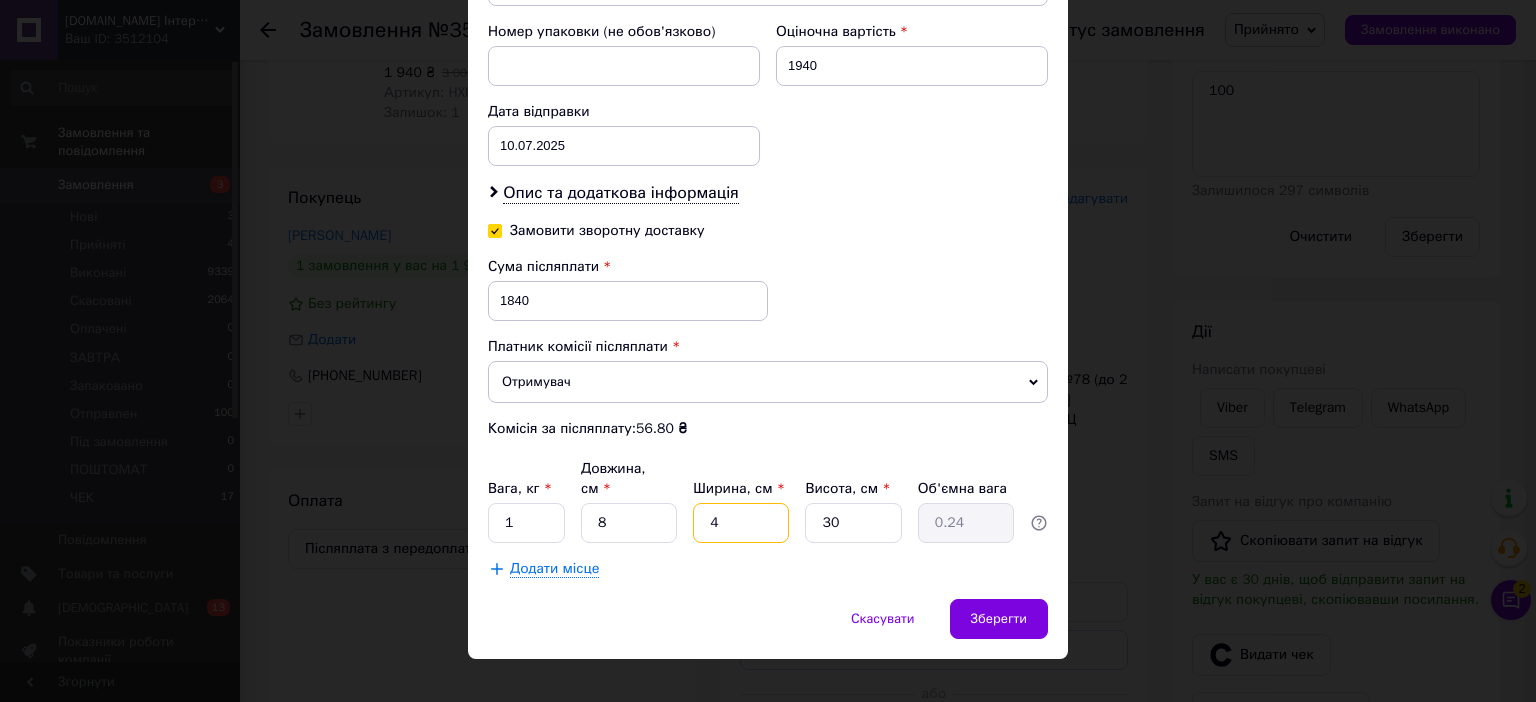 type on "40" 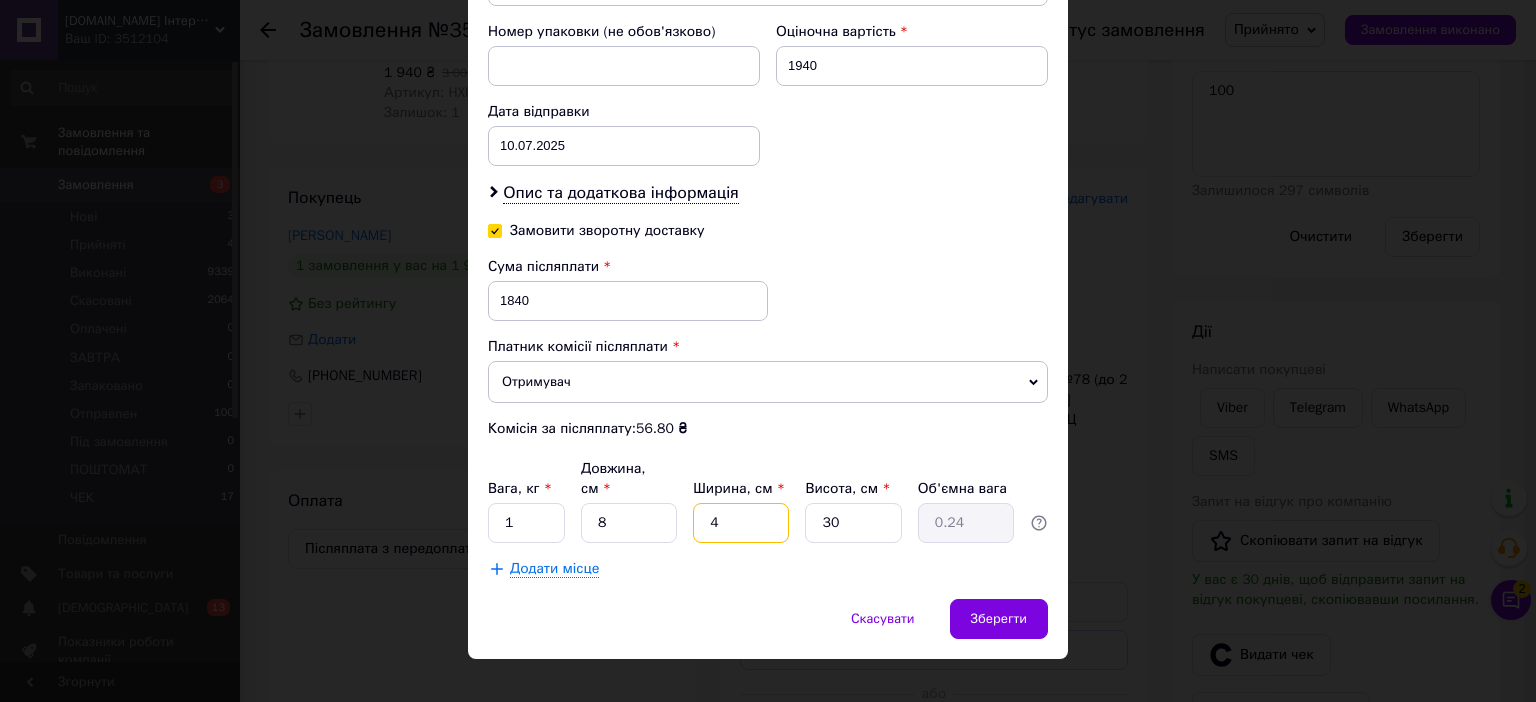 type on "2.4" 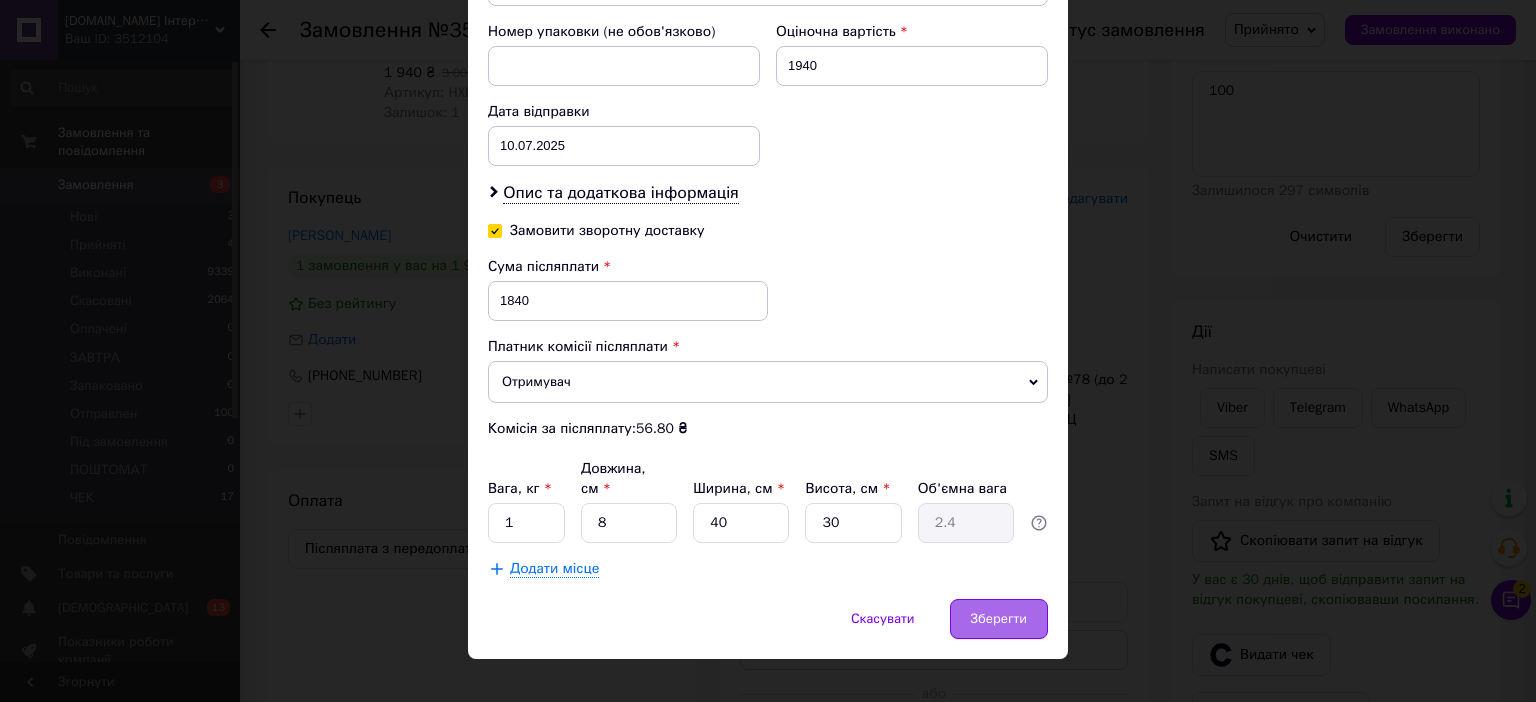 click on "Зберегти" at bounding box center (999, 619) 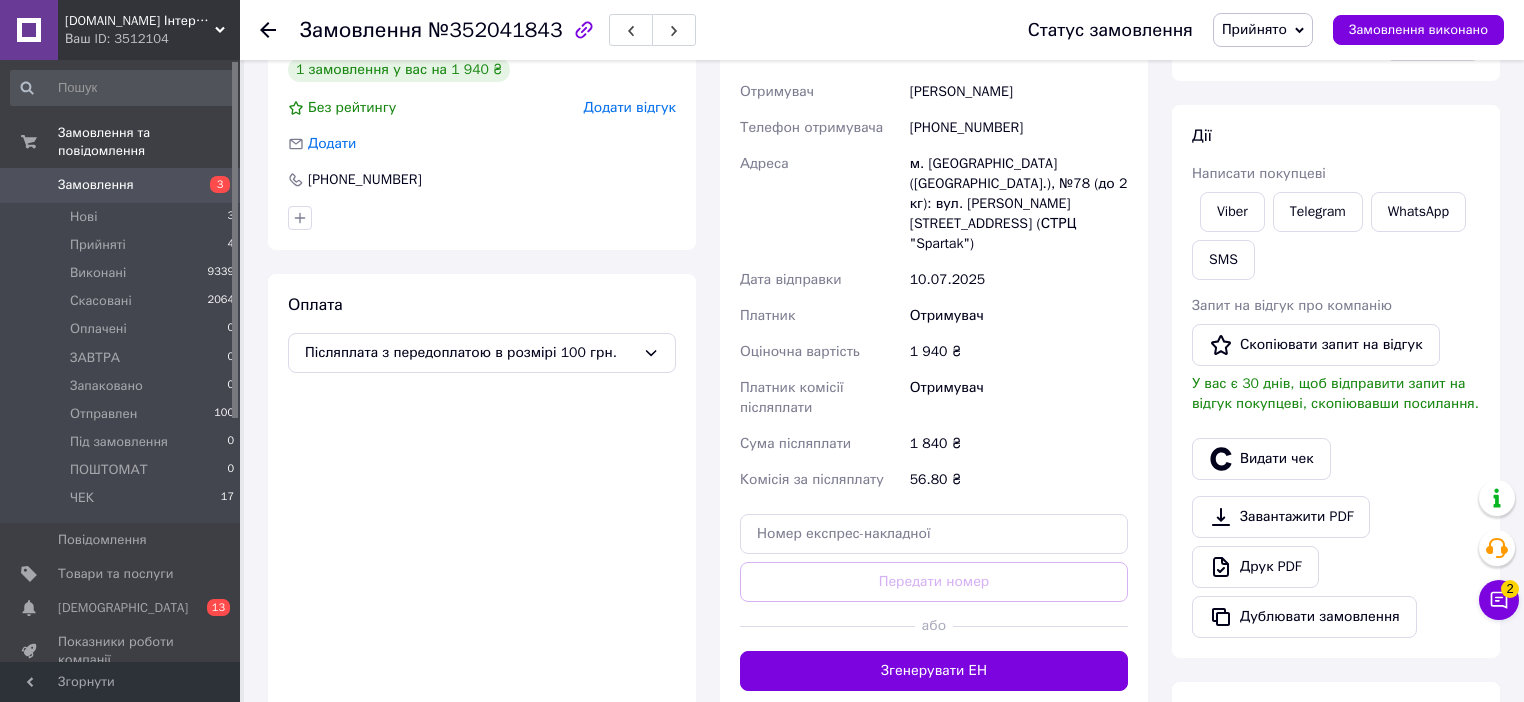 scroll, scrollTop: 560, scrollLeft: 0, axis: vertical 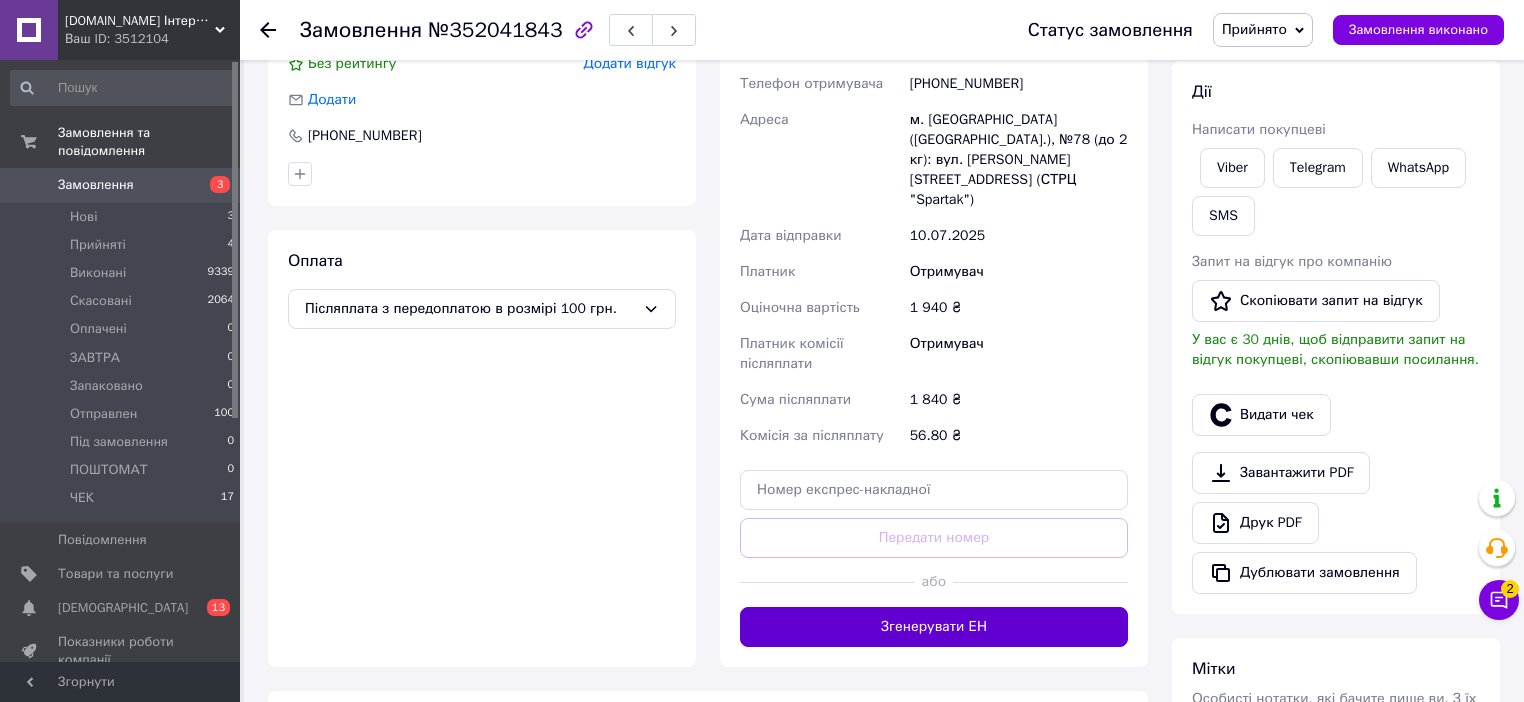 click on "Згенерувати ЕН" at bounding box center [934, 627] 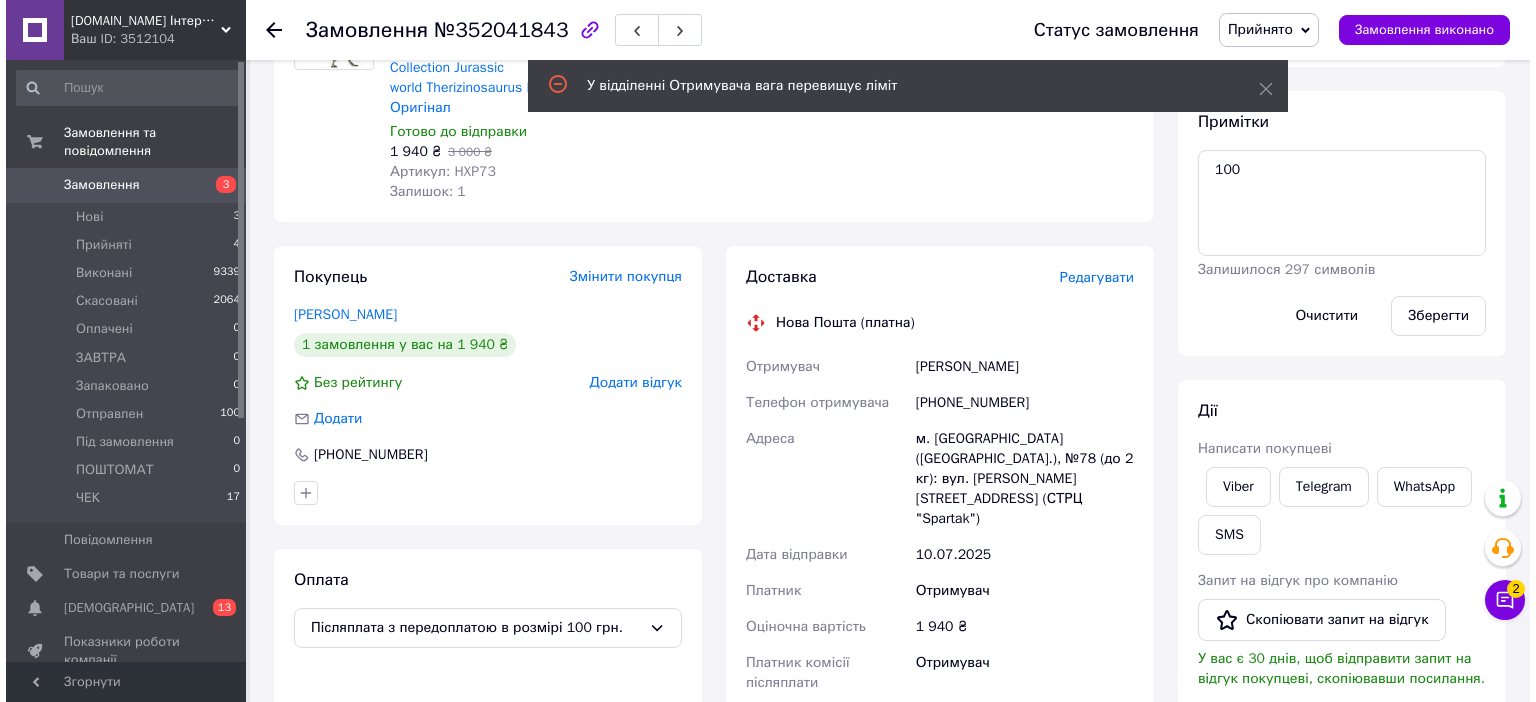 scroll, scrollTop: 240, scrollLeft: 0, axis: vertical 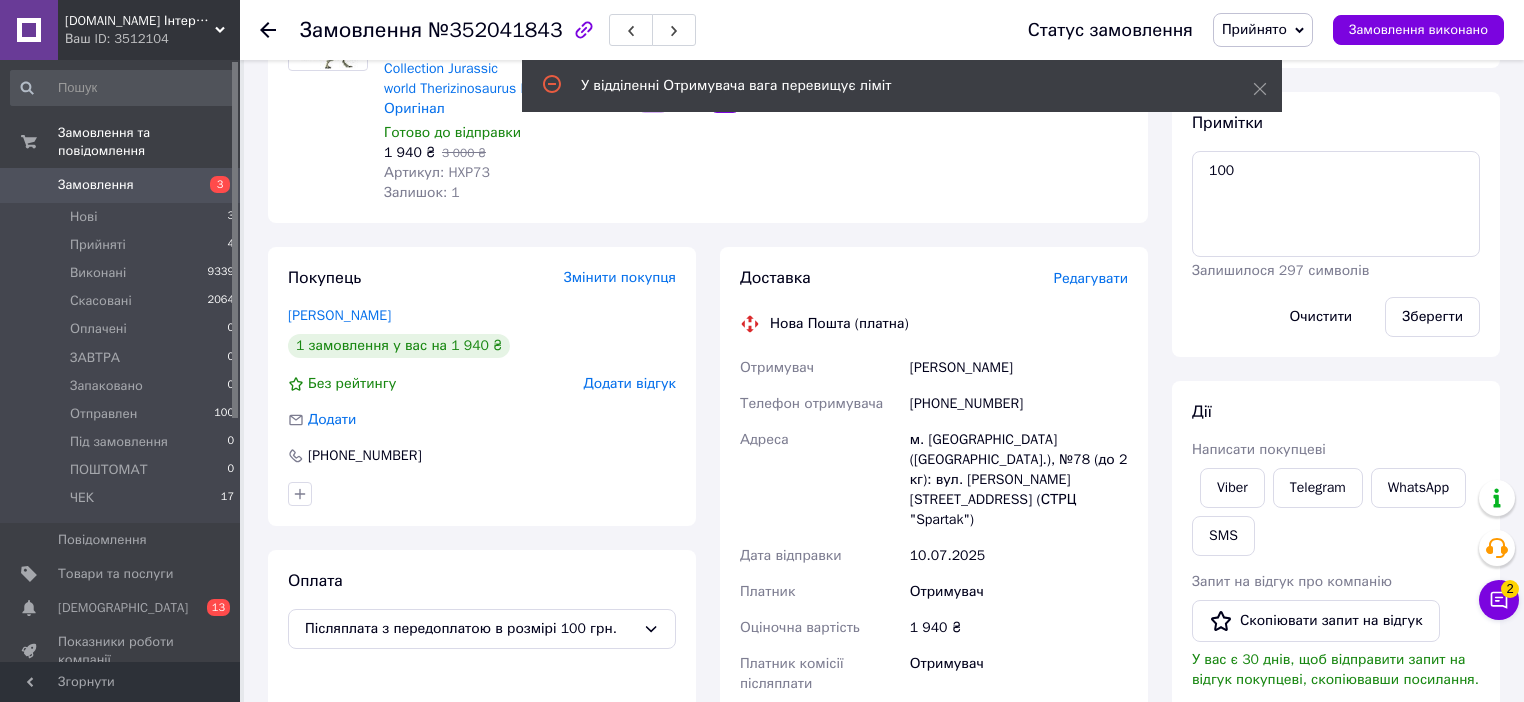 click on "Редагувати" at bounding box center (1091, 278) 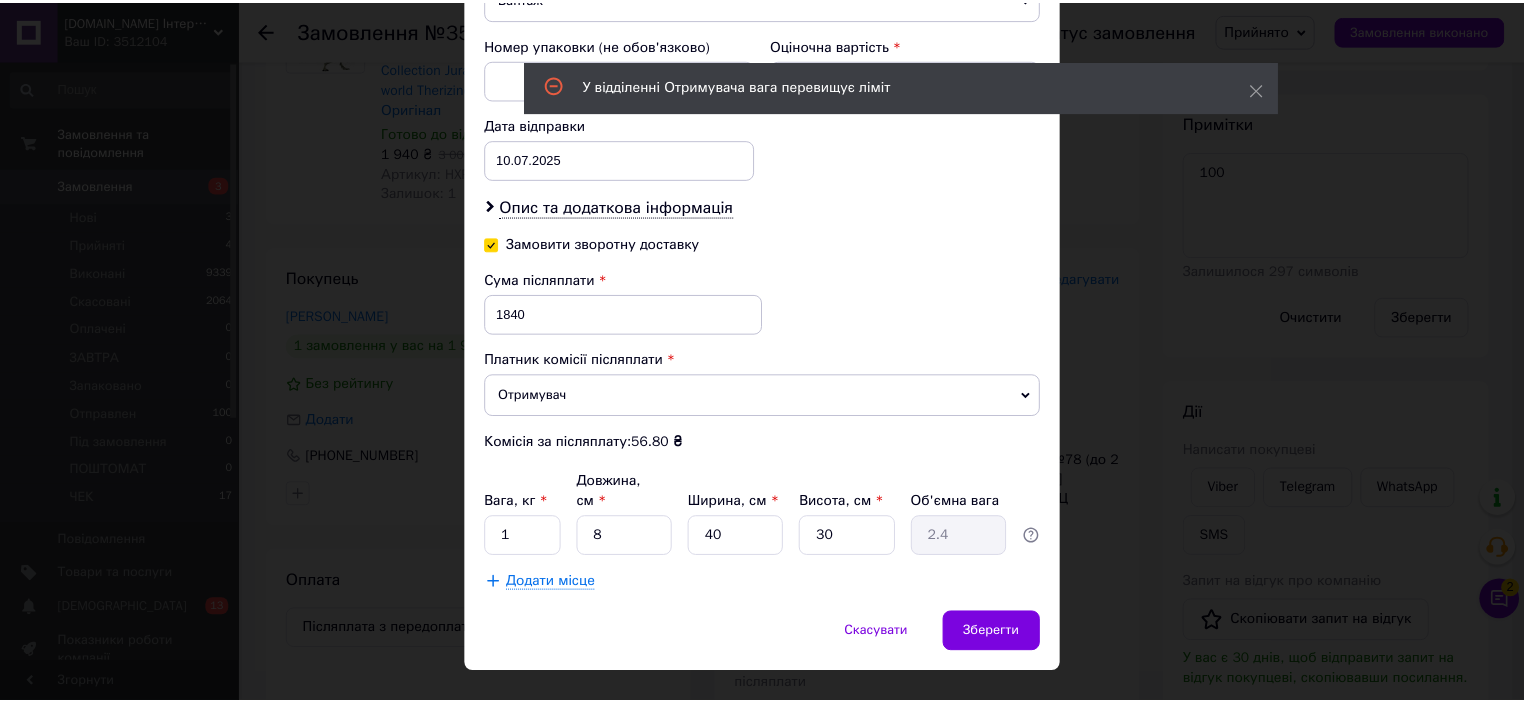 scroll, scrollTop: 877, scrollLeft: 0, axis: vertical 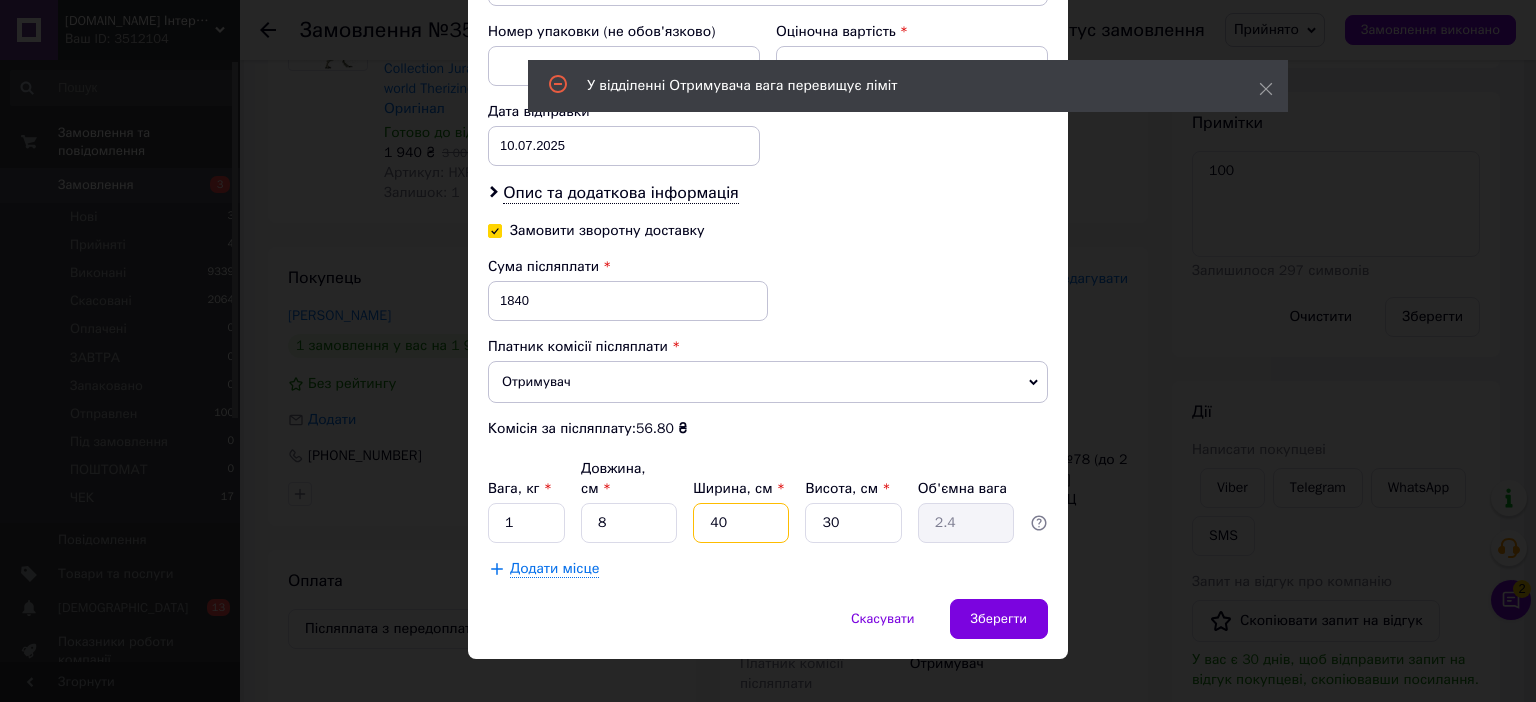 click on "40" at bounding box center [741, 523] 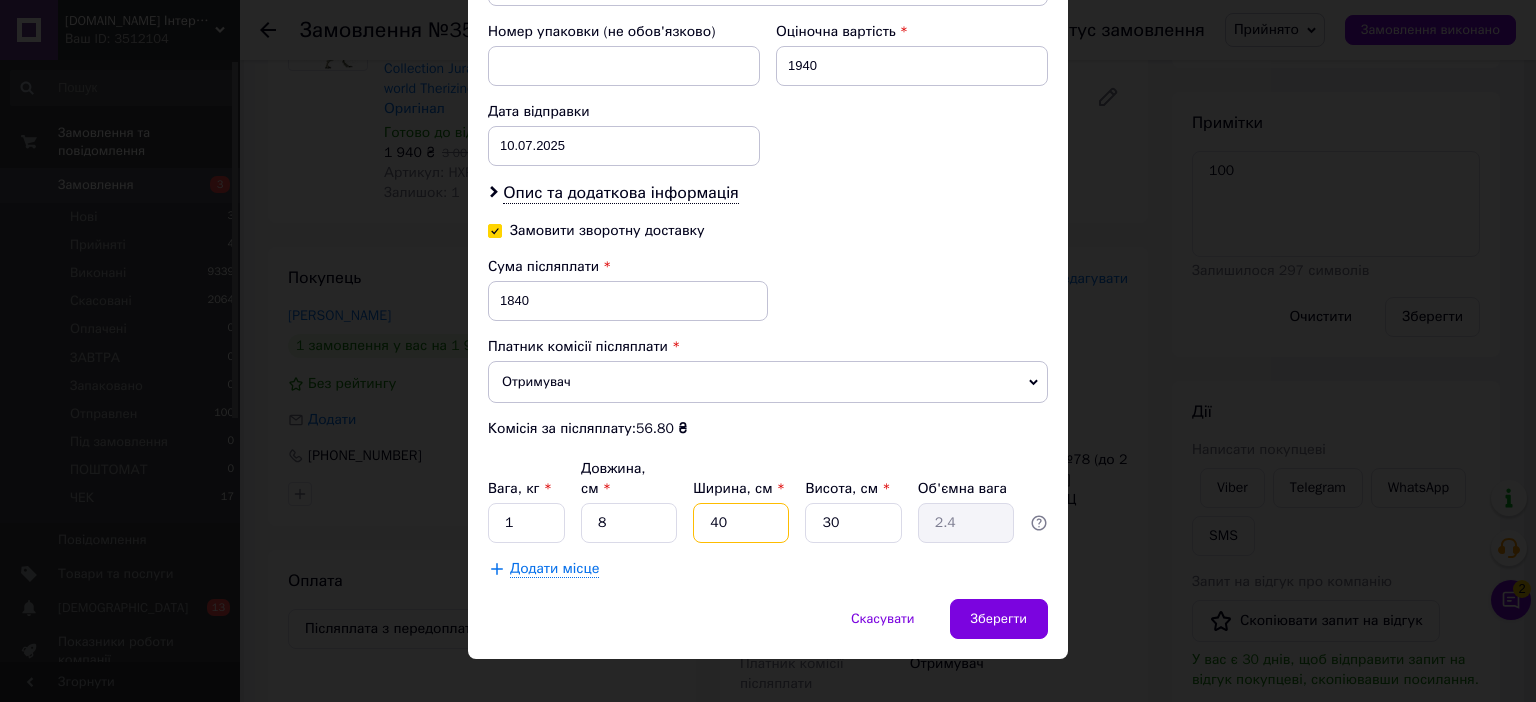type on "4" 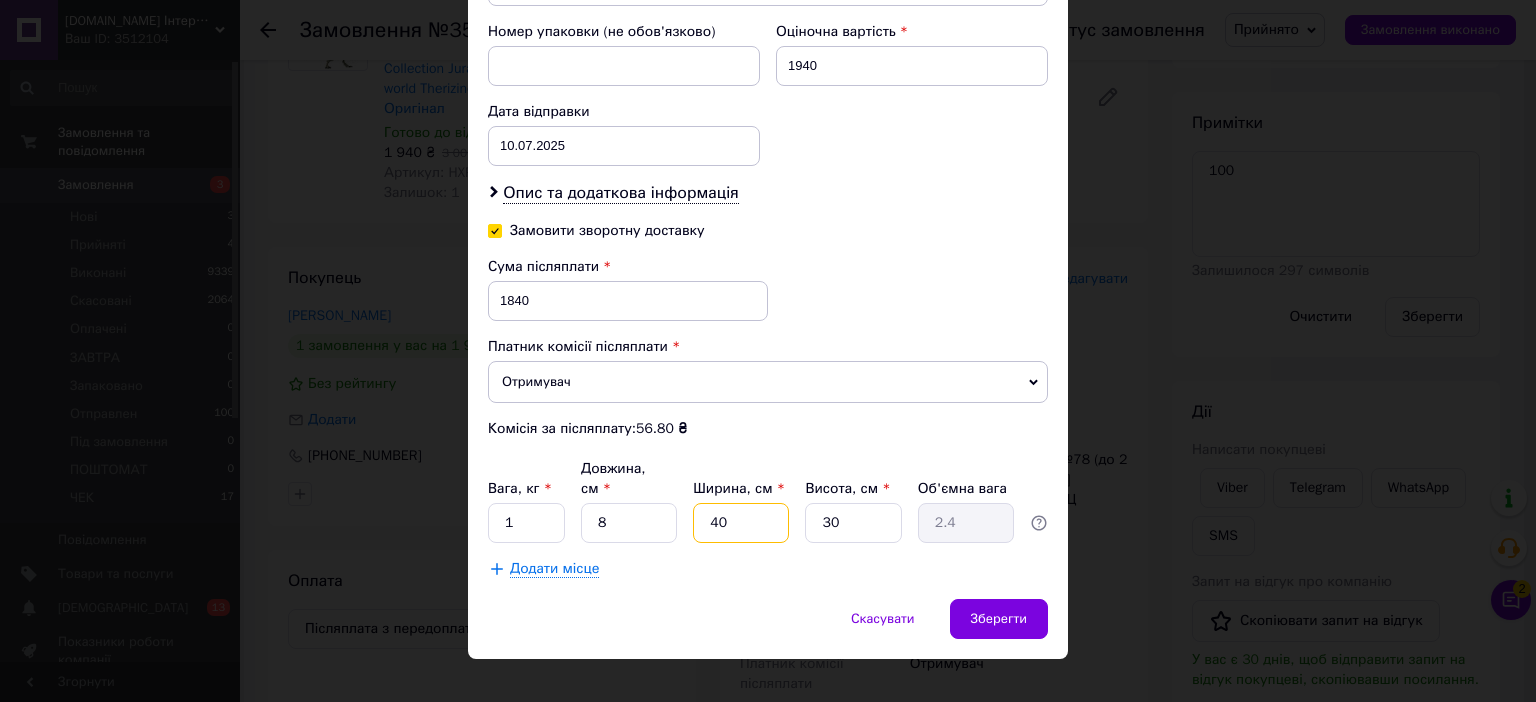 type on "0.24" 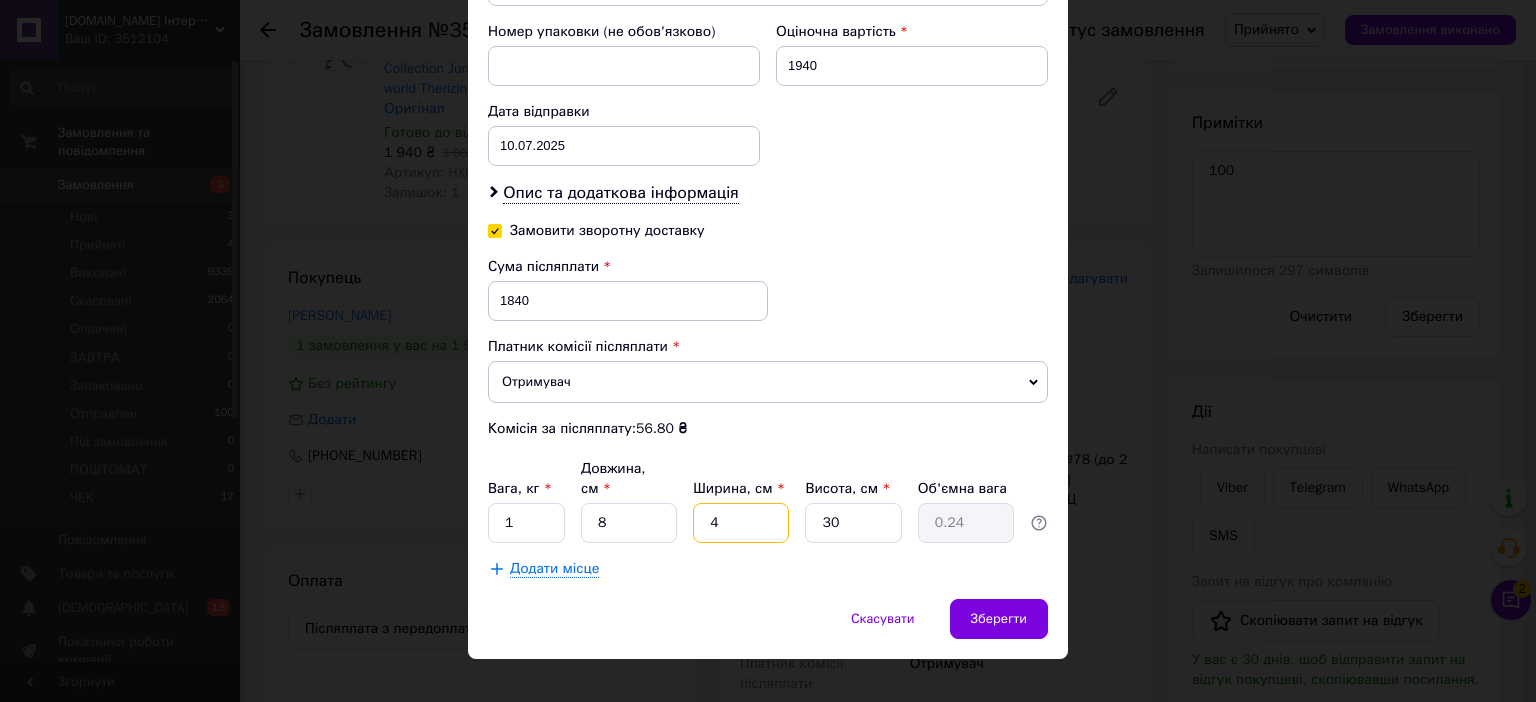type 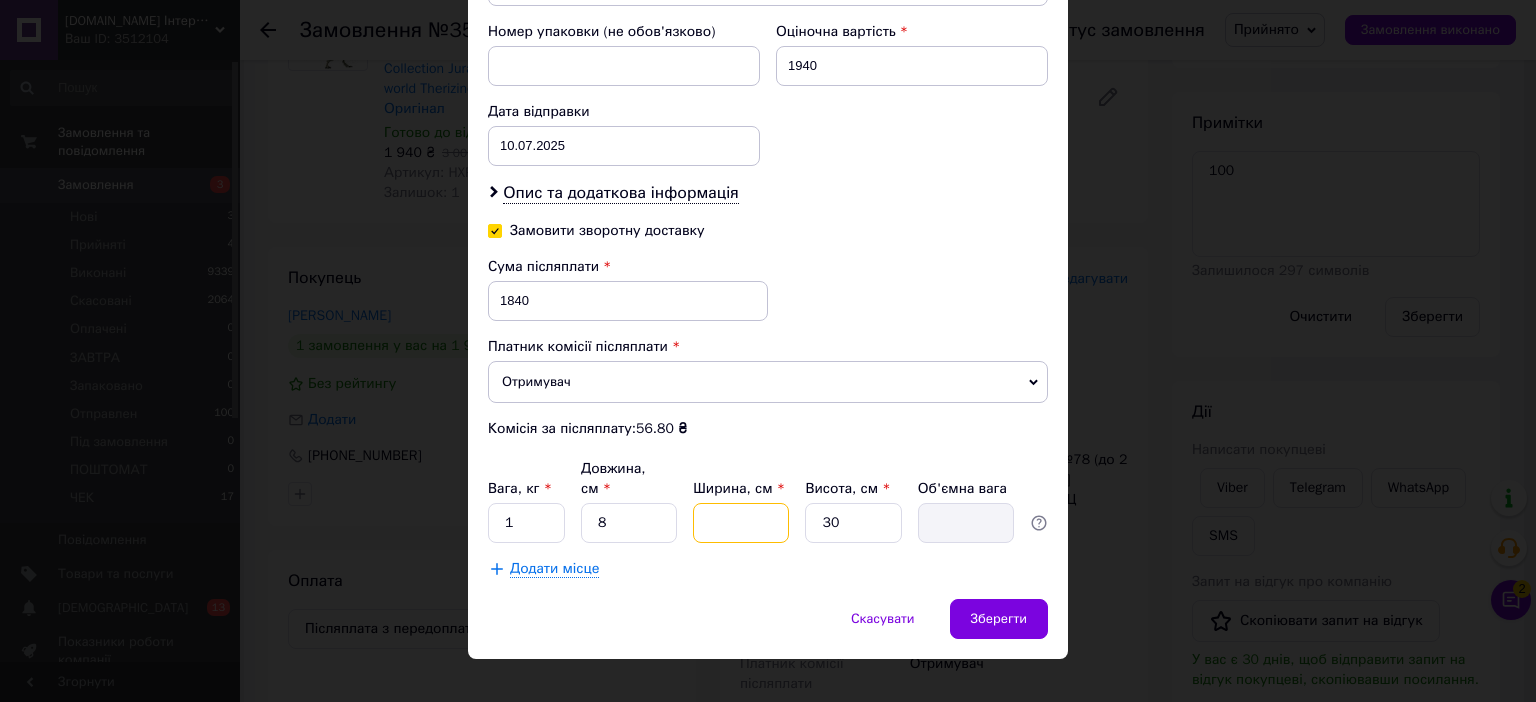 type on "3" 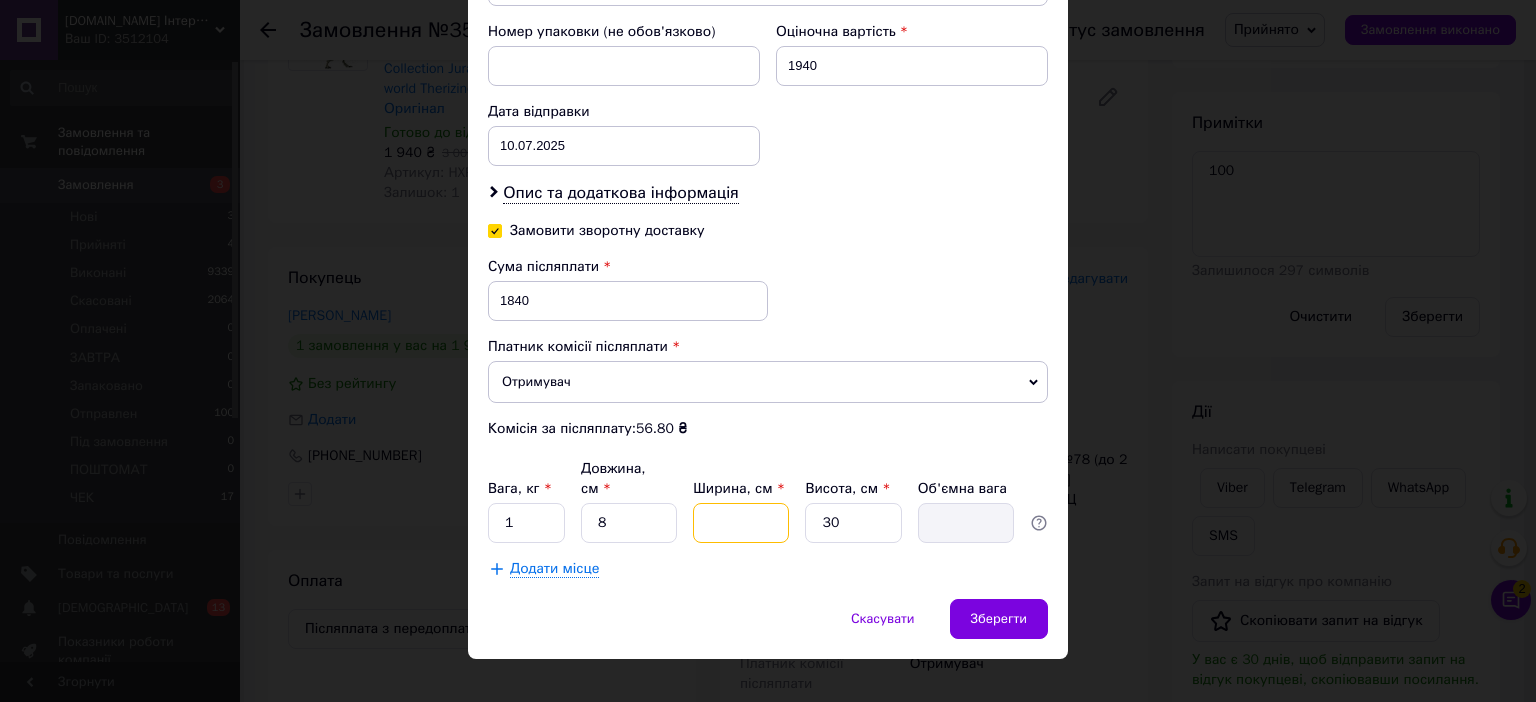 type on "0.18" 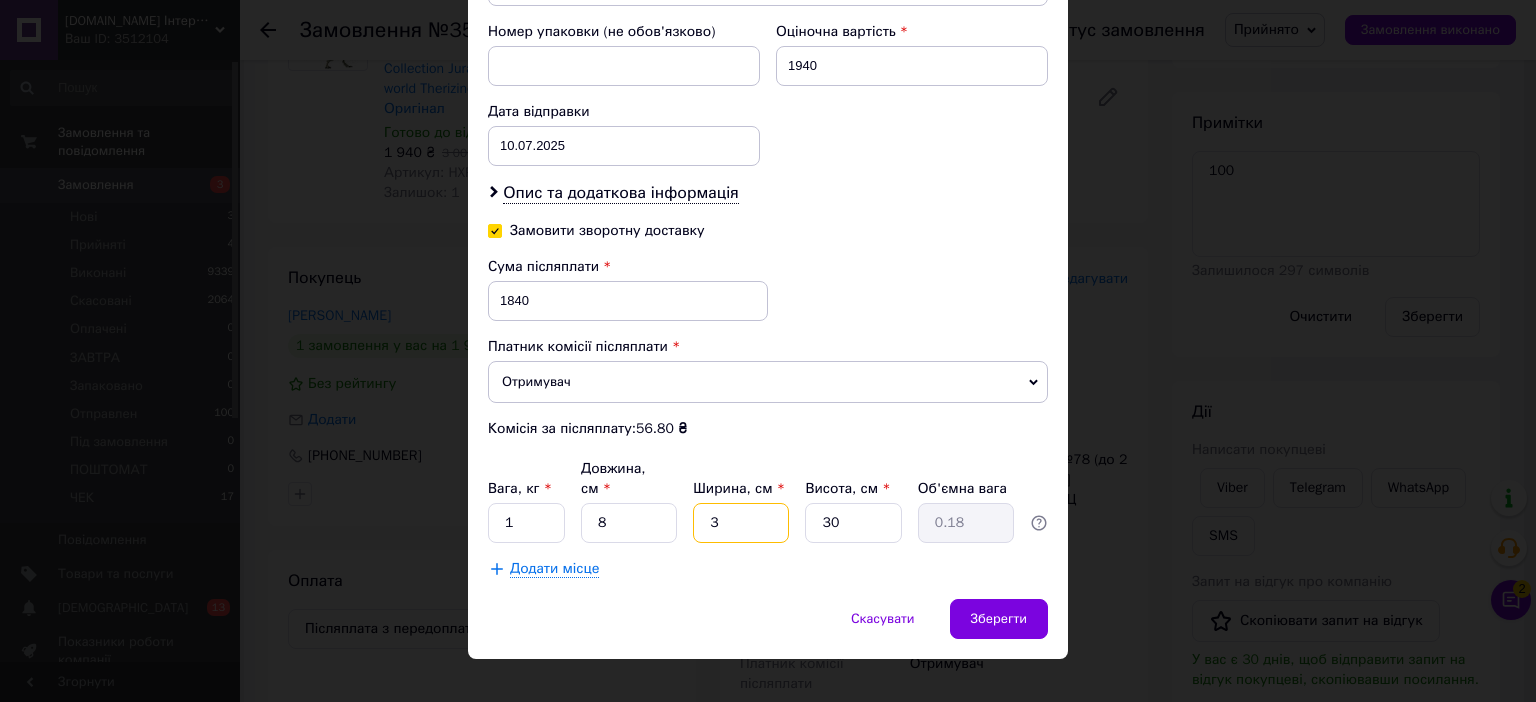 type on "37" 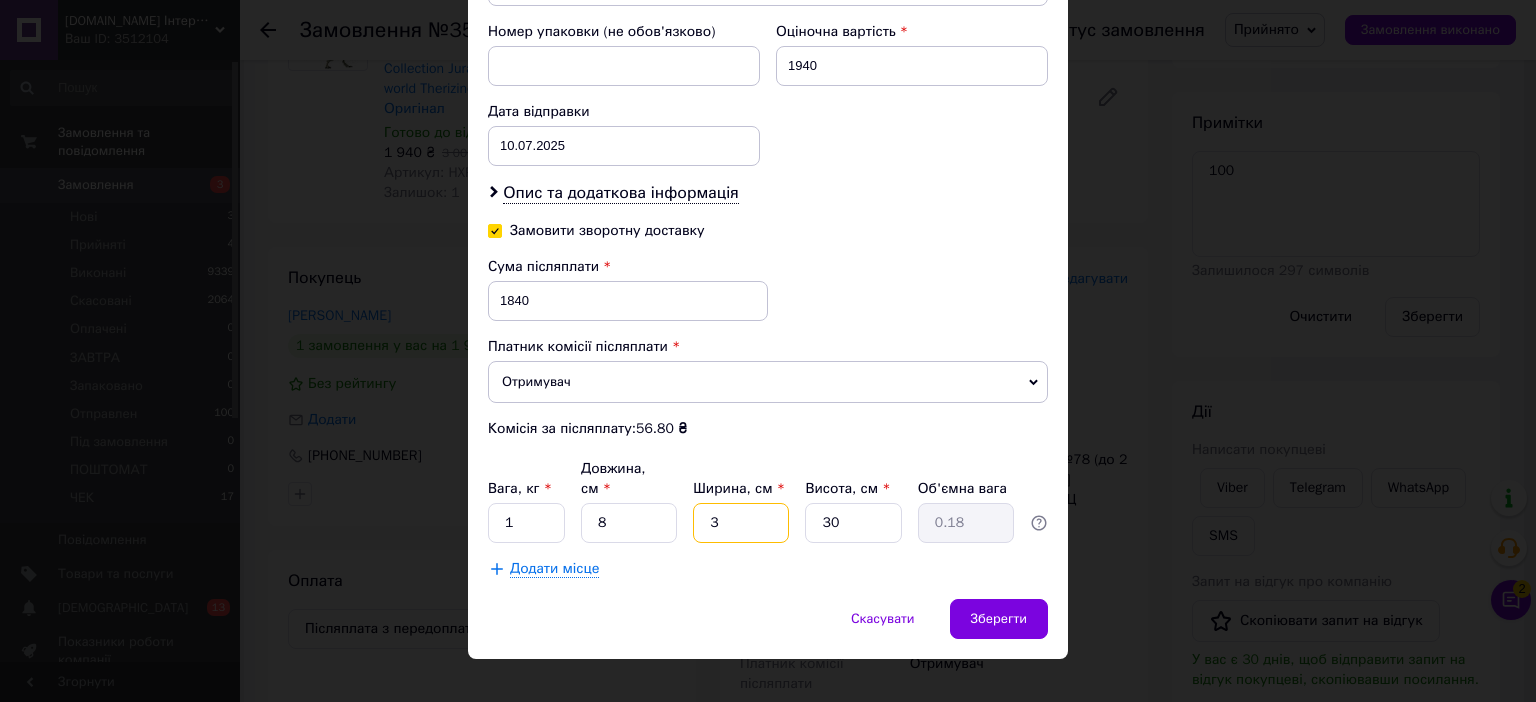 type on "2.22" 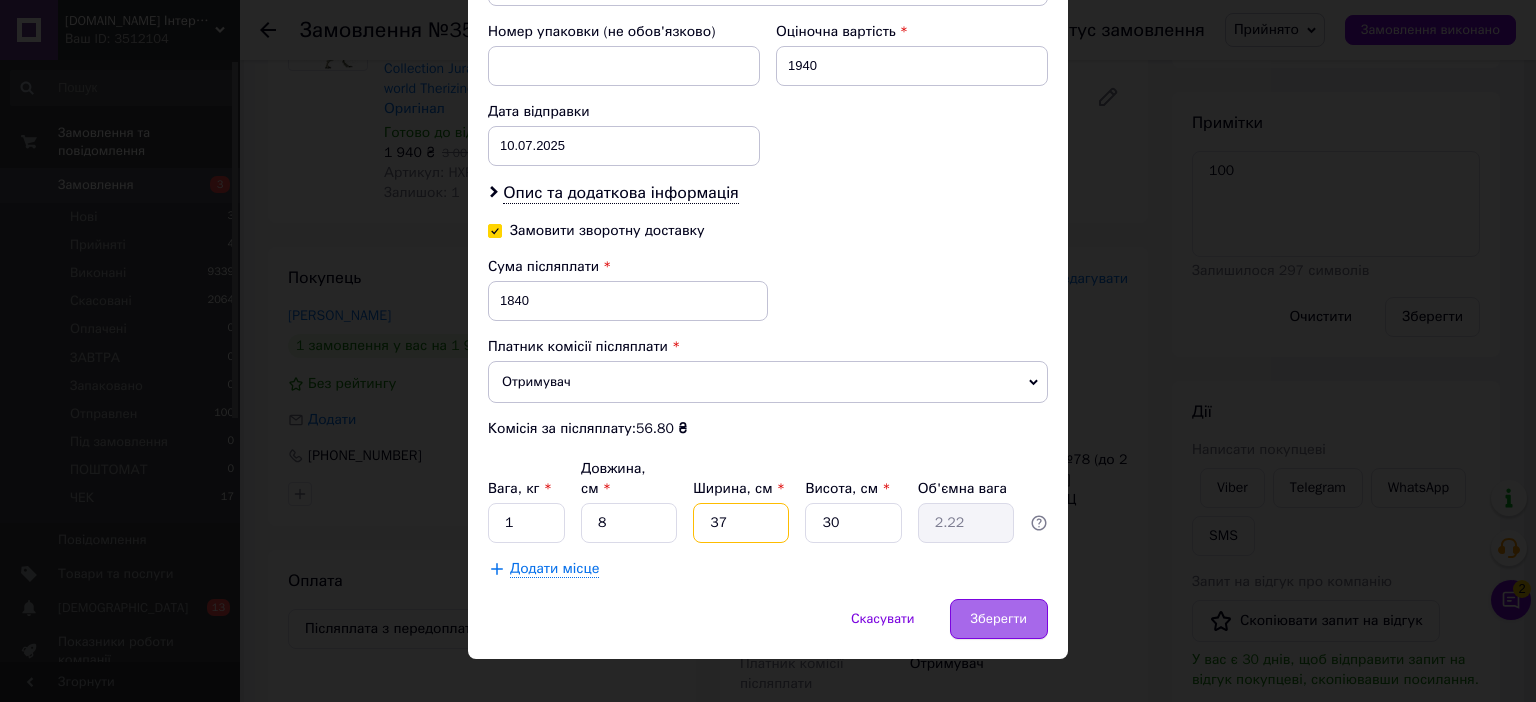 type on "37" 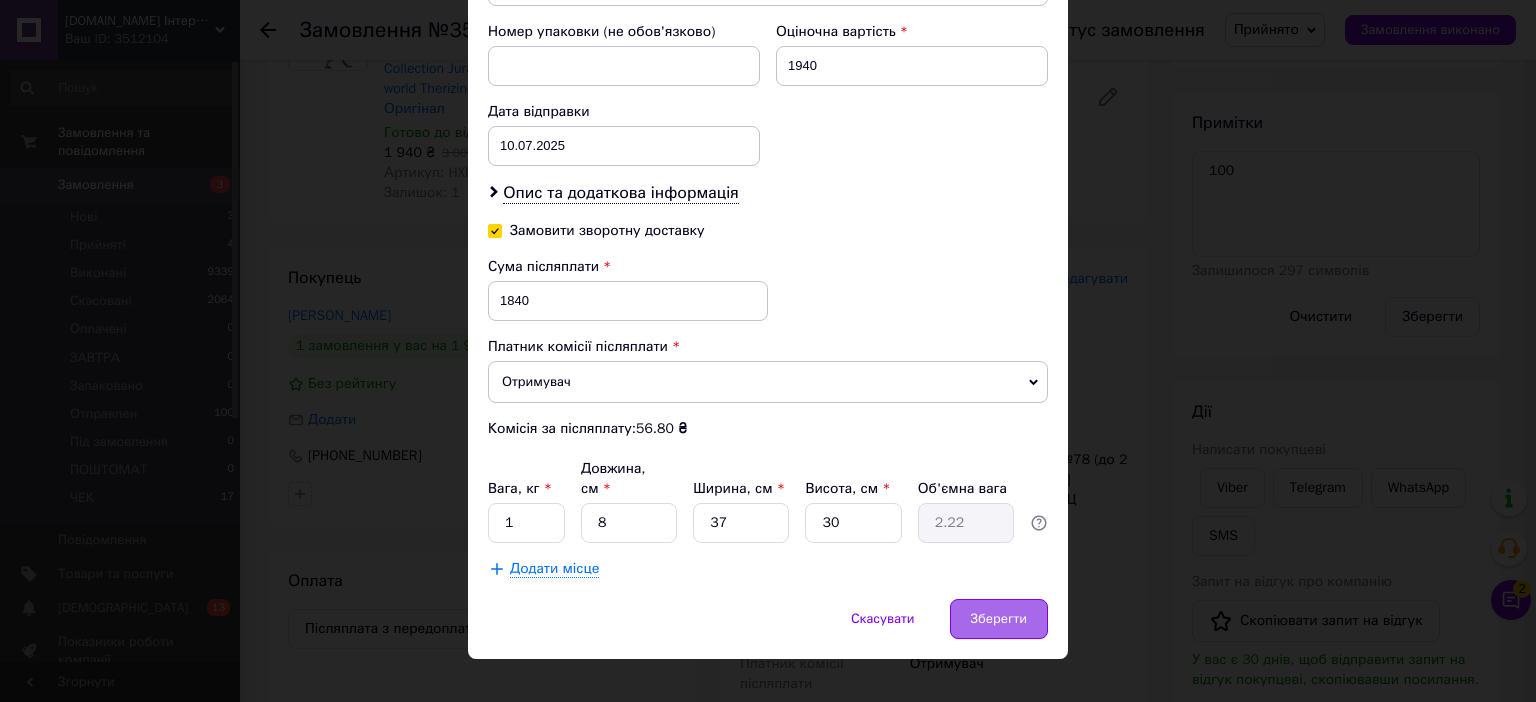 click on "Зберегти" at bounding box center (999, 619) 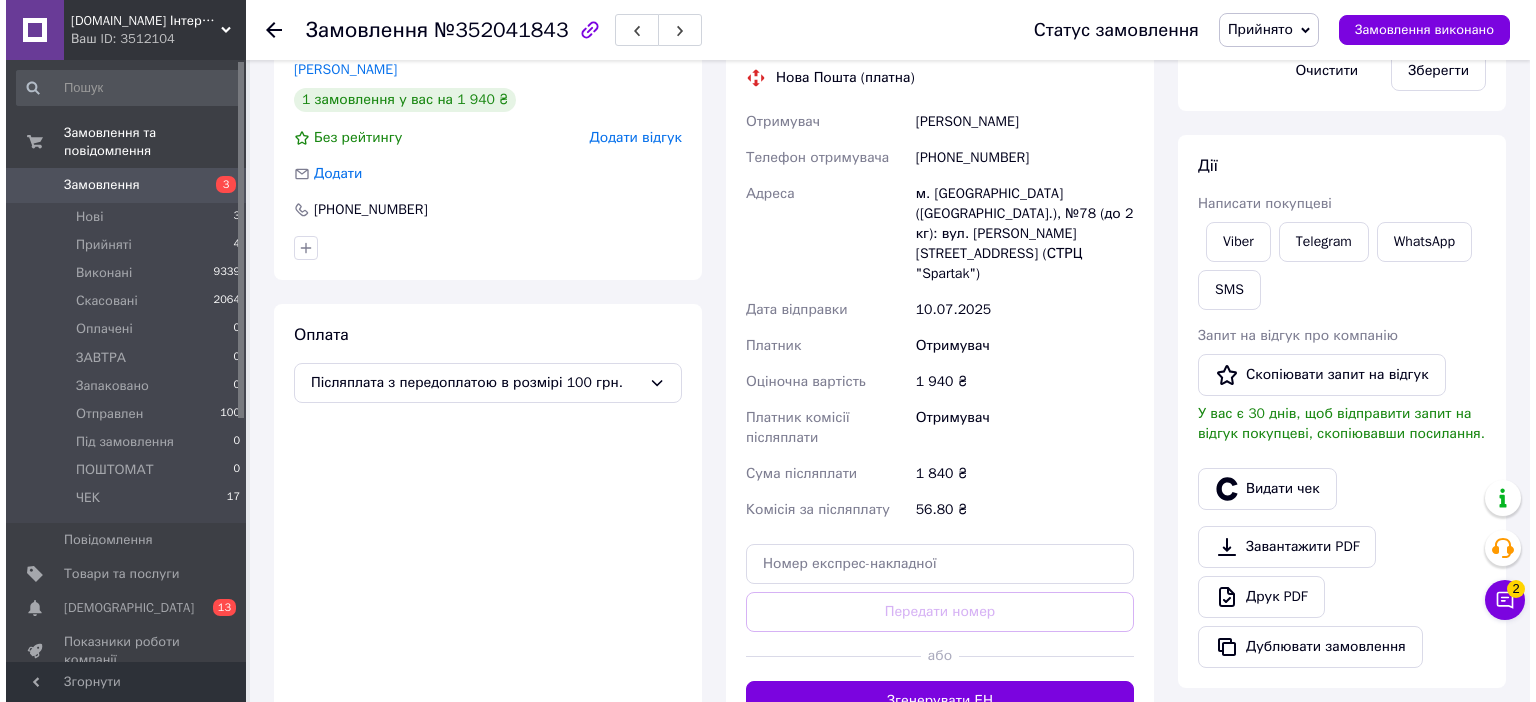scroll, scrollTop: 400, scrollLeft: 0, axis: vertical 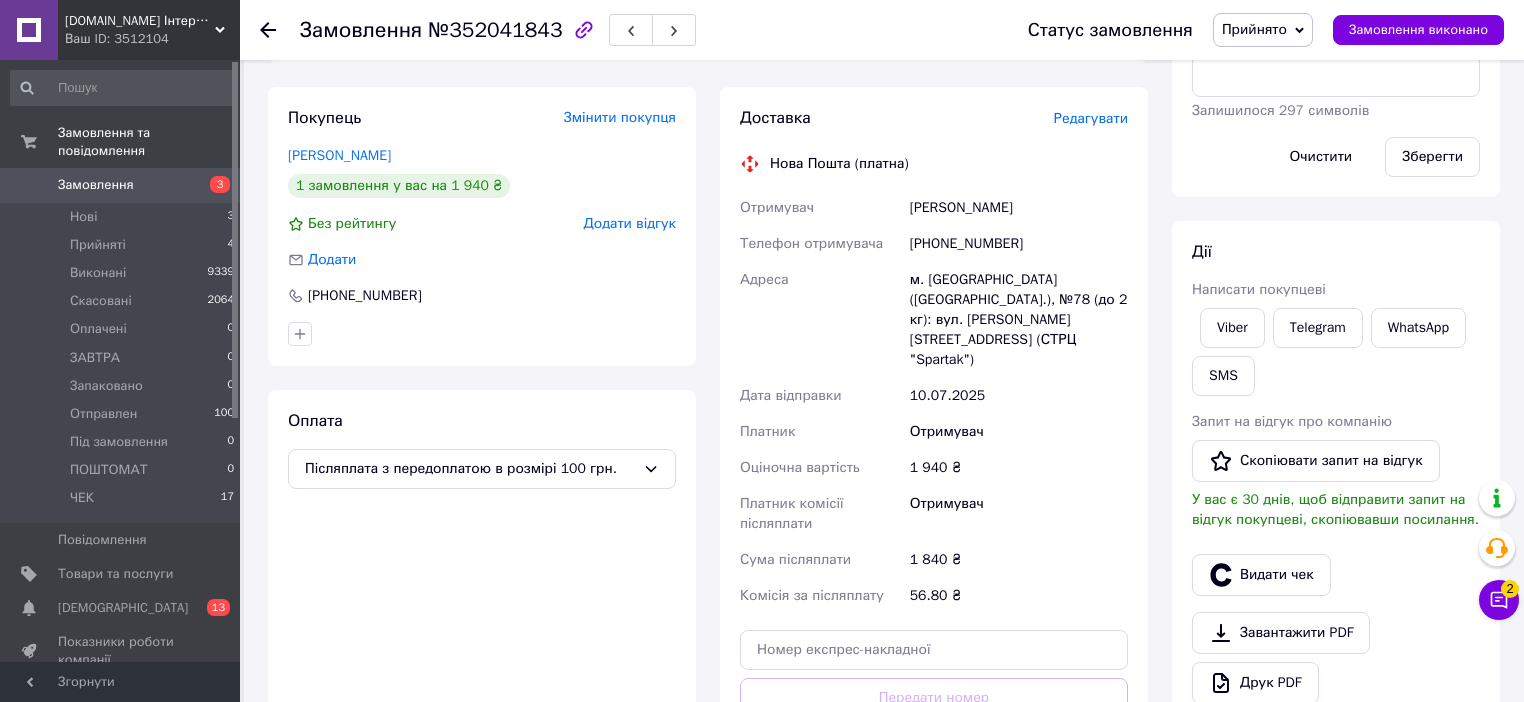 click on "Редагувати" at bounding box center (1091, 118) 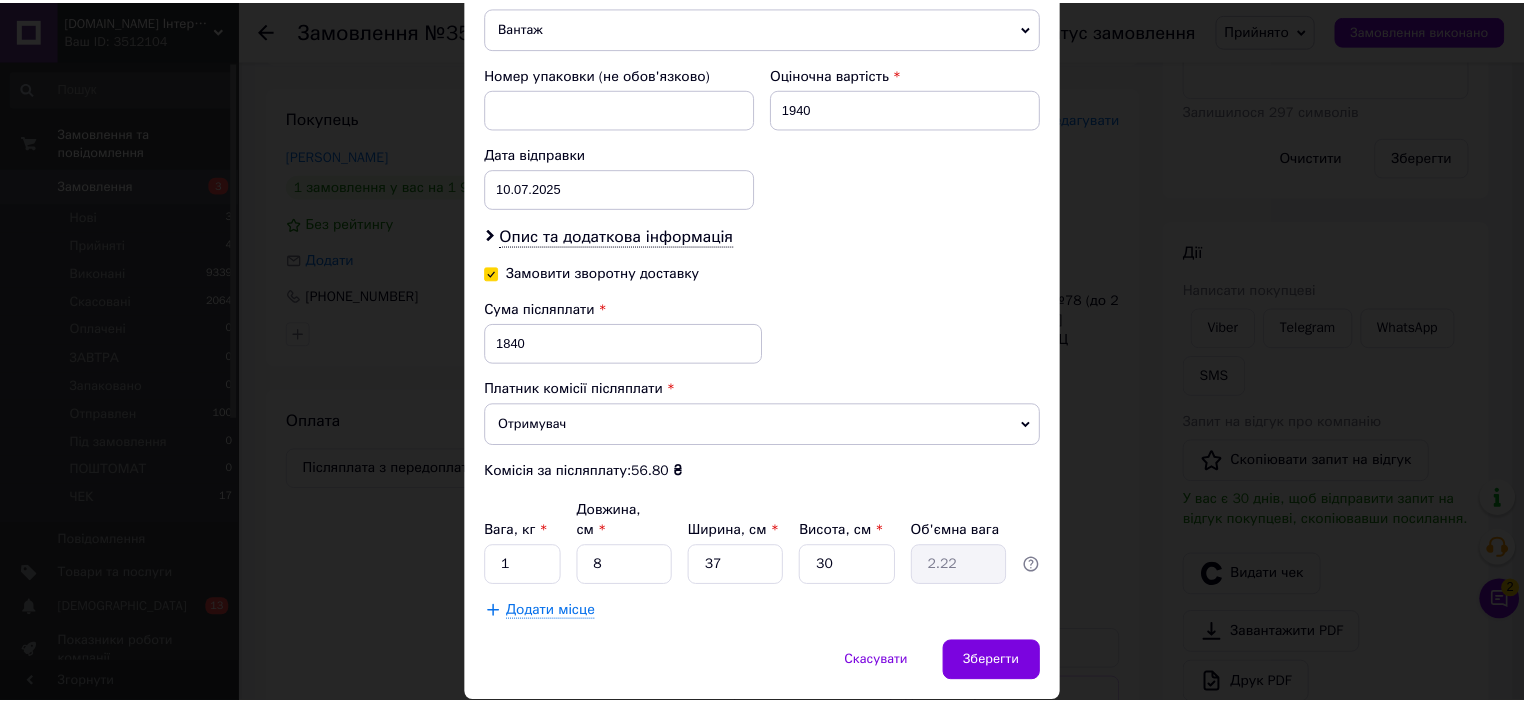 scroll, scrollTop: 877, scrollLeft: 0, axis: vertical 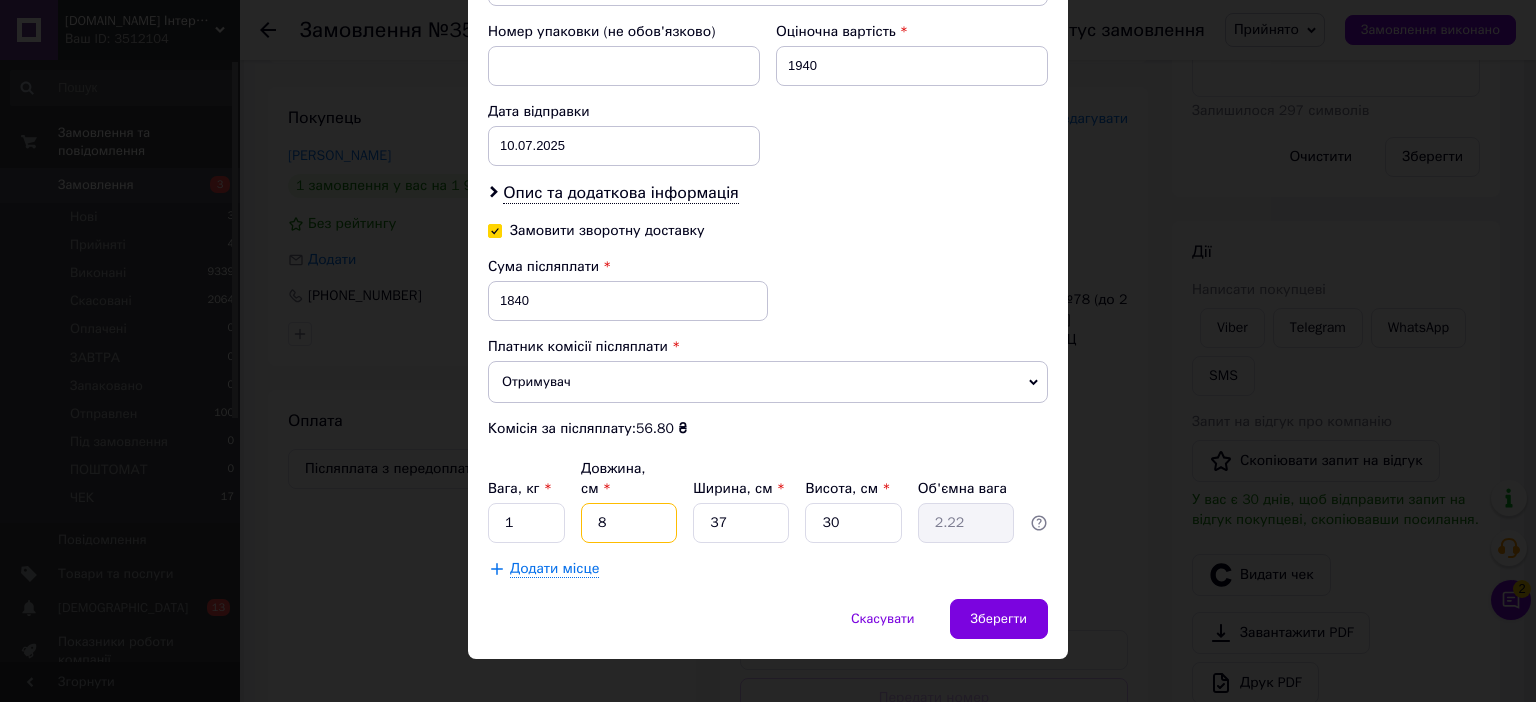 drag, startPoint x: 629, startPoint y: 497, endPoint x: 504, endPoint y: 484, distance: 125.67418 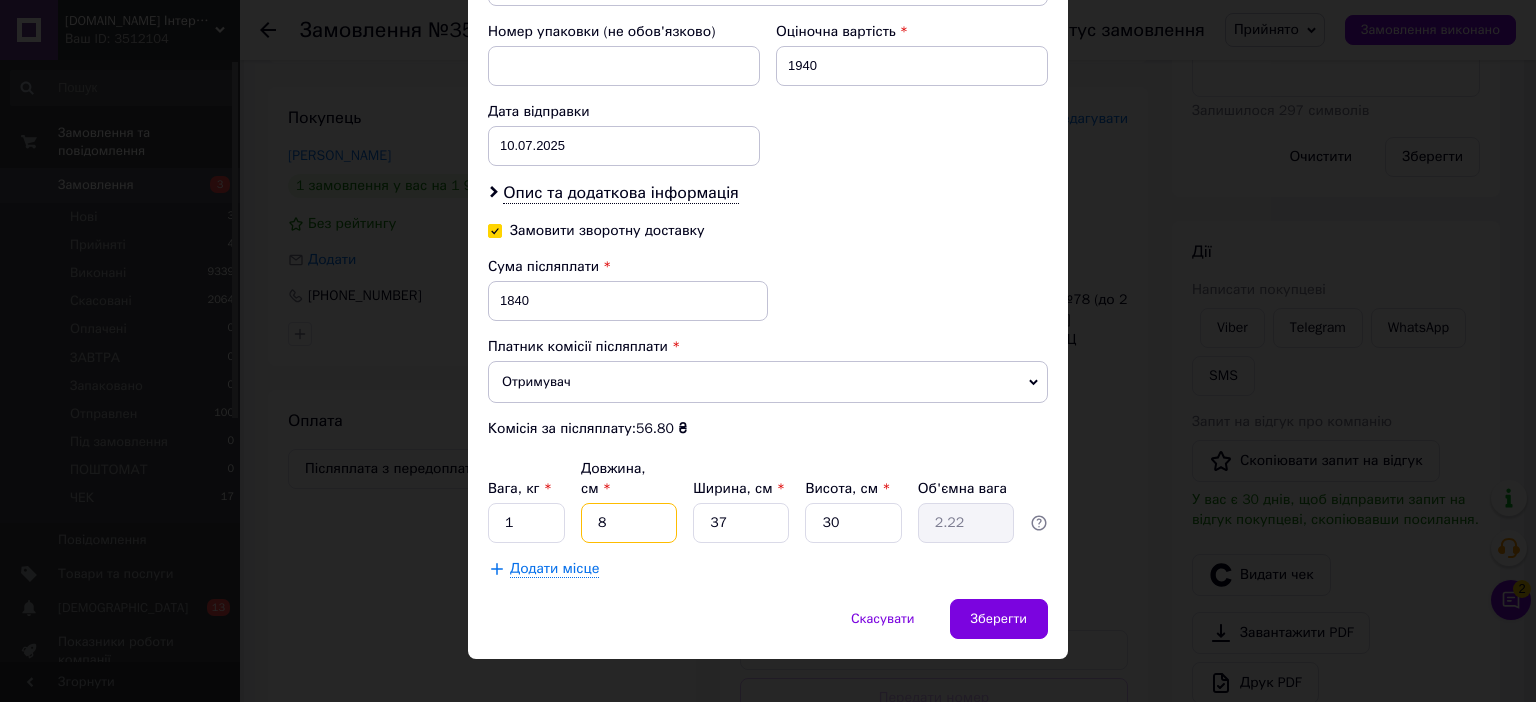type on "3" 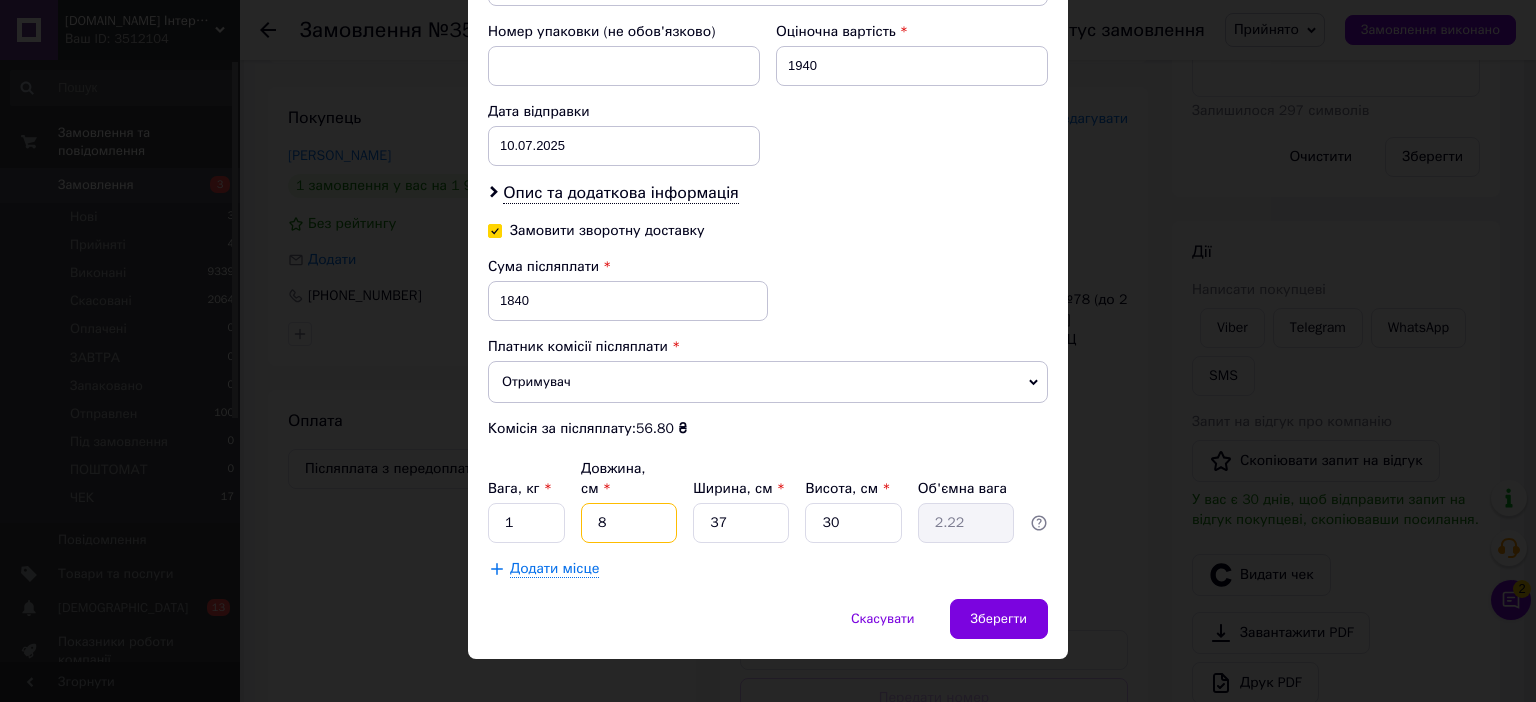 type on "0.83" 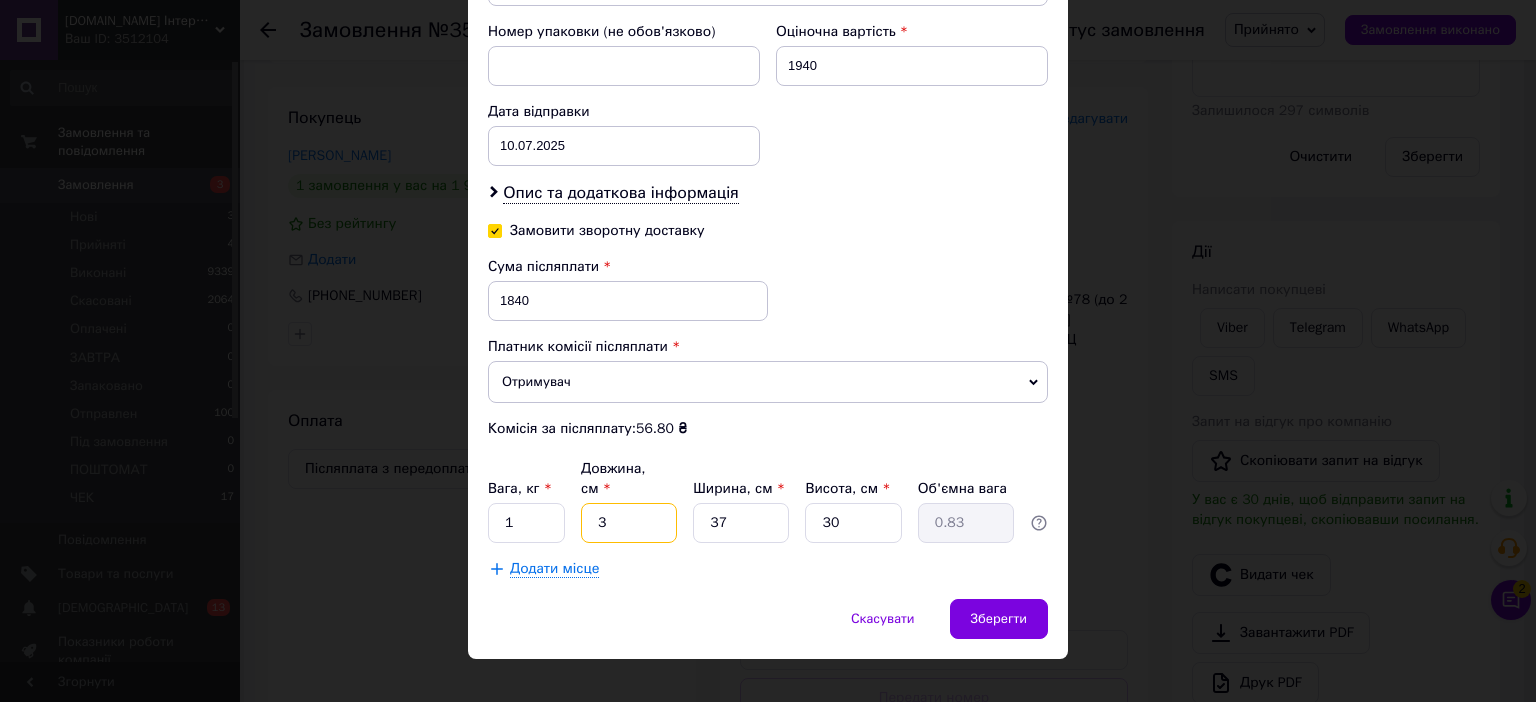 type on "35" 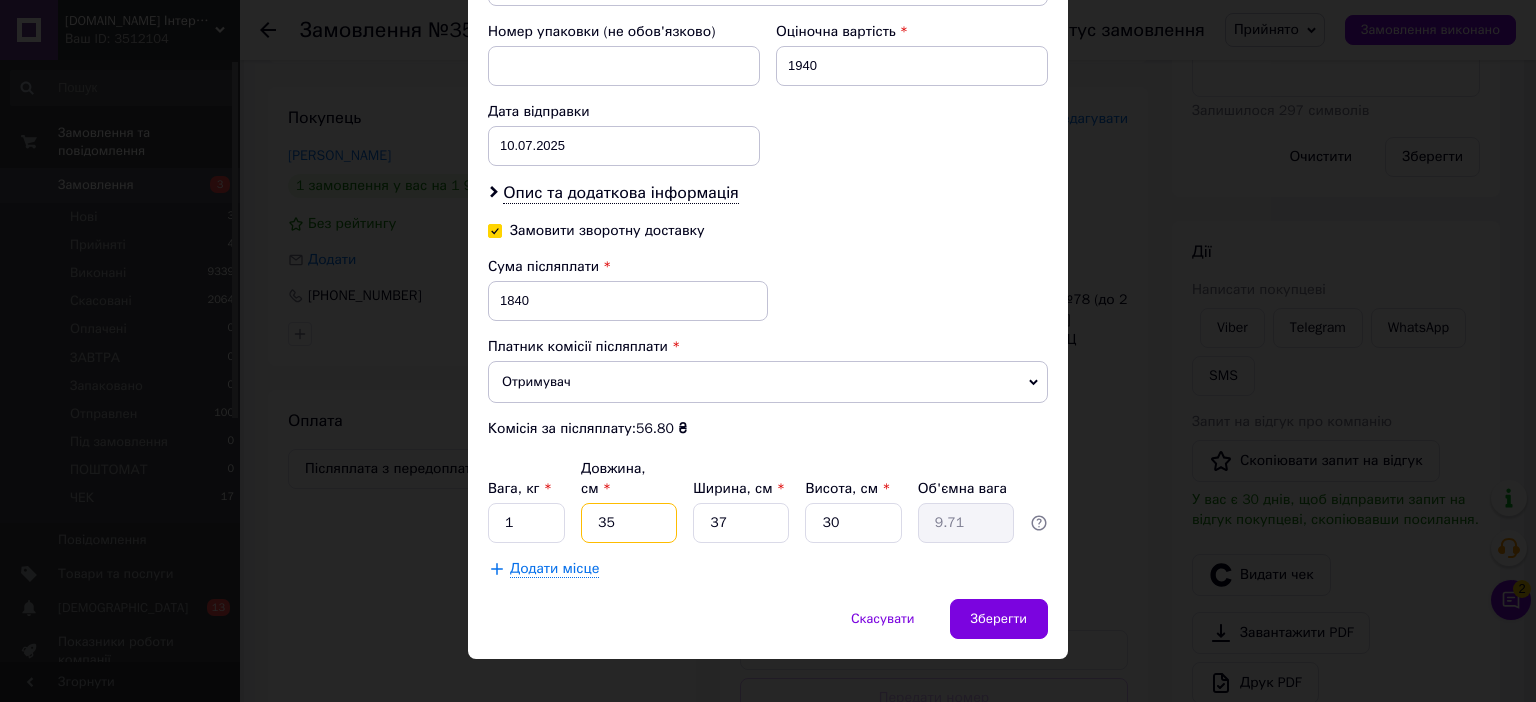type on "35" 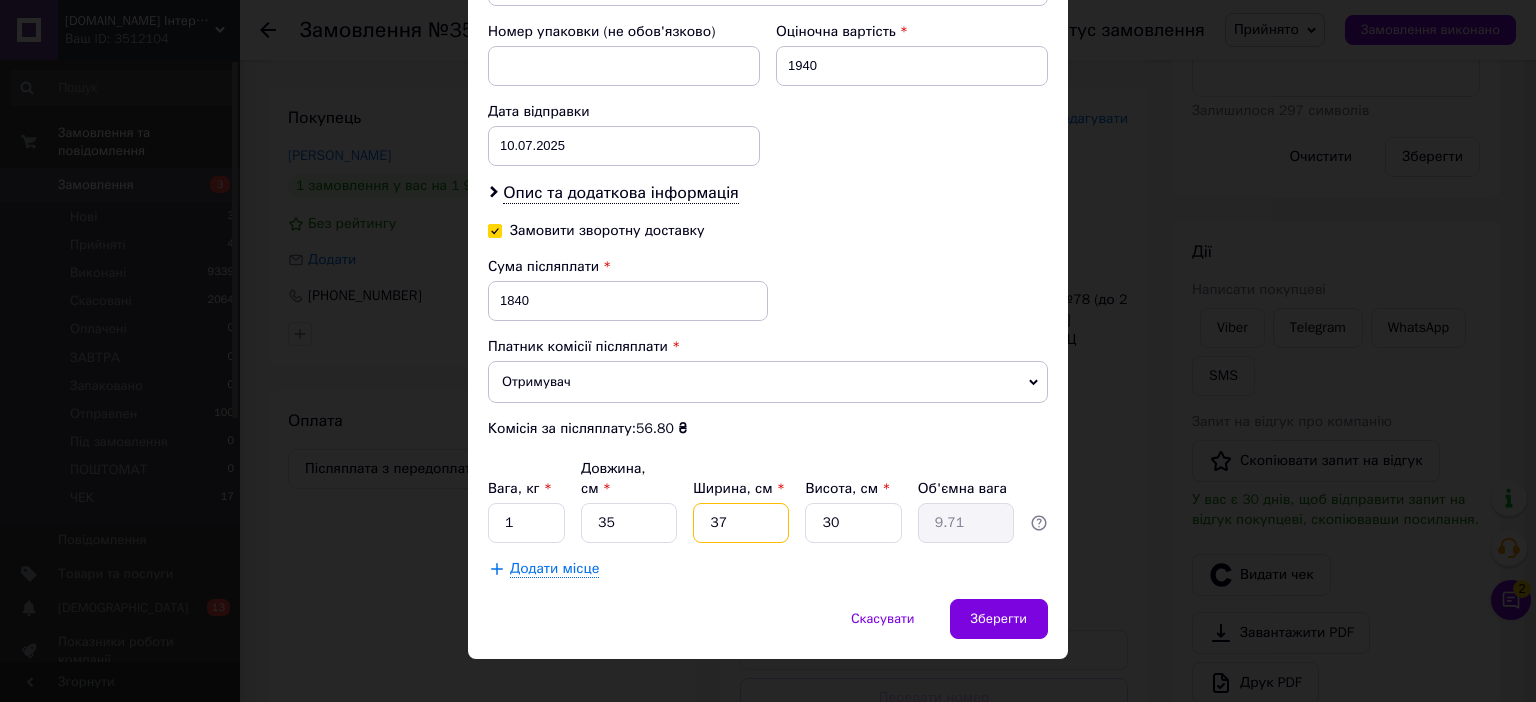 click on "37" at bounding box center [741, 523] 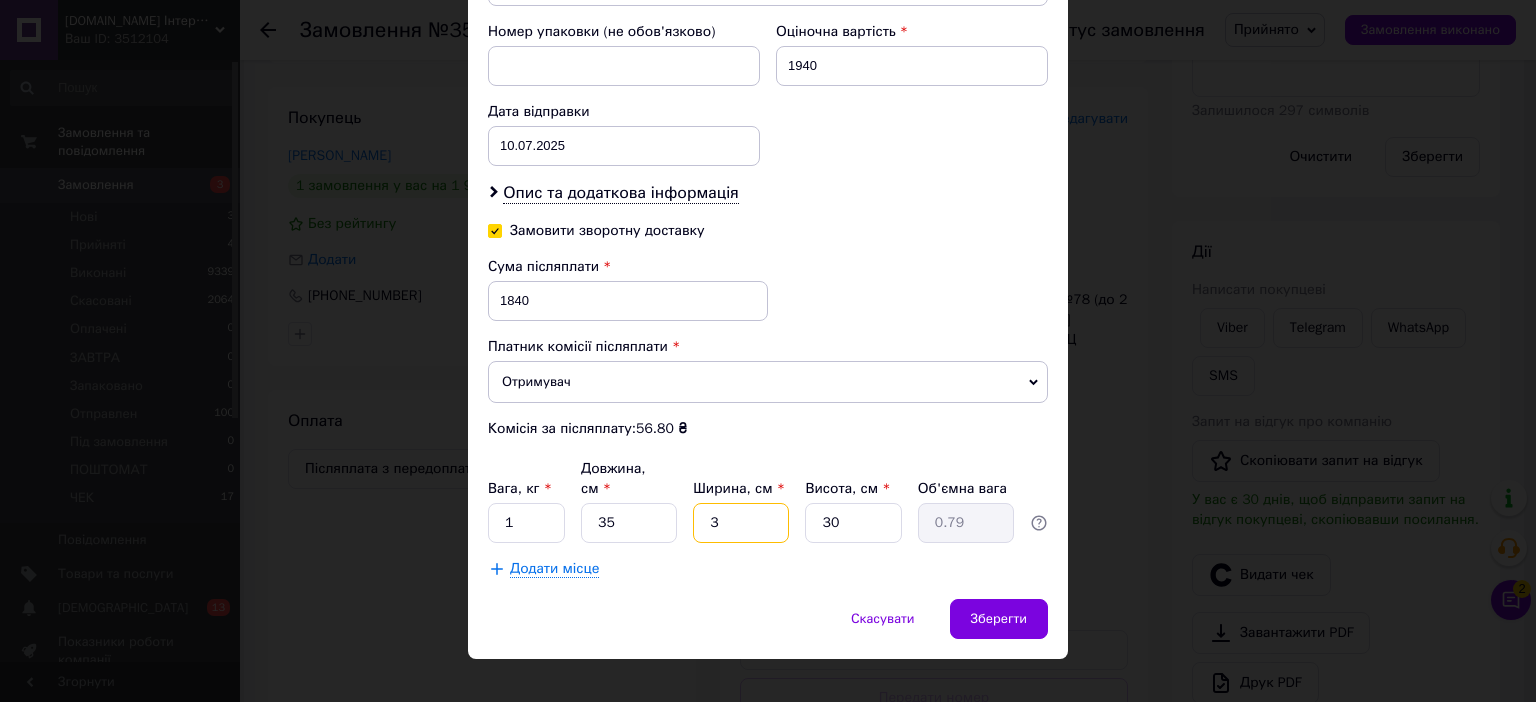 type 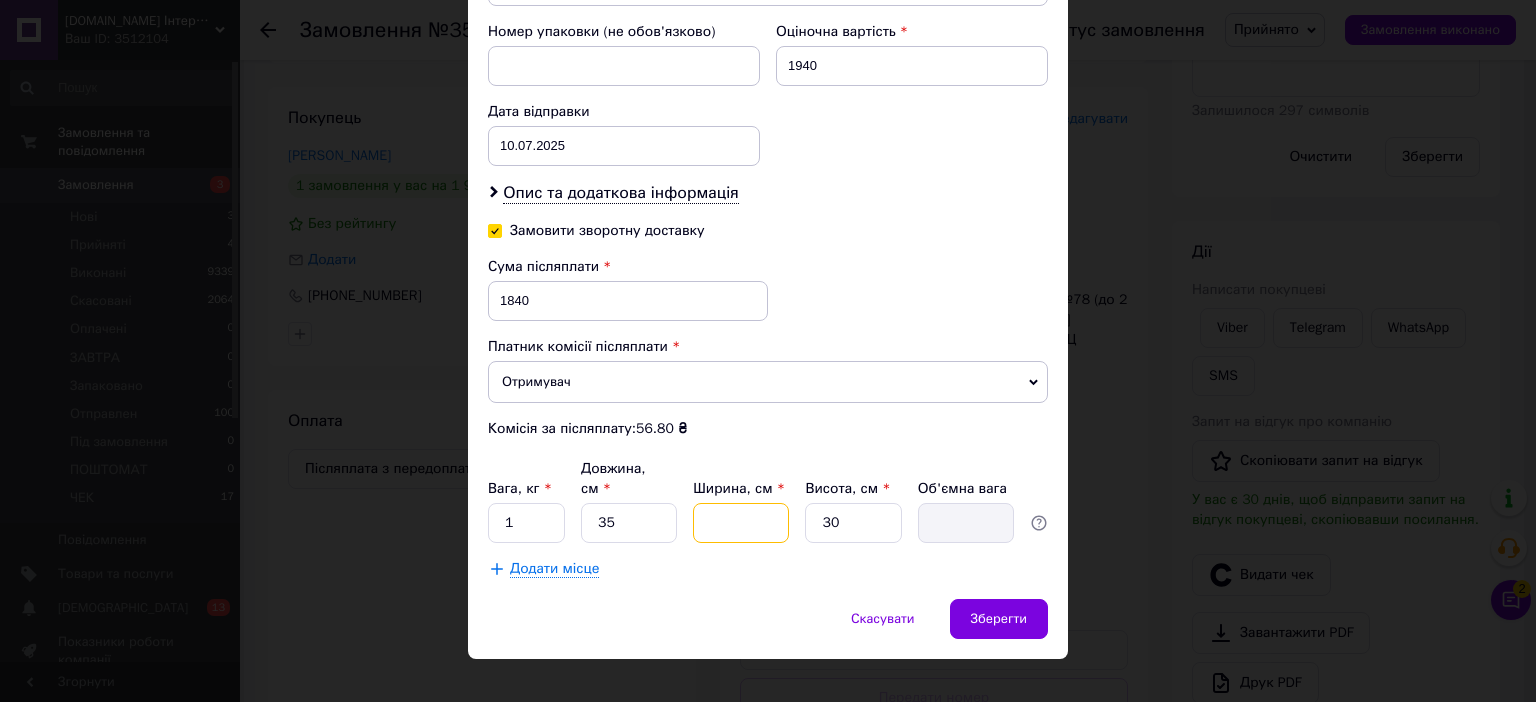 type on "2" 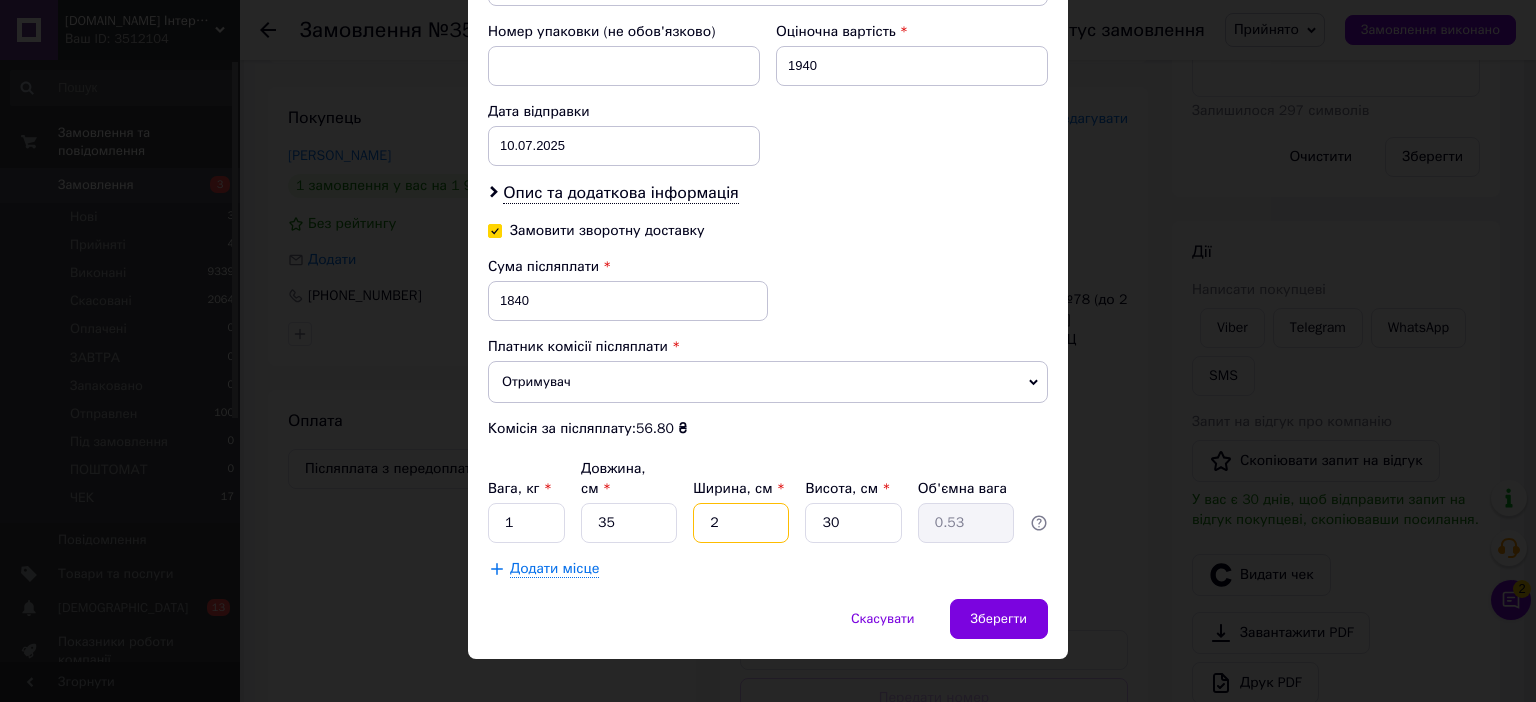 type on "24" 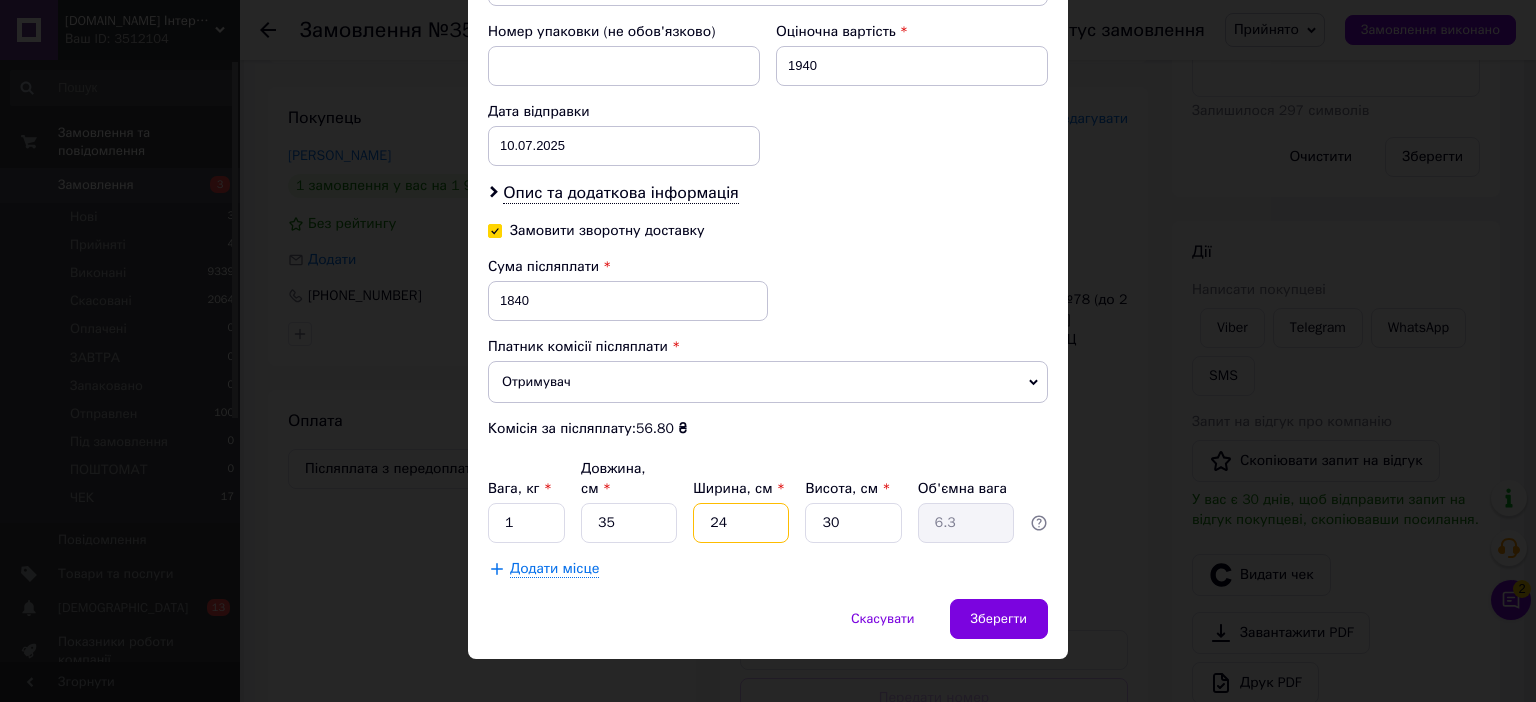 type on "24" 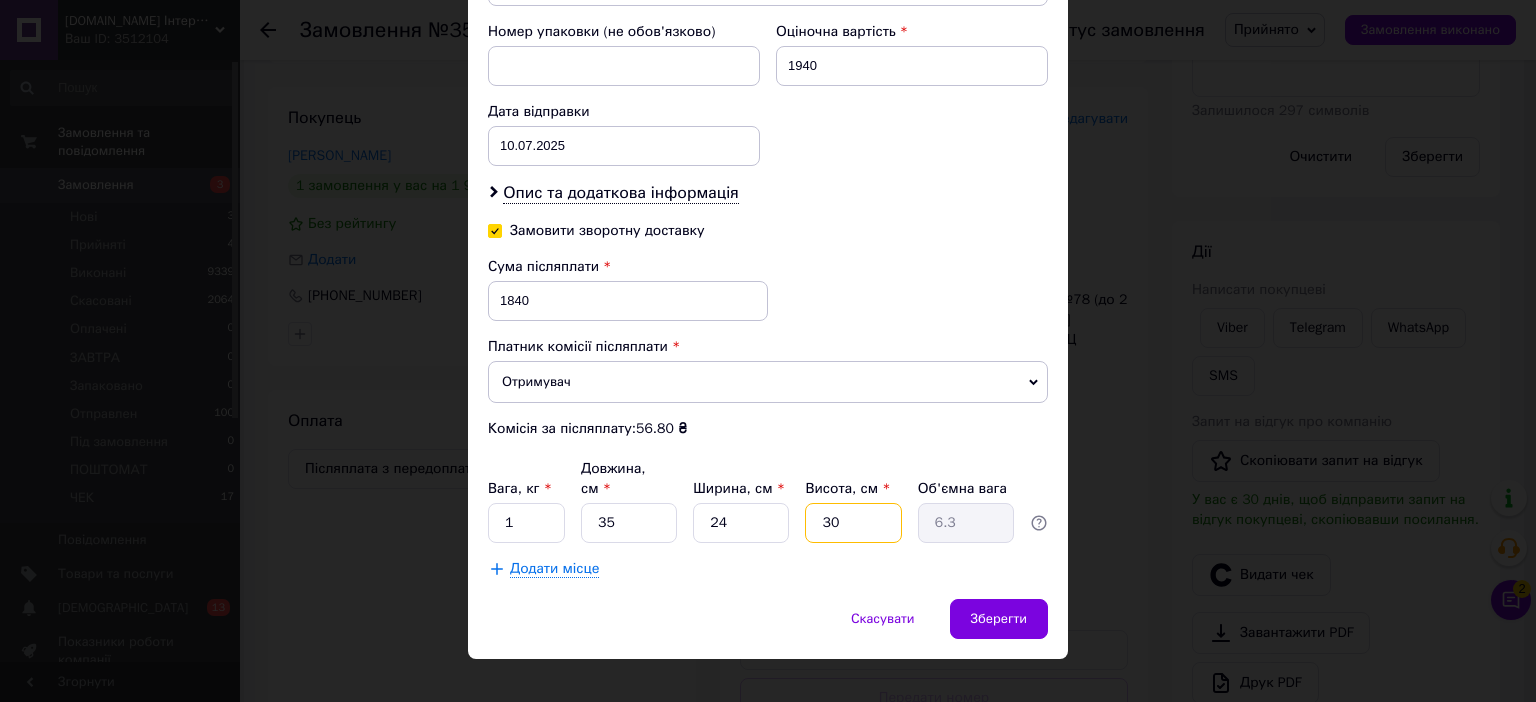 click on "30" at bounding box center (853, 523) 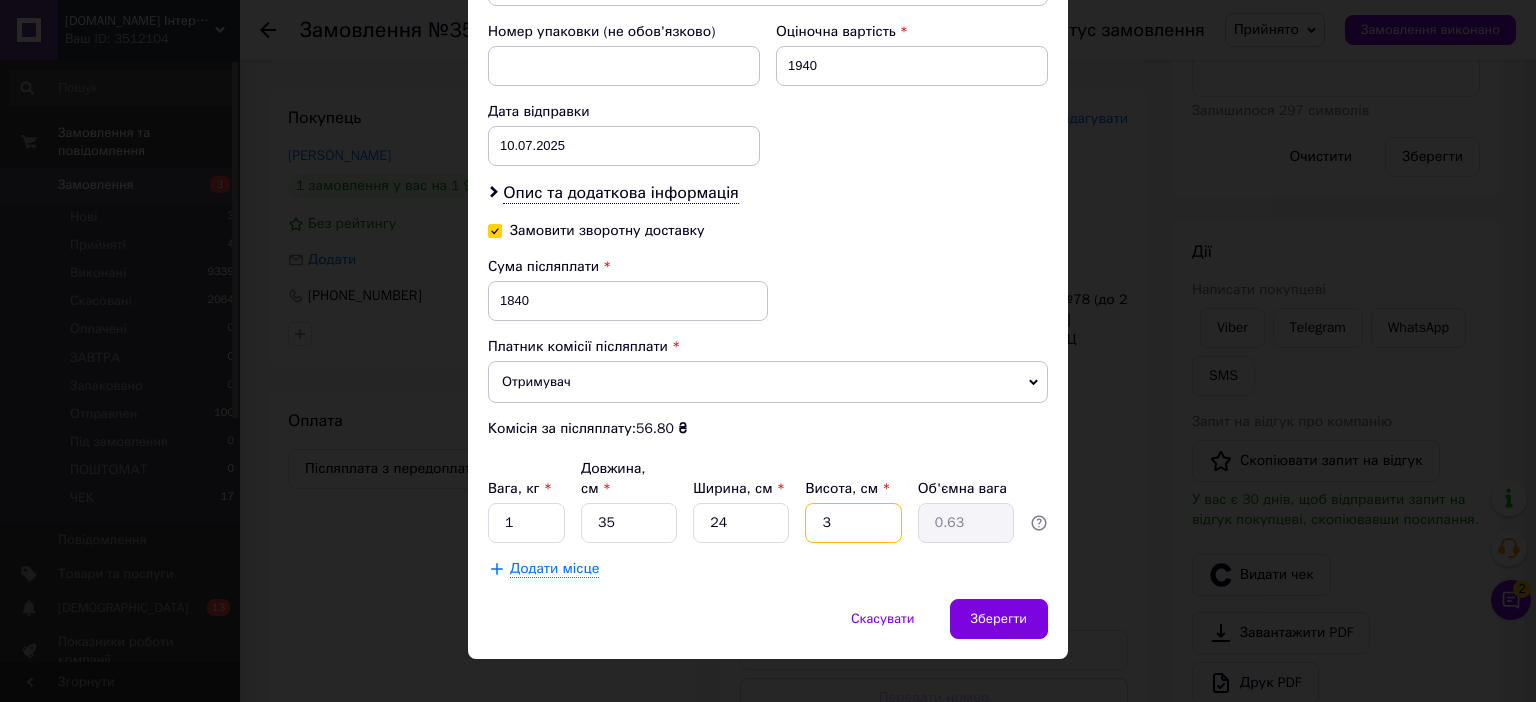 type 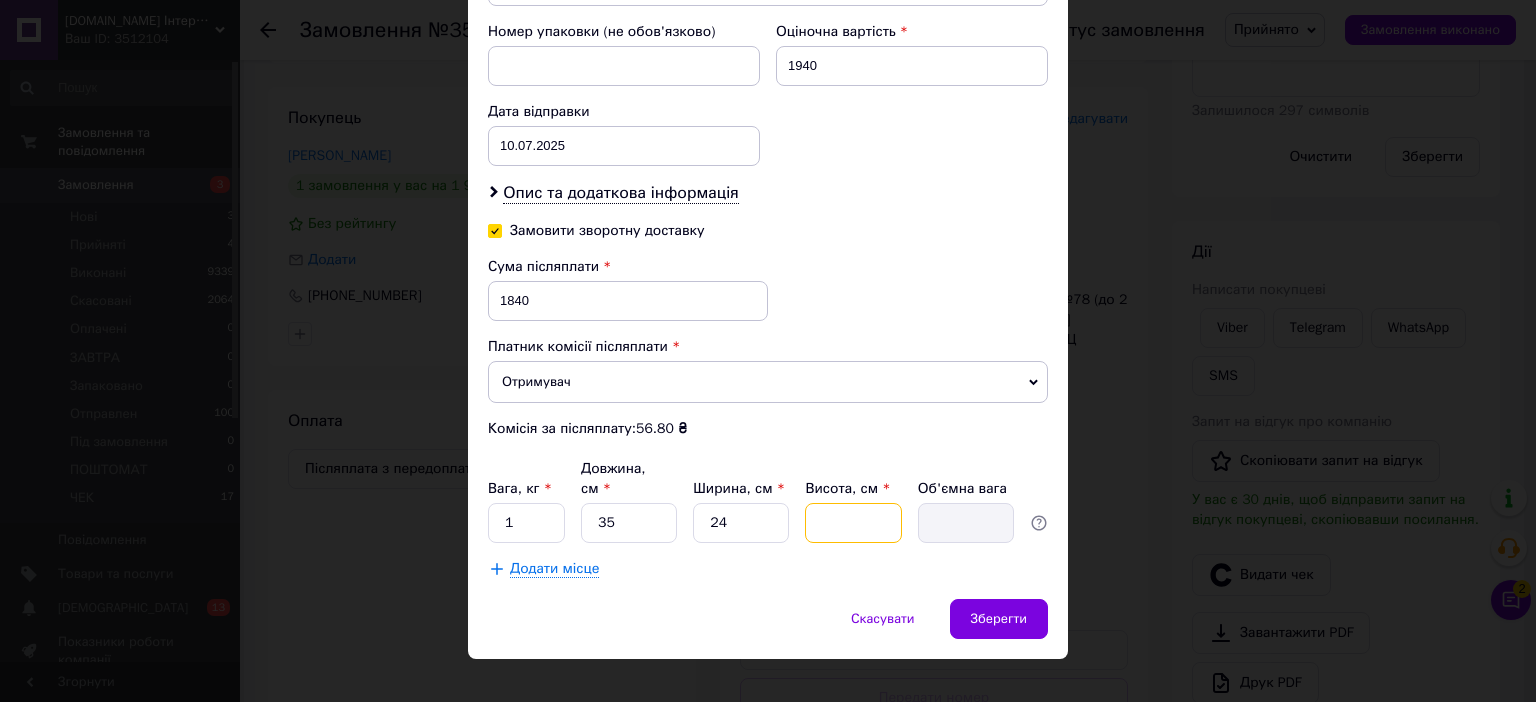 type on "9" 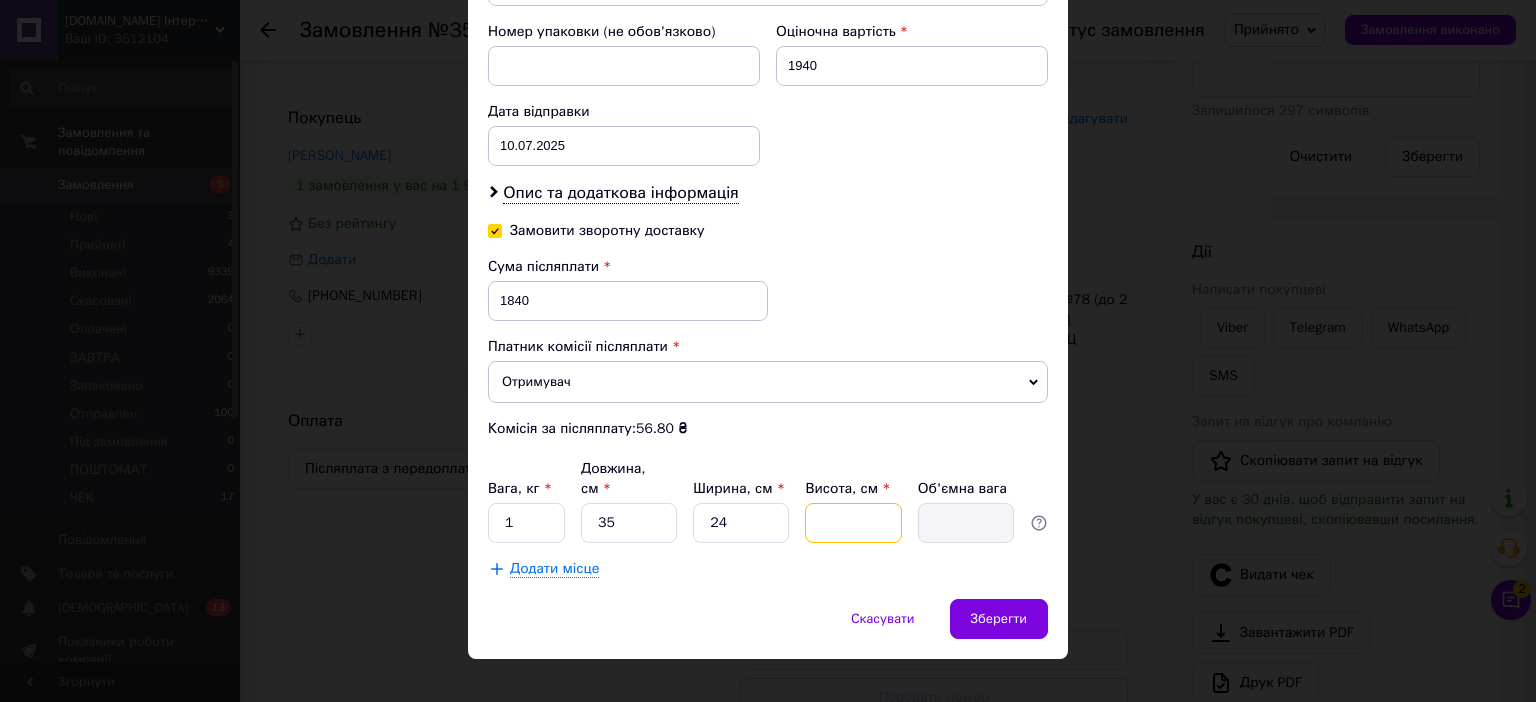 type on "1.89" 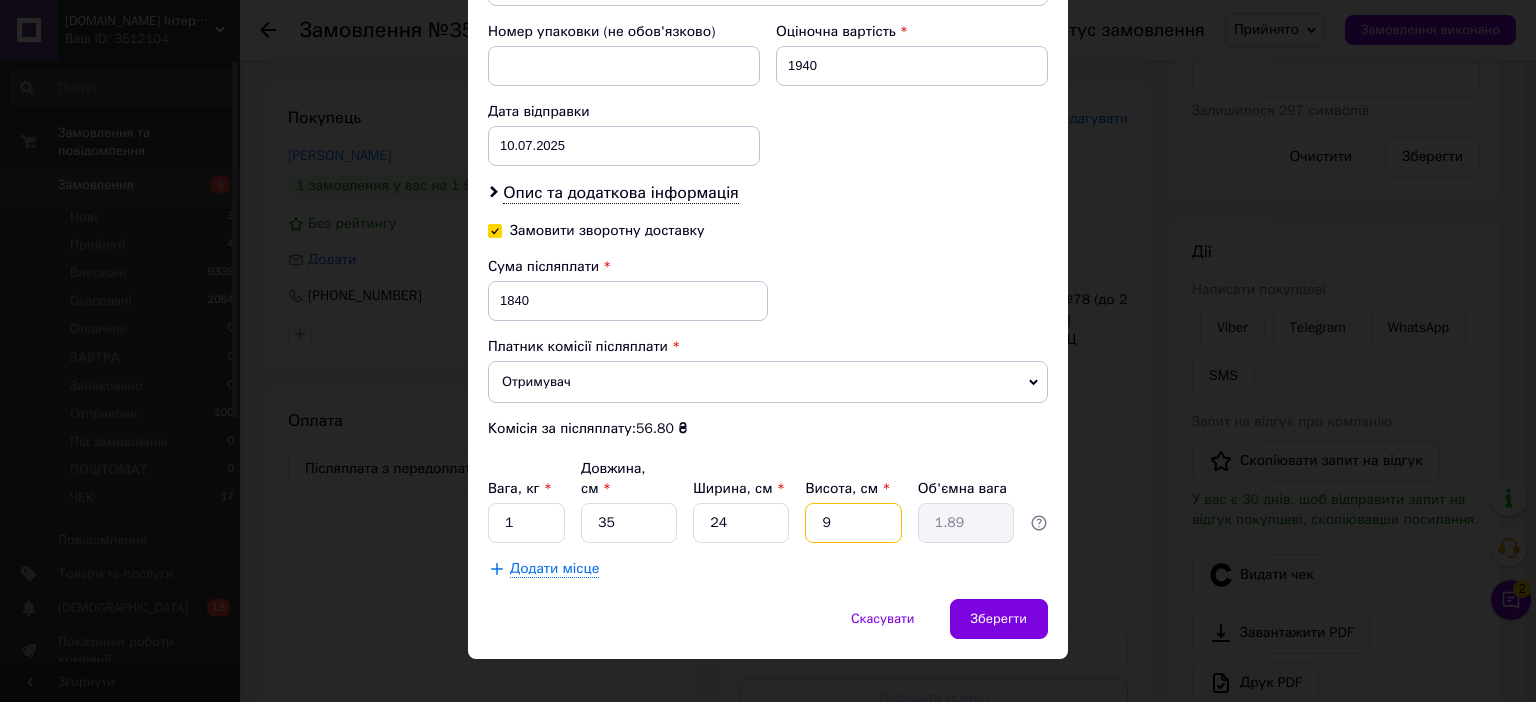 type 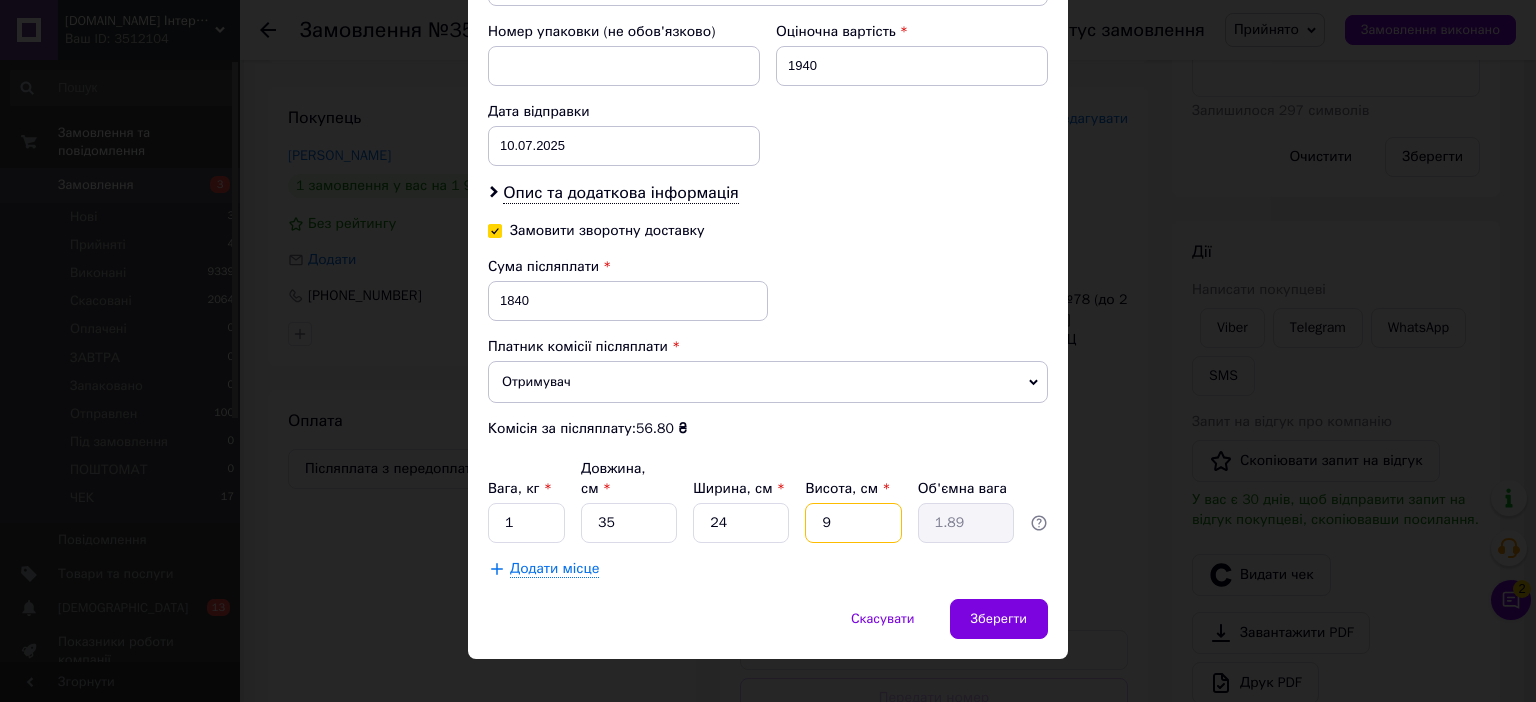 type 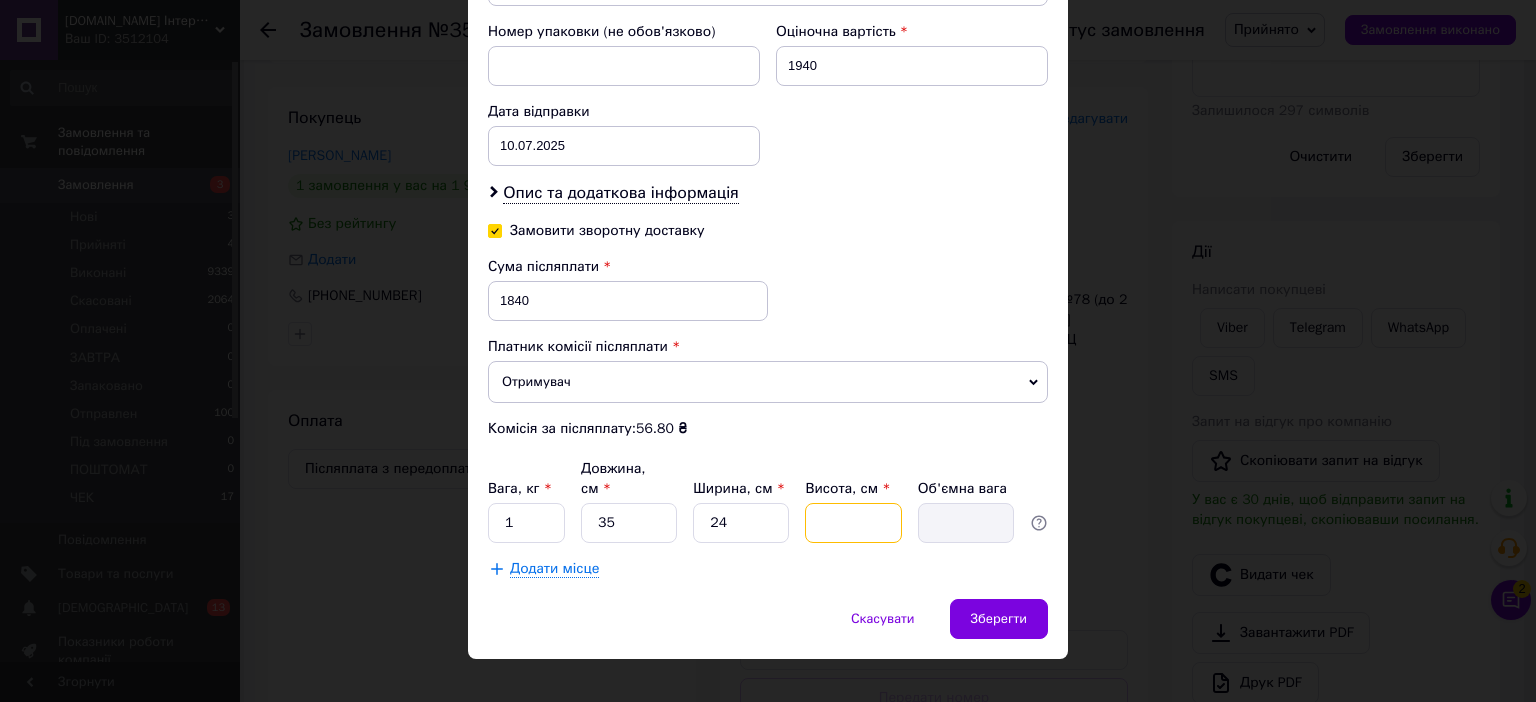 type on "1" 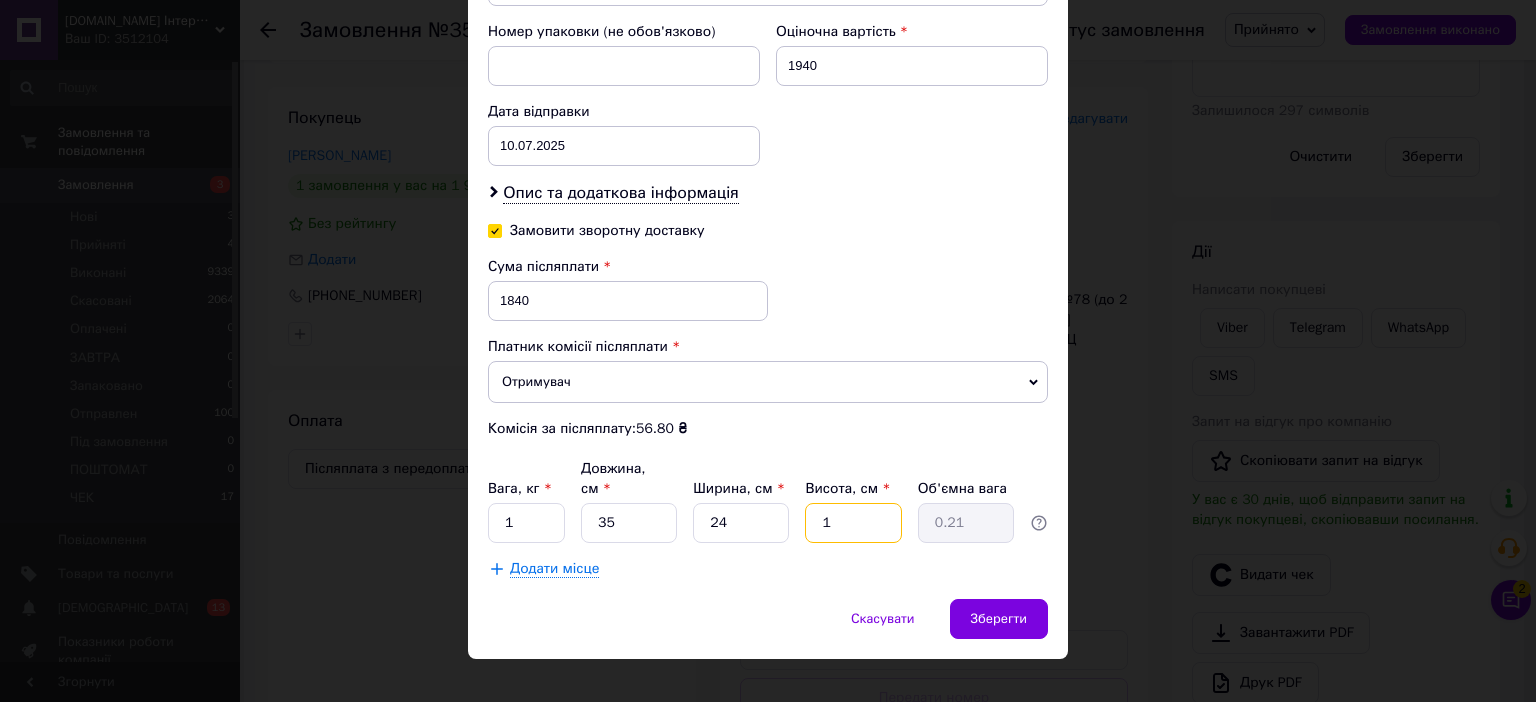 type on "10" 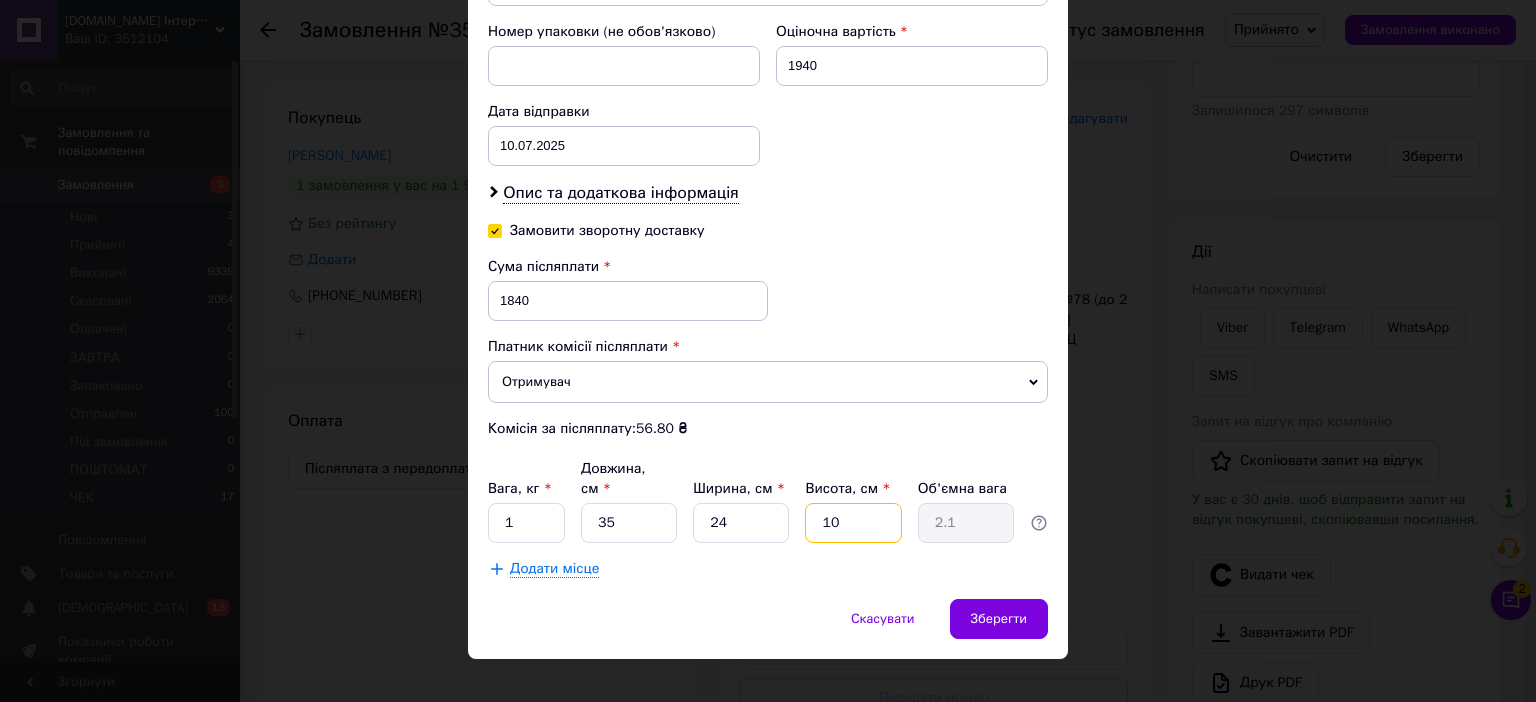 type on "1" 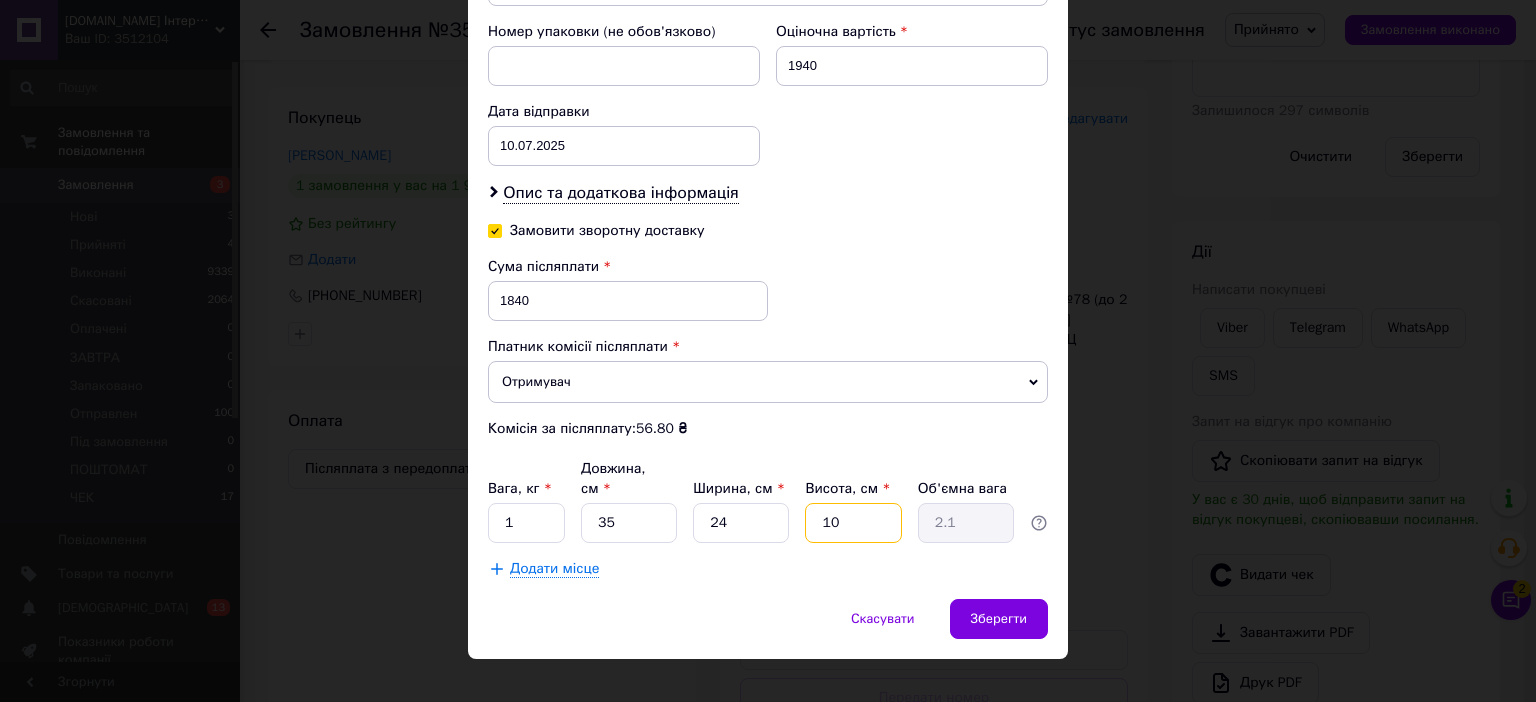 type on "0.21" 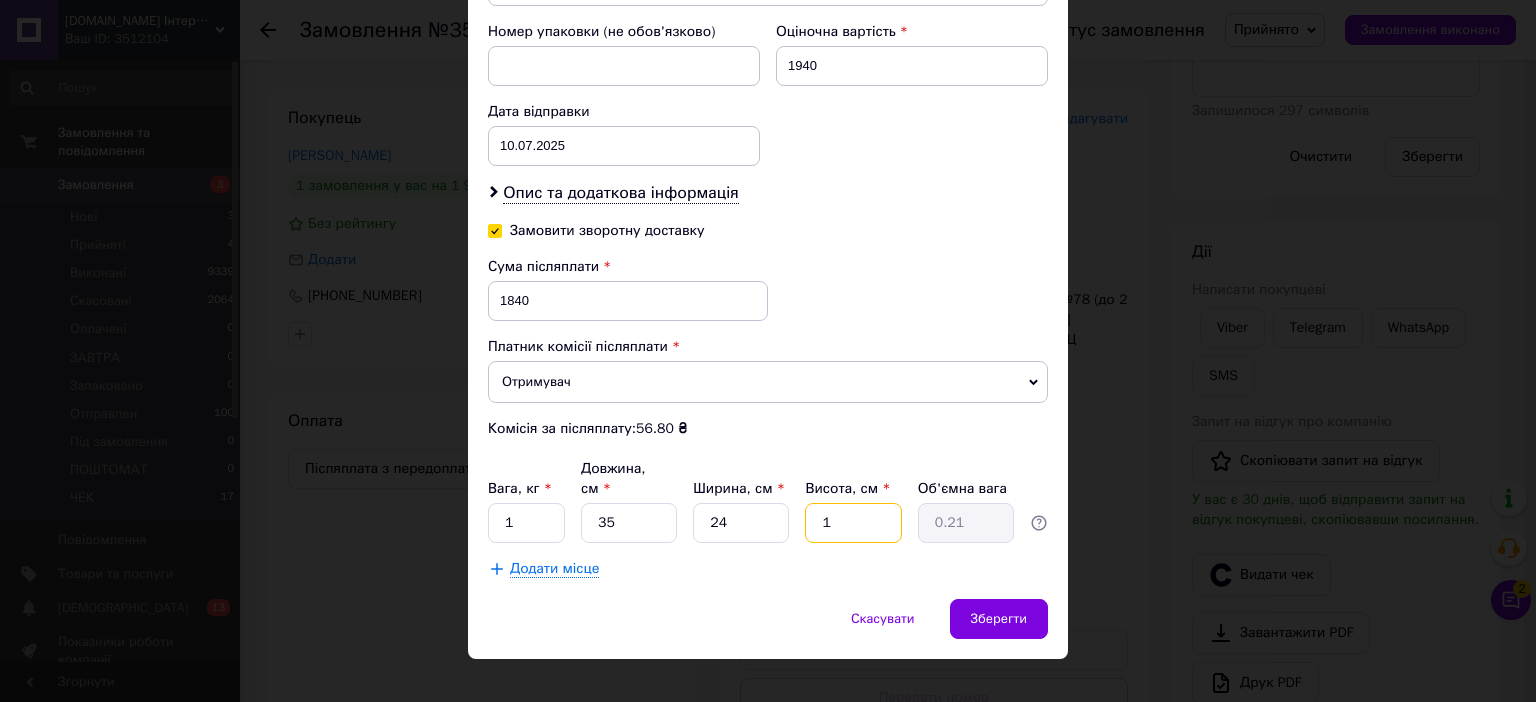type 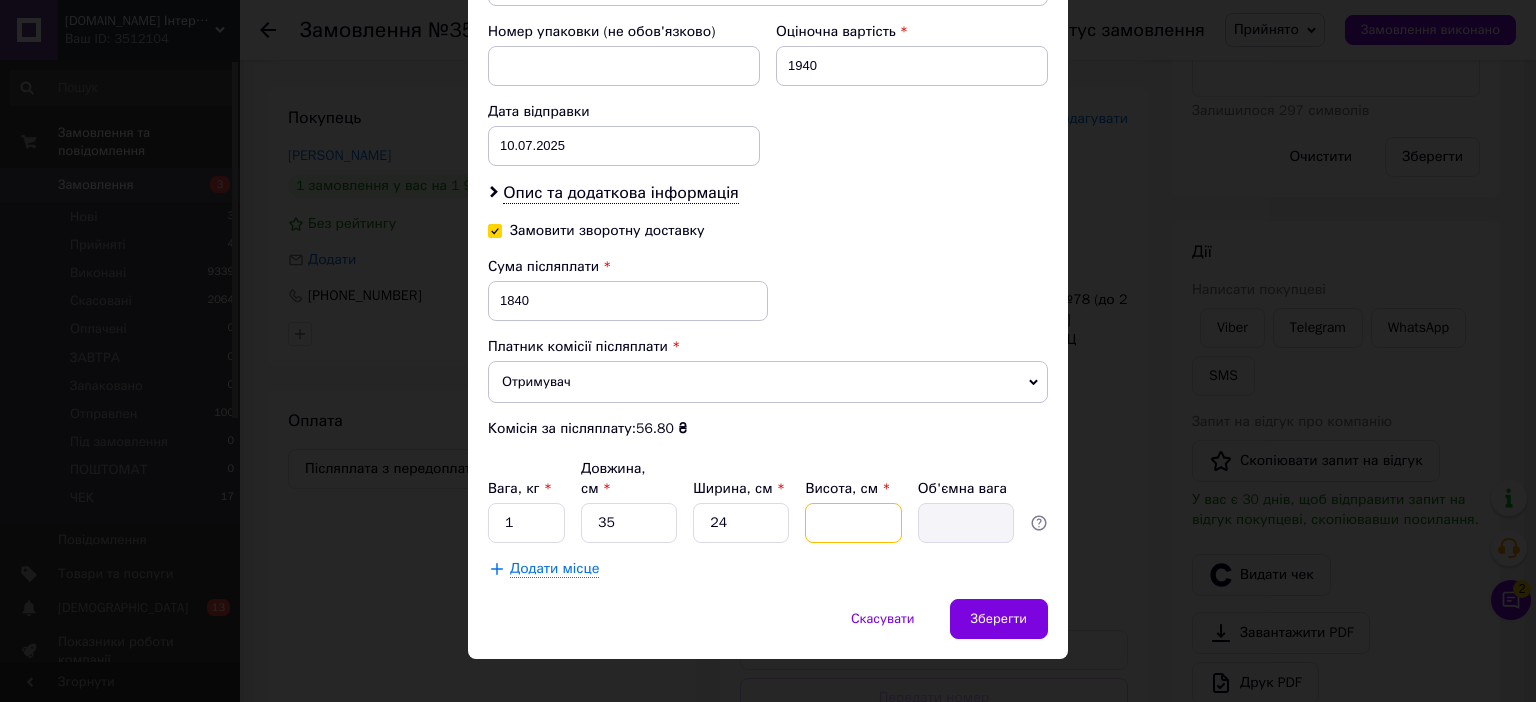 type on "9" 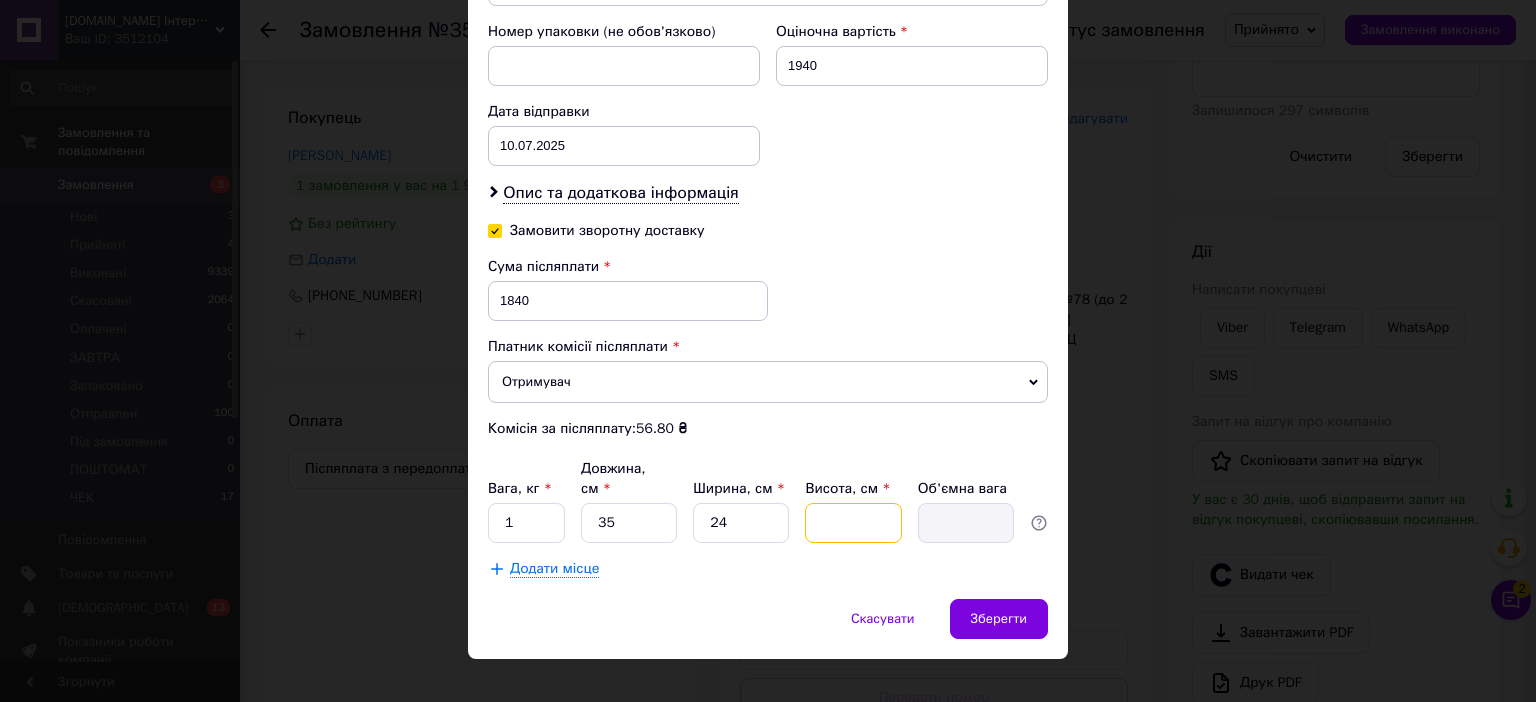 type on "1.89" 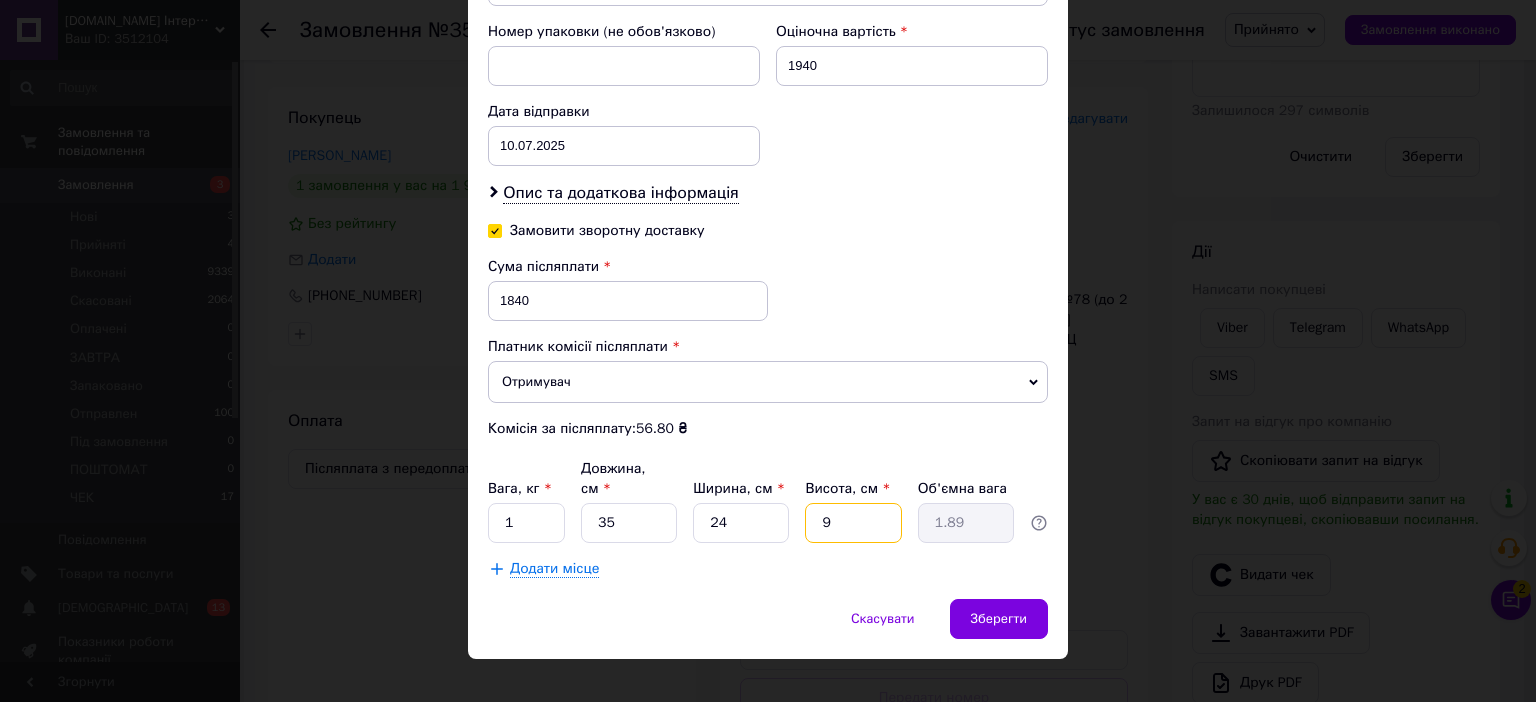 type on "9" 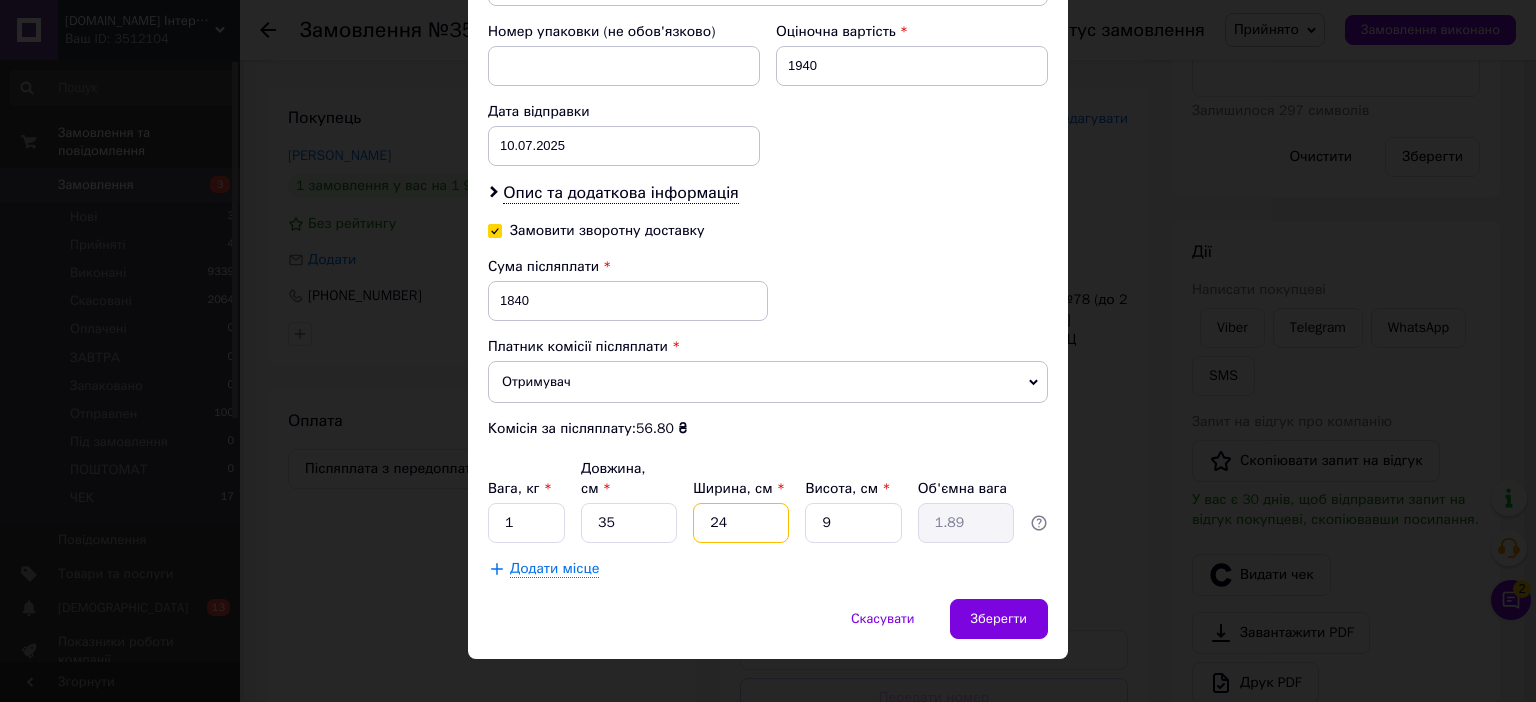 click on "24" at bounding box center (741, 523) 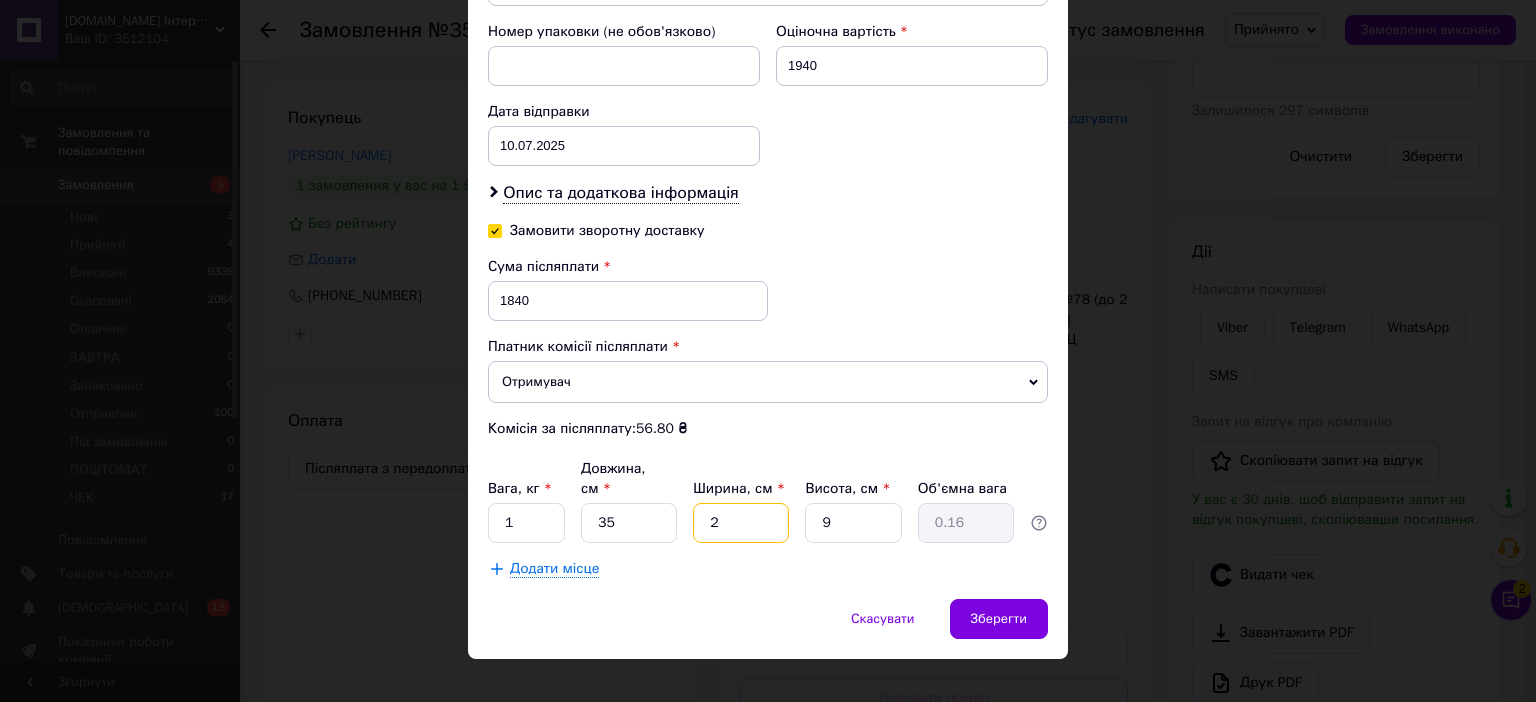 type on "25" 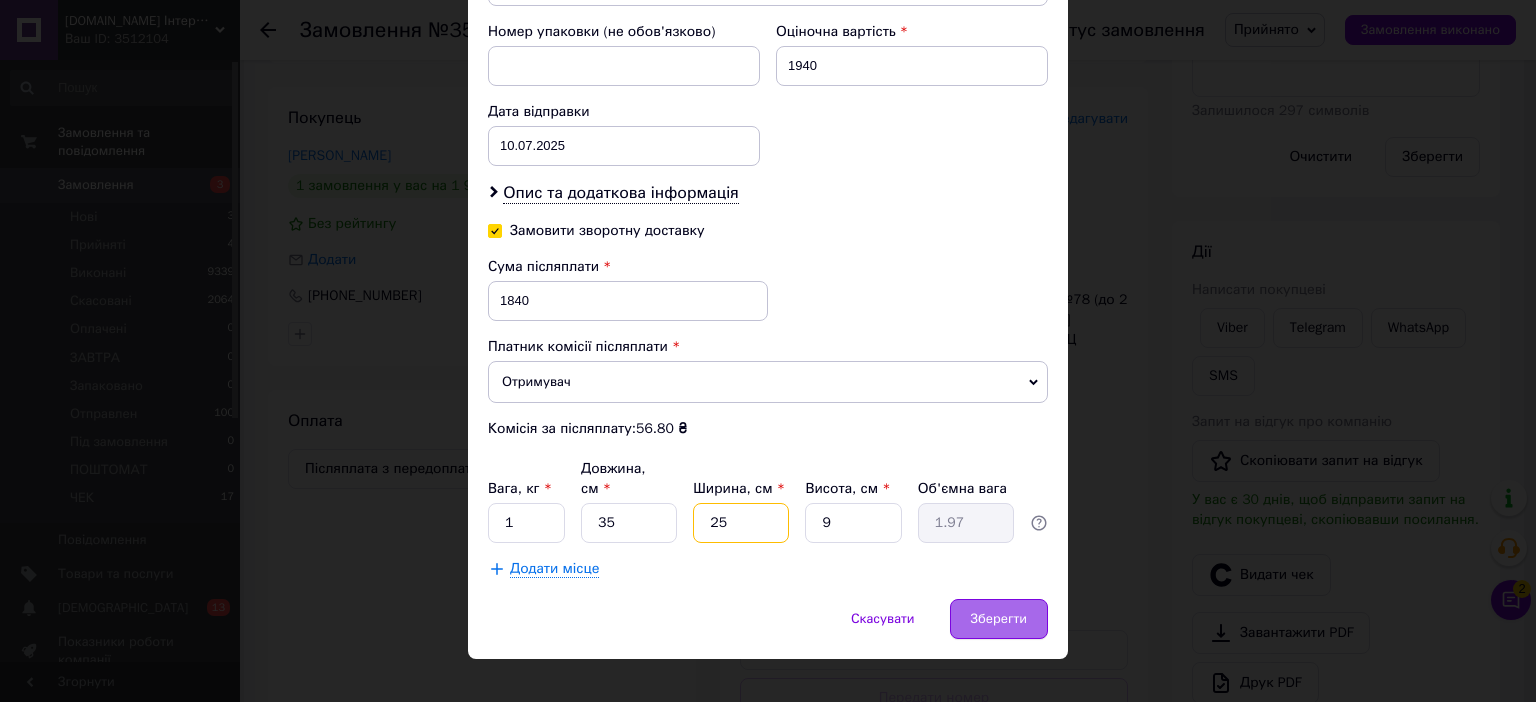 type on "25" 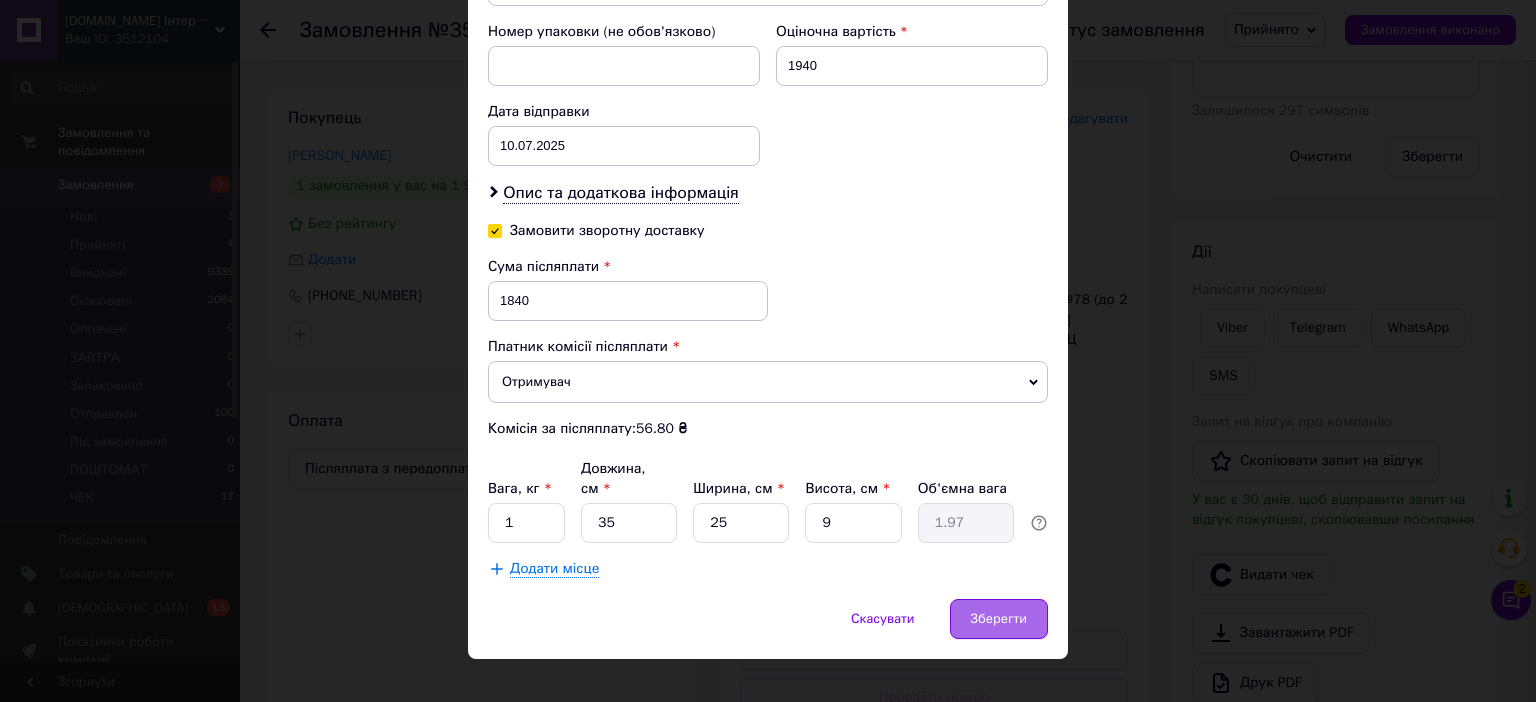 click on "Зберегти" at bounding box center (999, 619) 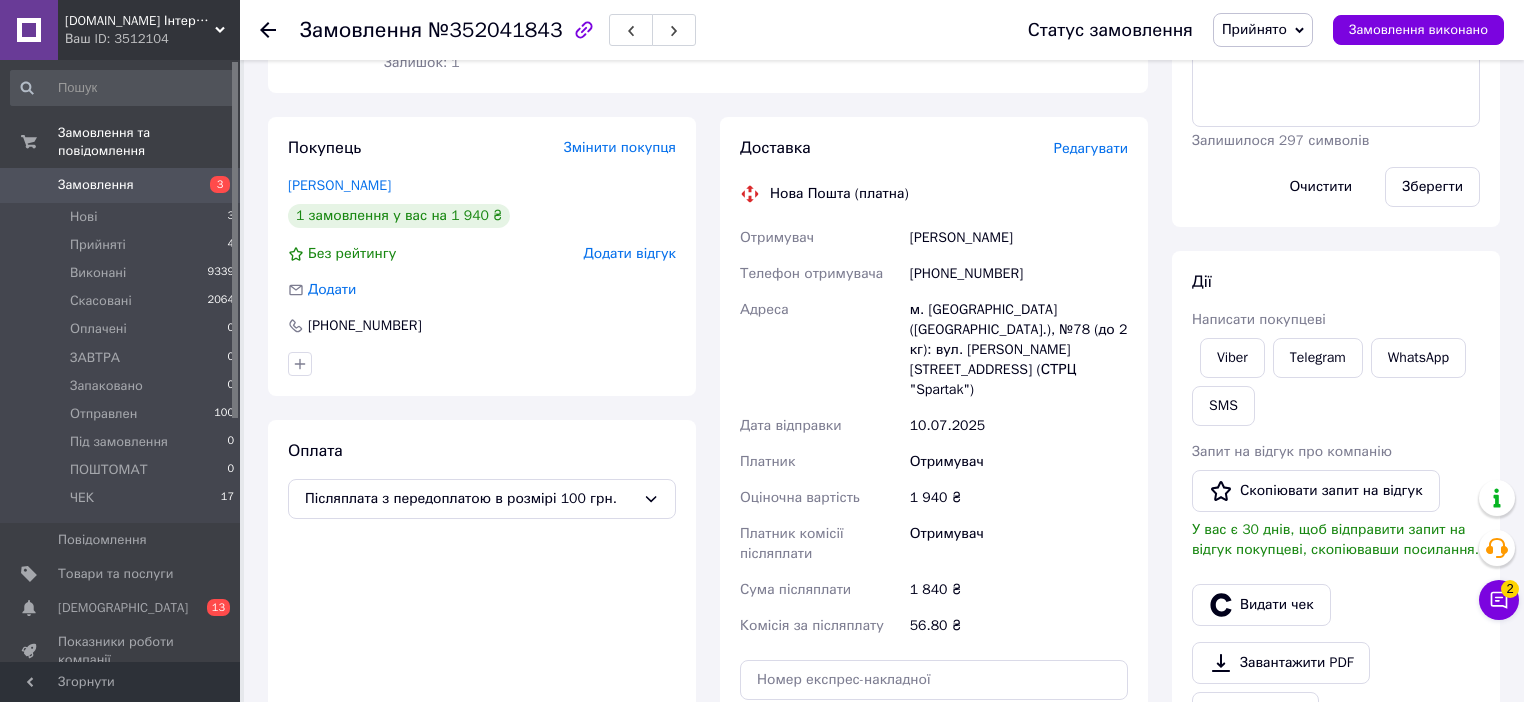 scroll, scrollTop: 610, scrollLeft: 0, axis: vertical 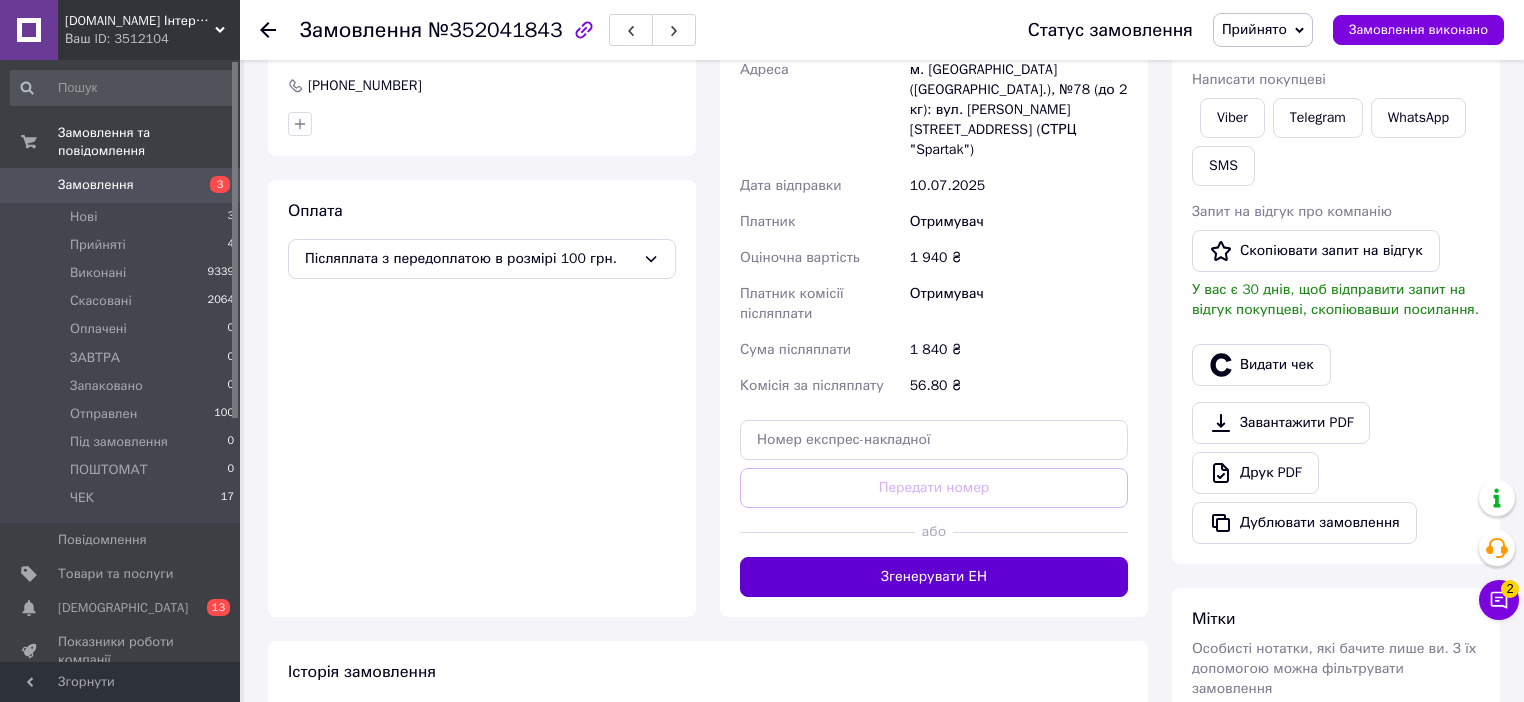 click on "Згенерувати ЕН" at bounding box center [934, 577] 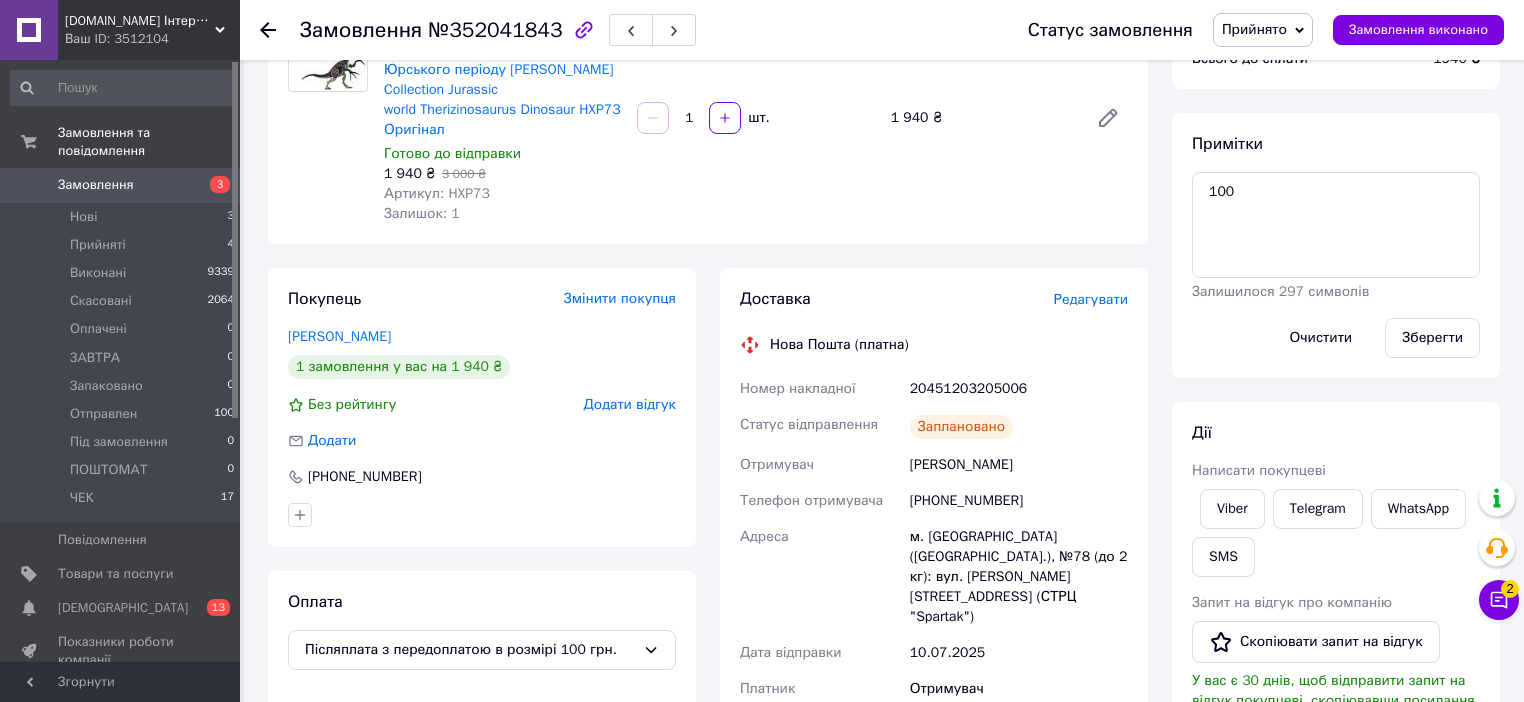 scroll, scrollTop: 74, scrollLeft: 0, axis: vertical 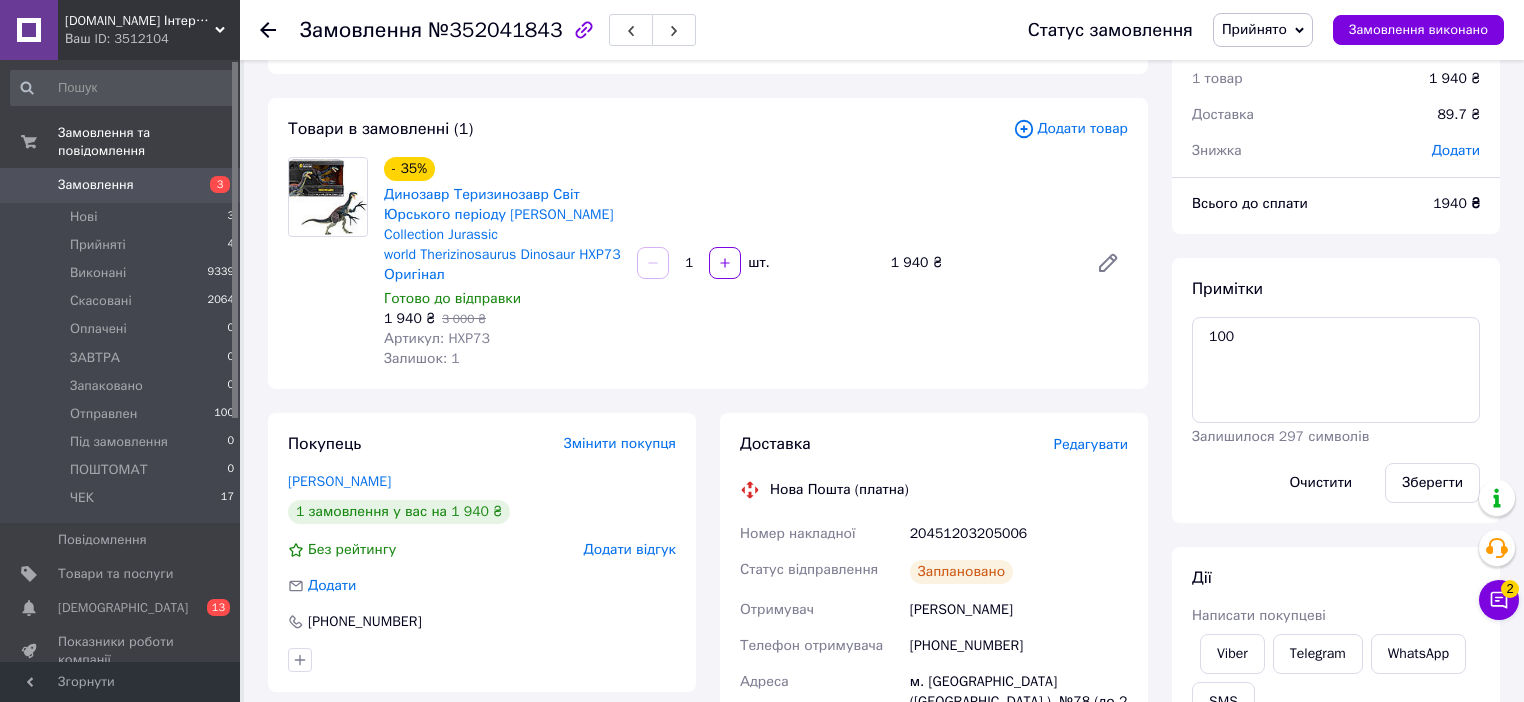 click 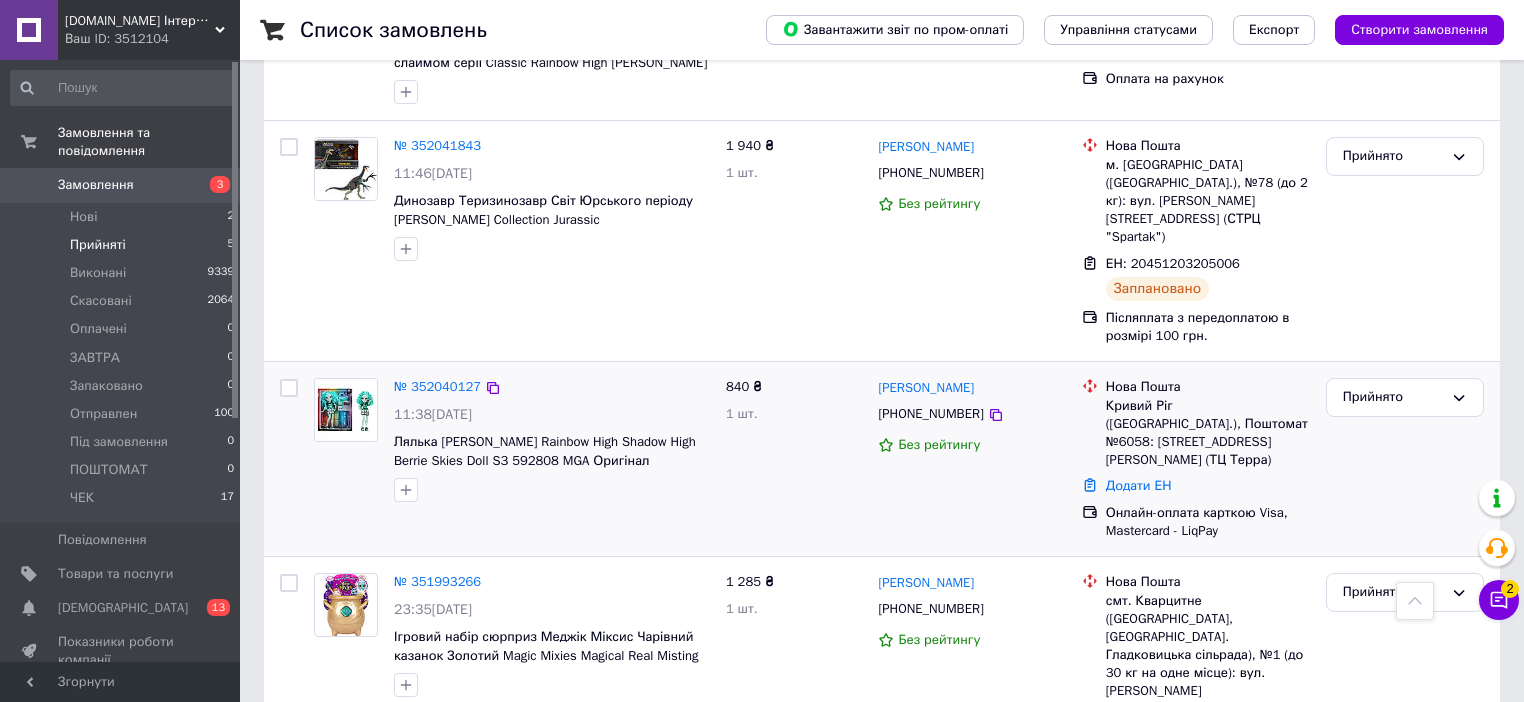 scroll, scrollTop: 595, scrollLeft: 0, axis: vertical 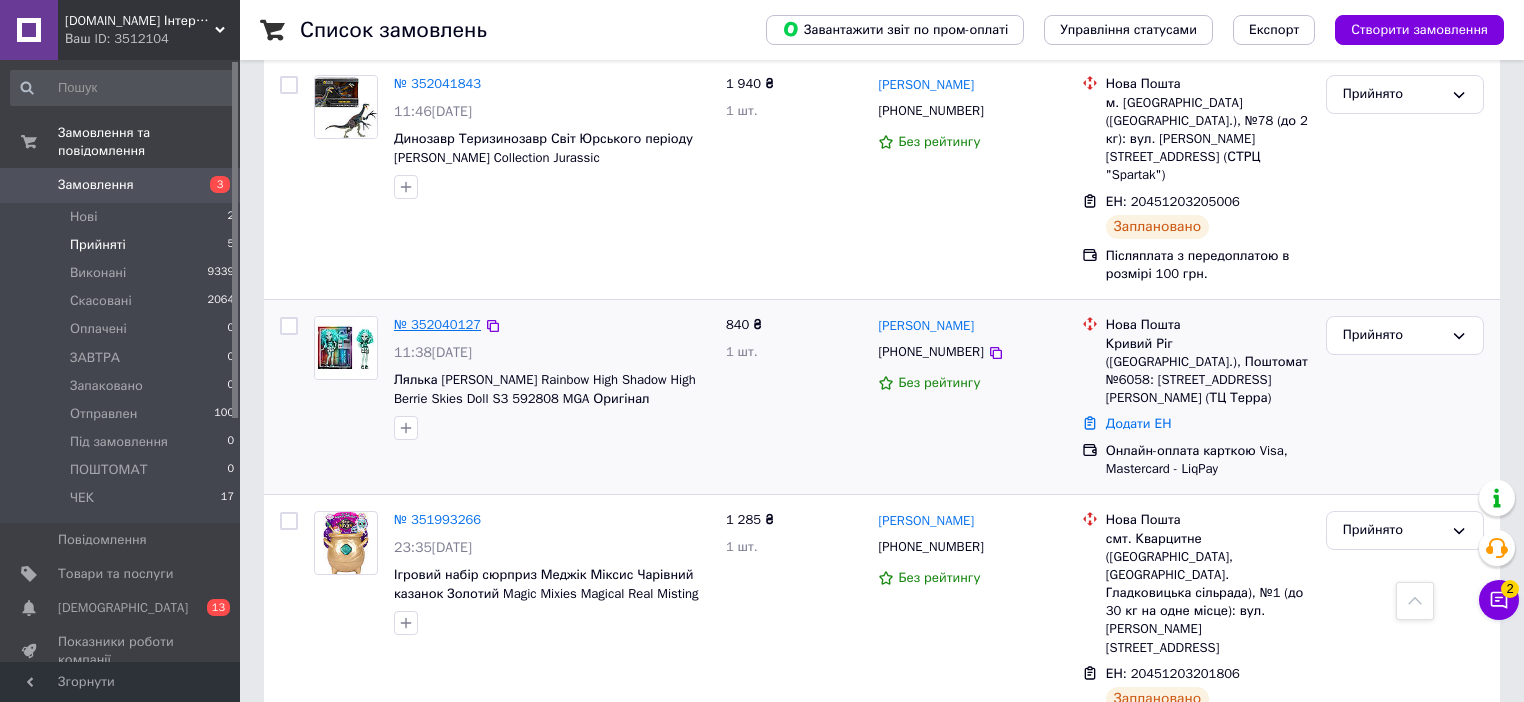 click on "№ 352040127" at bounding box center [437, 324] 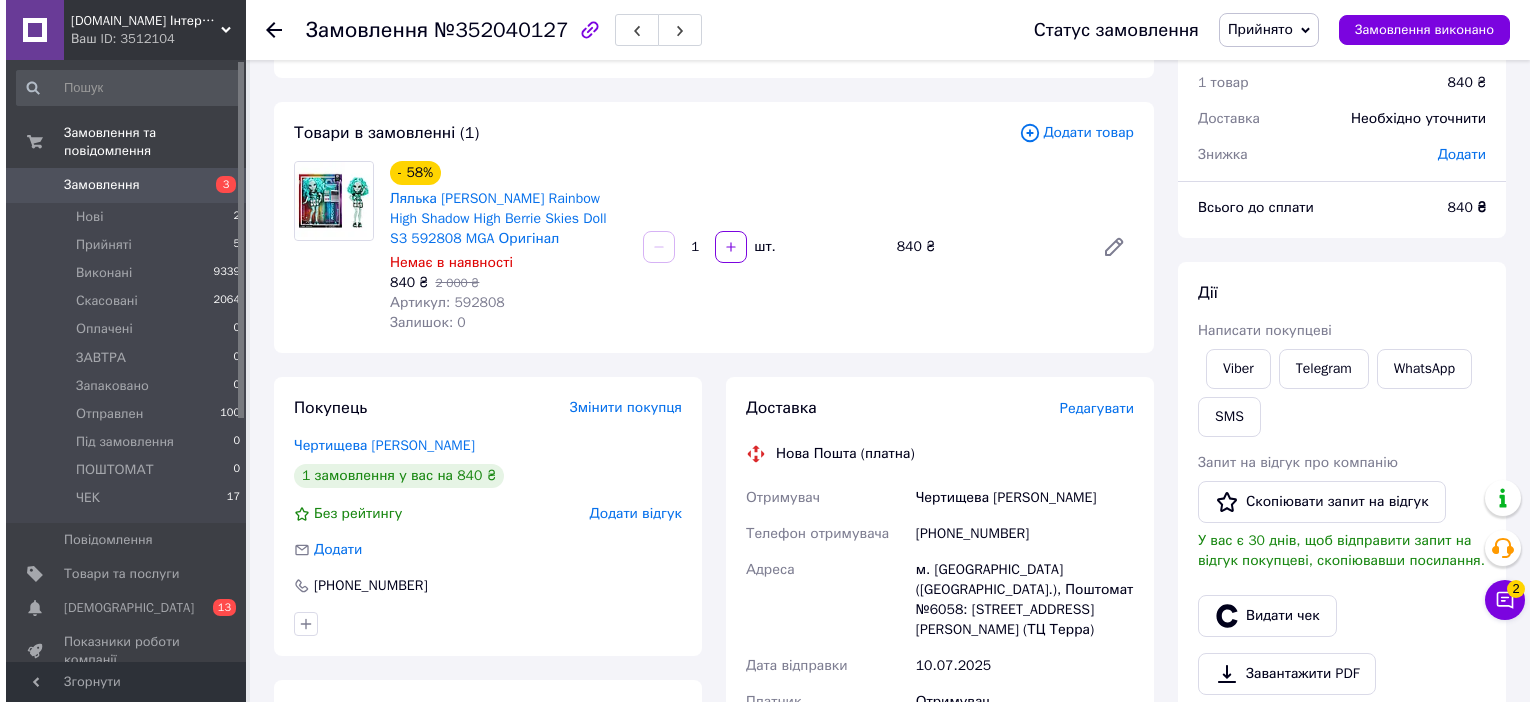 scroll, scrollTop: 240, scrollLeft: 0, axis: vertical 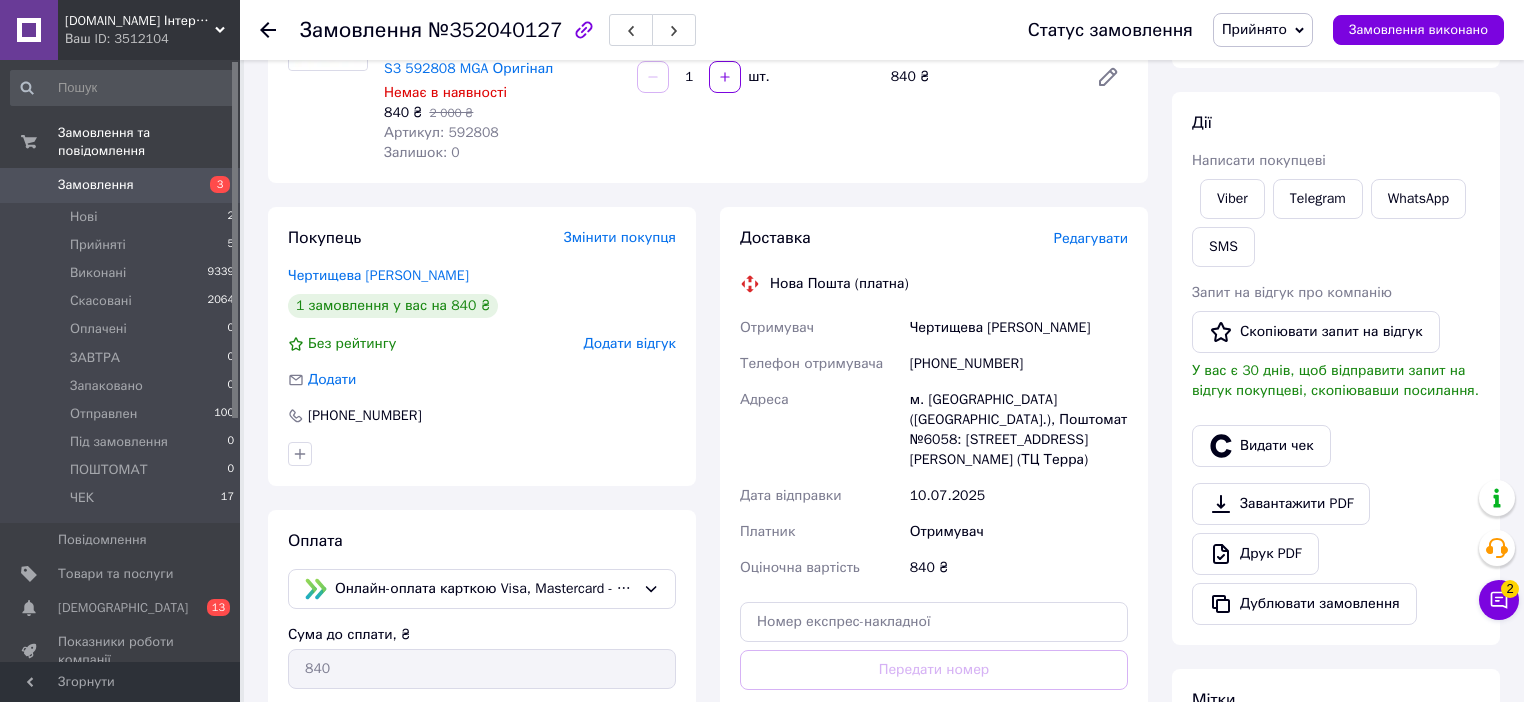 click on "Редагувати" at bounding box center (1091, 238) 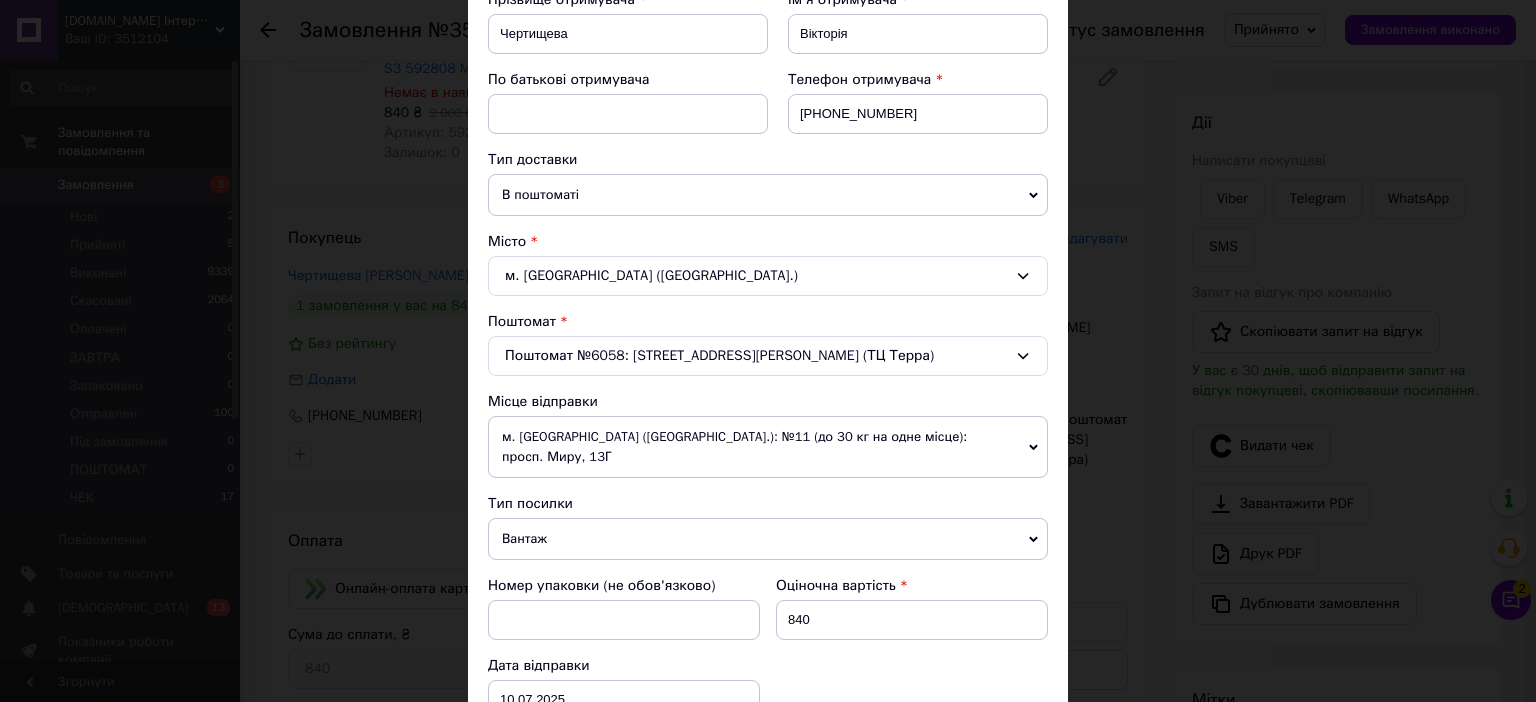 scroll, scrollTop: 320, scrollLeft: 0, axis: vertical 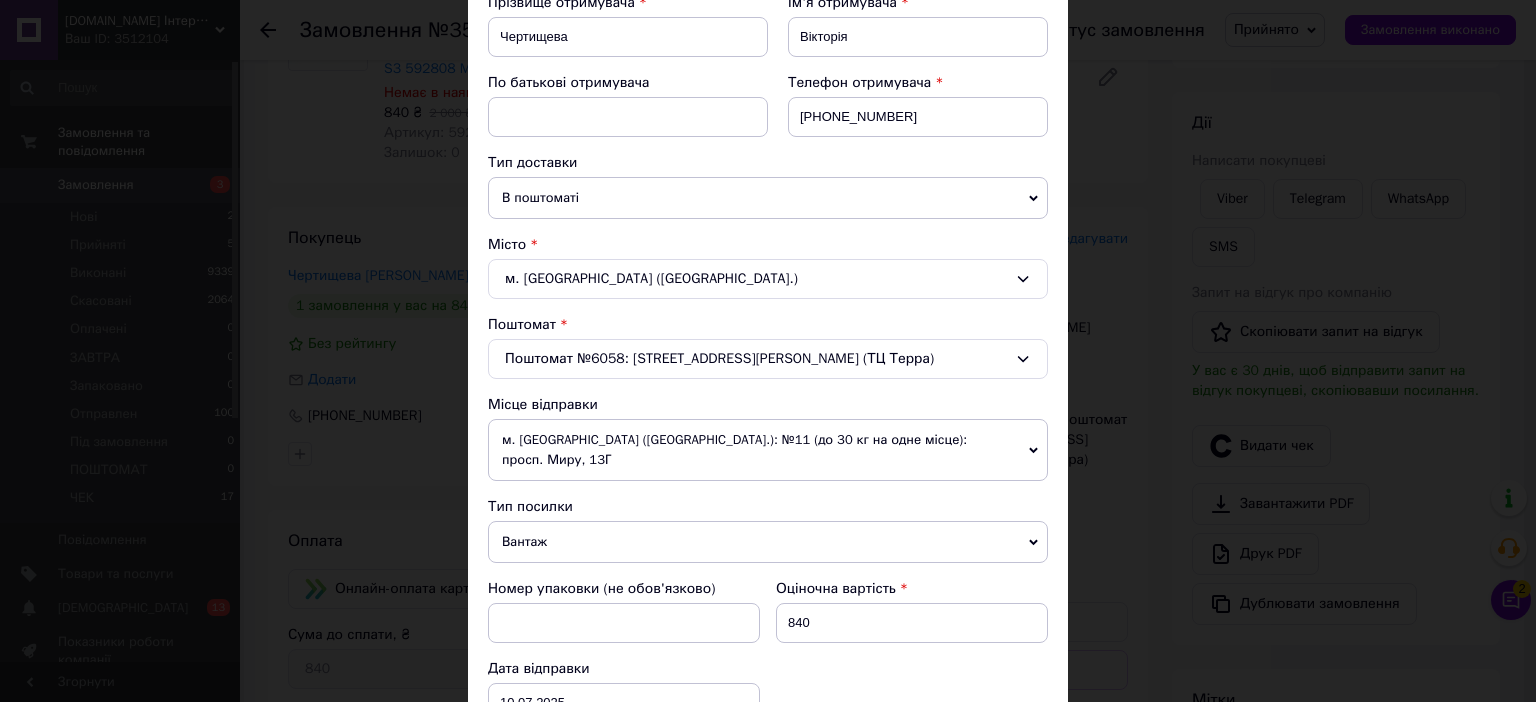 click on "м. [GEOGRAPHIC_DATA] ([GEOGRAPHIC_DATA].): №11 (до 30 кг на одне місце): просп. Миру, 13Г" at bounding box center (768, 450) 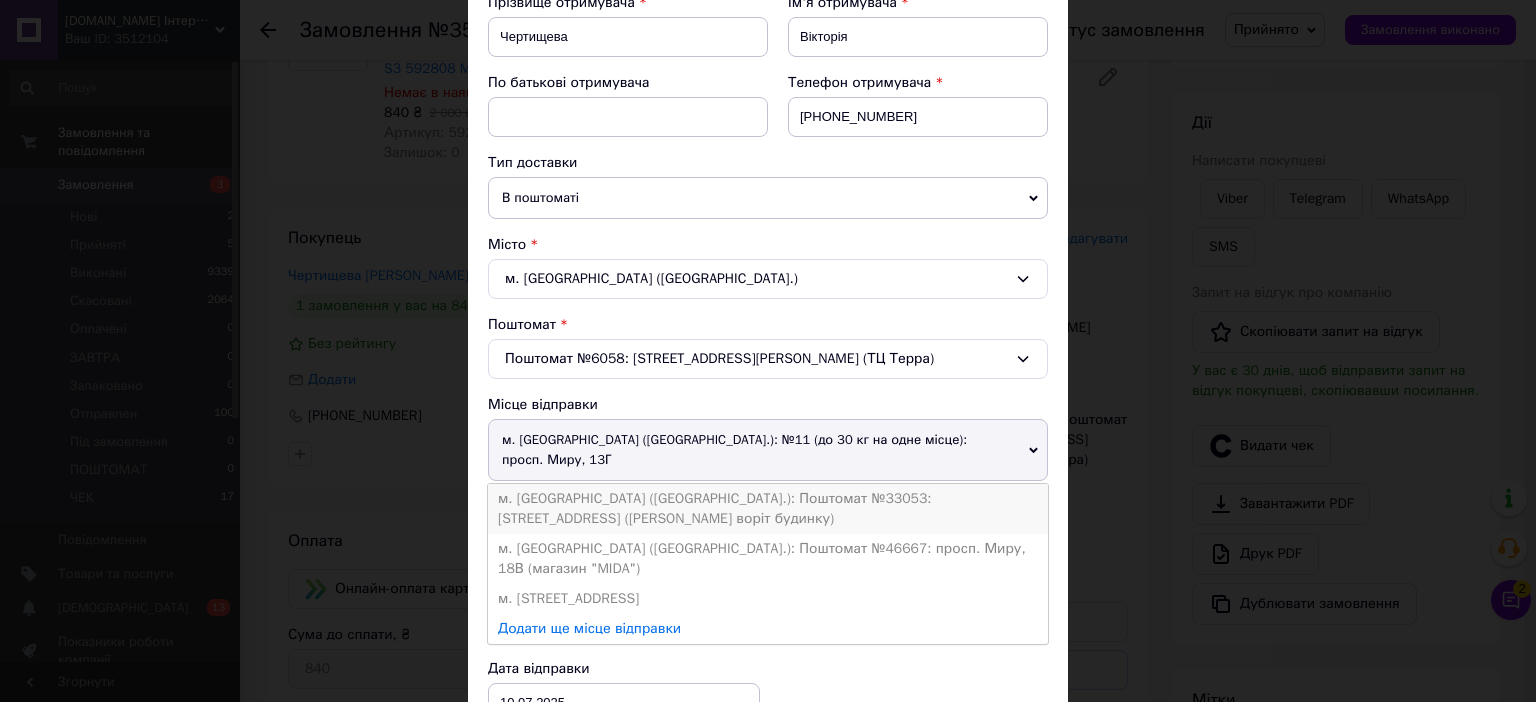 click on "м. [GEOGRAPHIC_DATA] ([GEOGRAPHIC_DATA].): Поштомат №33053: [STREET_ADDRESS] ([PERSON_NAME] воріт будинку)" at bounding box center [768, 509] 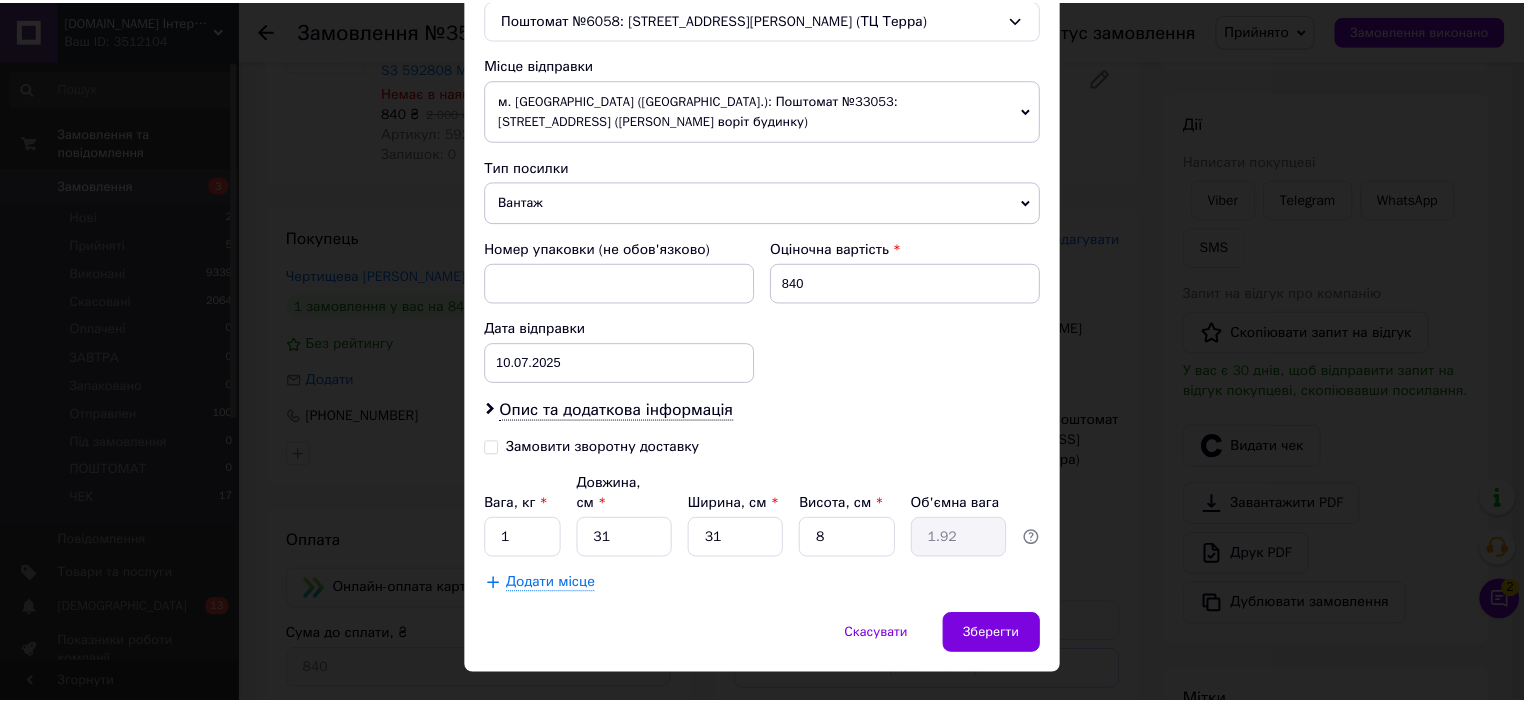 scroll, scrollTop: 676, scrollLeft: 0, axis: vertical 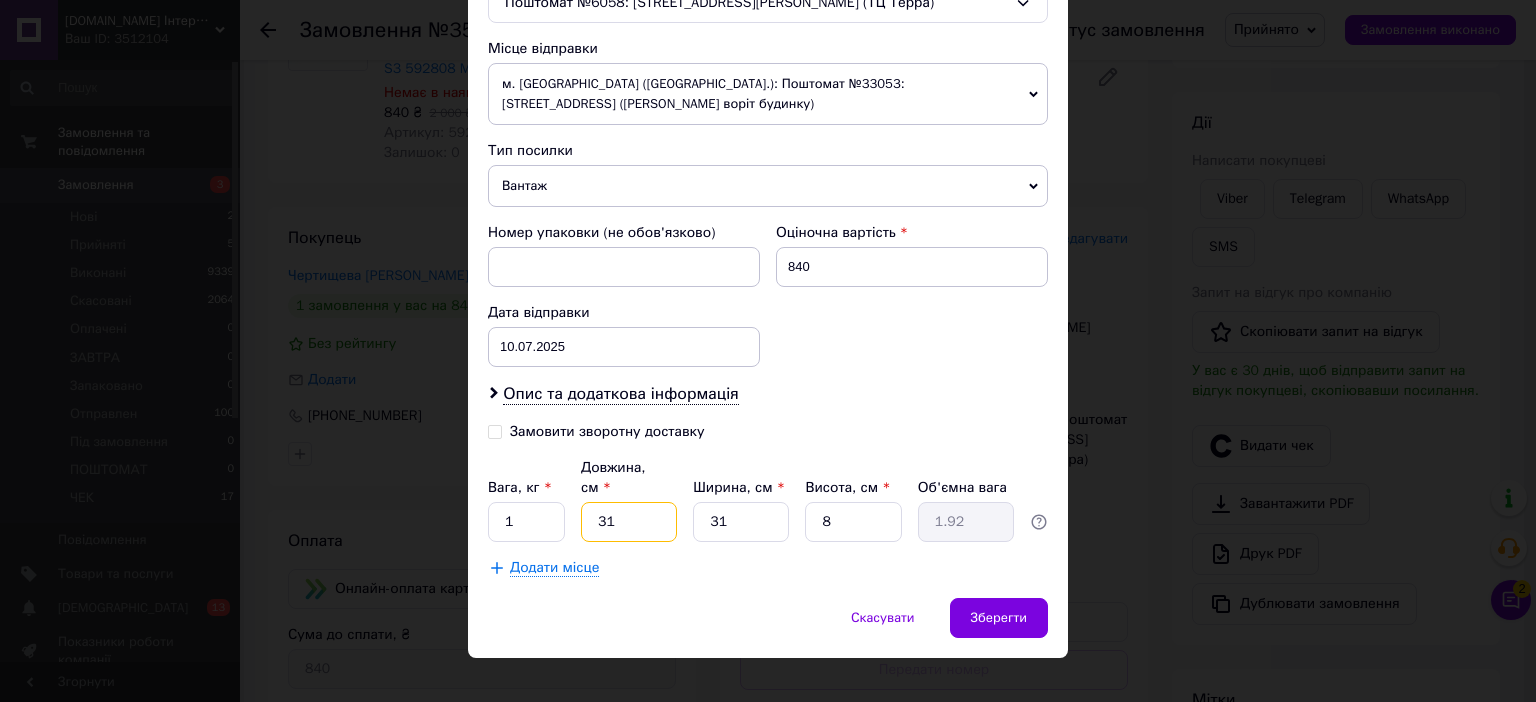 click on "31" at bounding box center [629, 522] 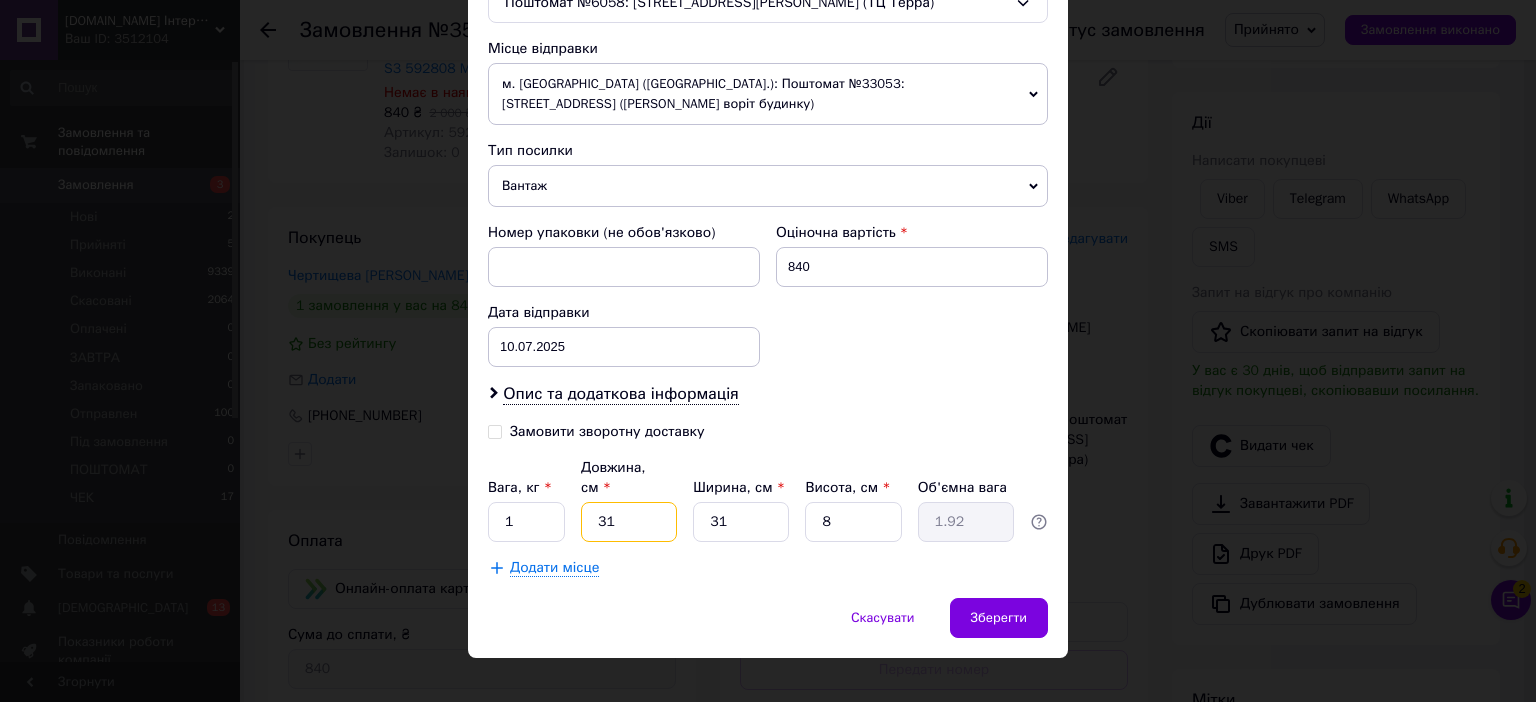 type on "3" 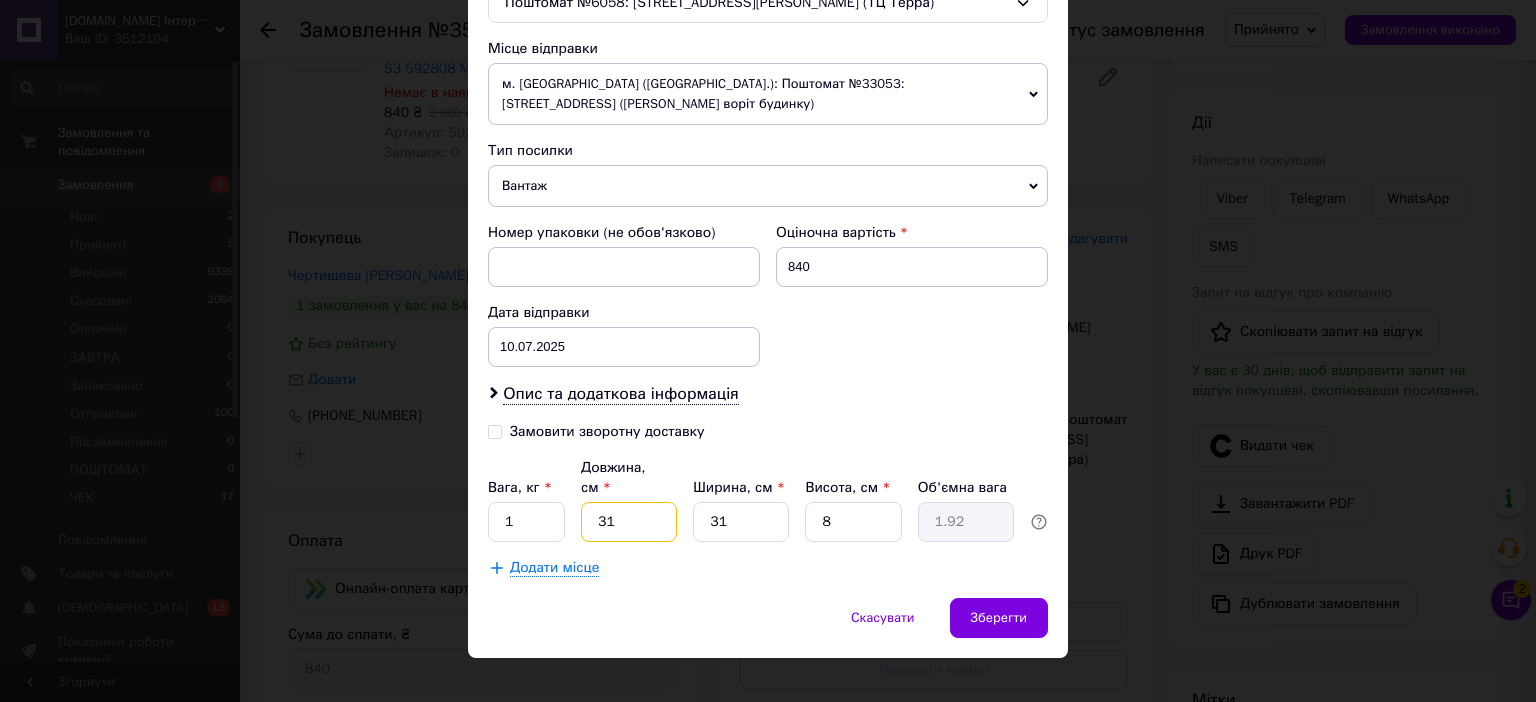 type on "0.19" 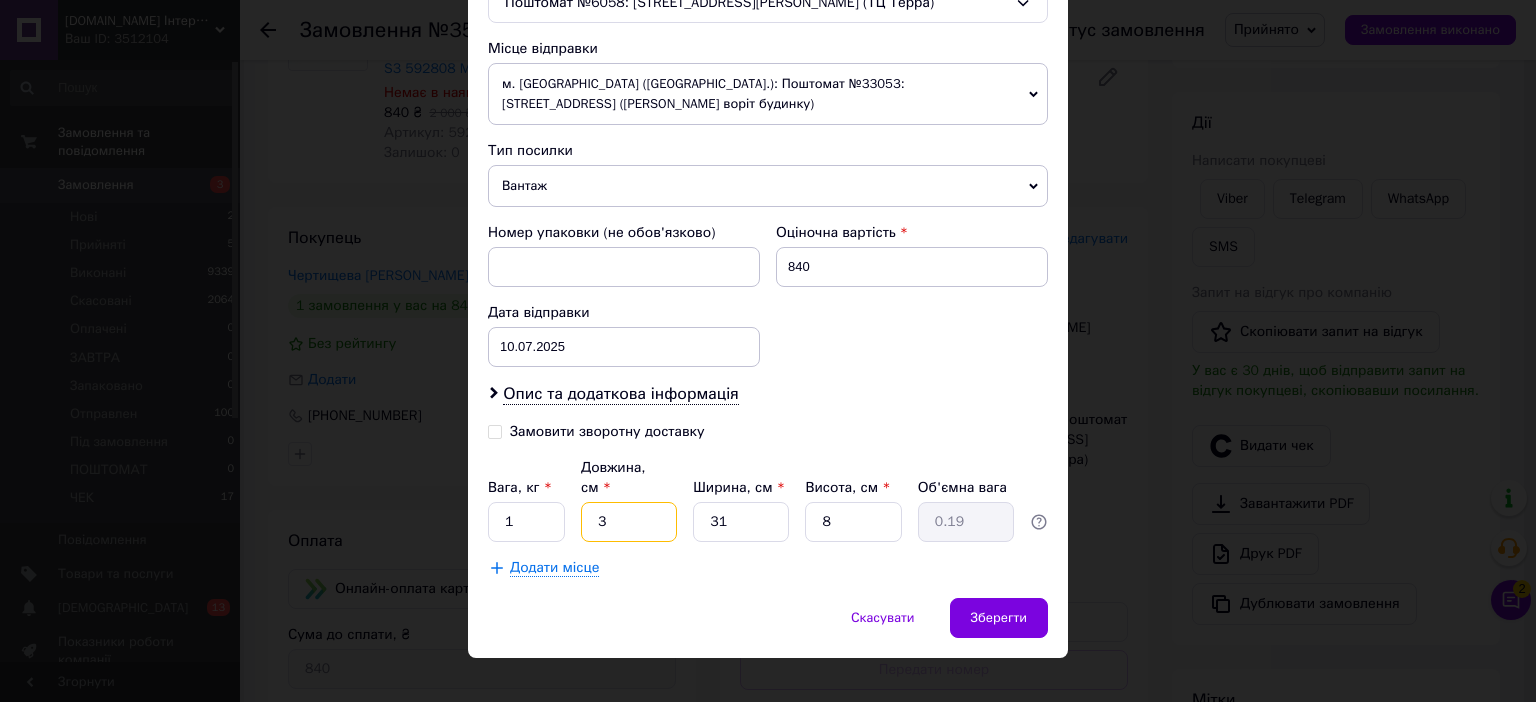 type on "34" 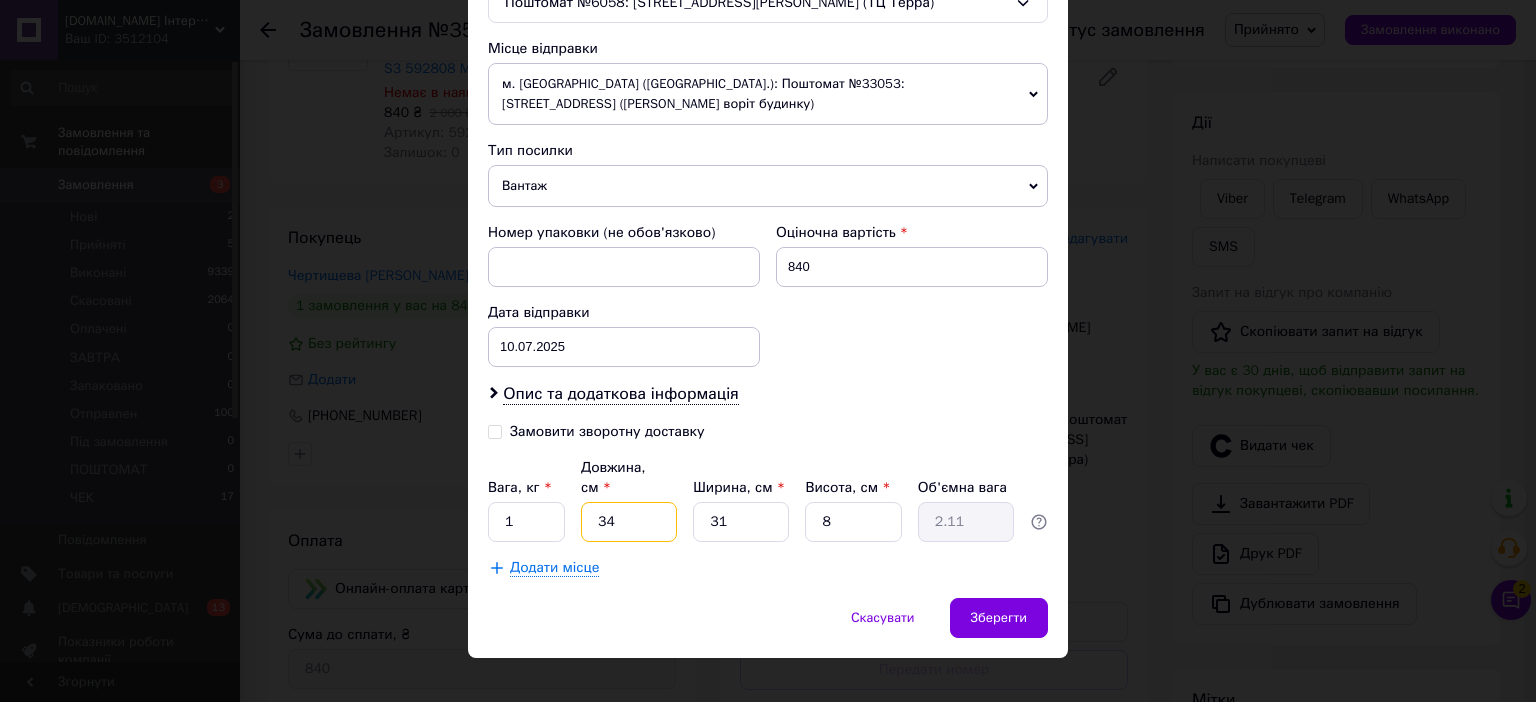 type on "34" 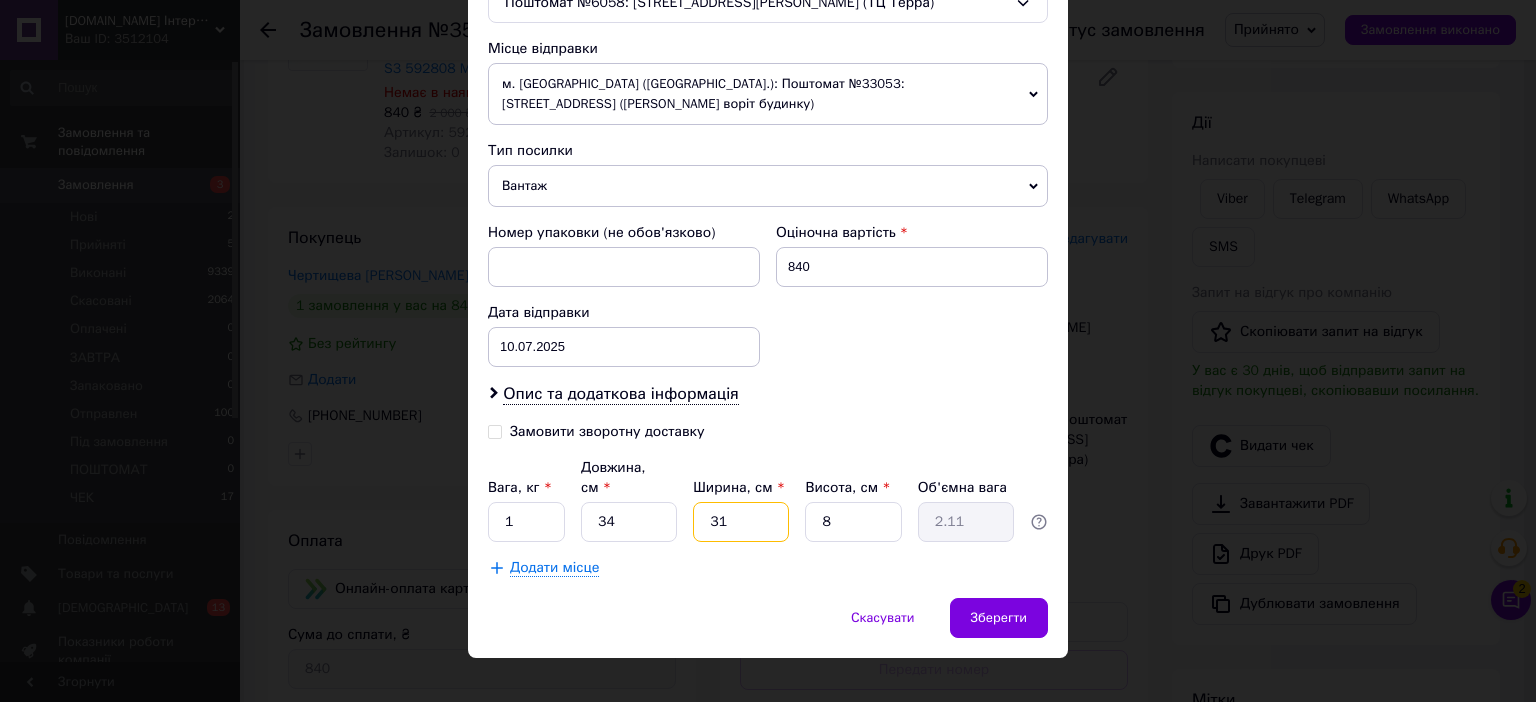 click on "31" at bounding box center (741, 522) 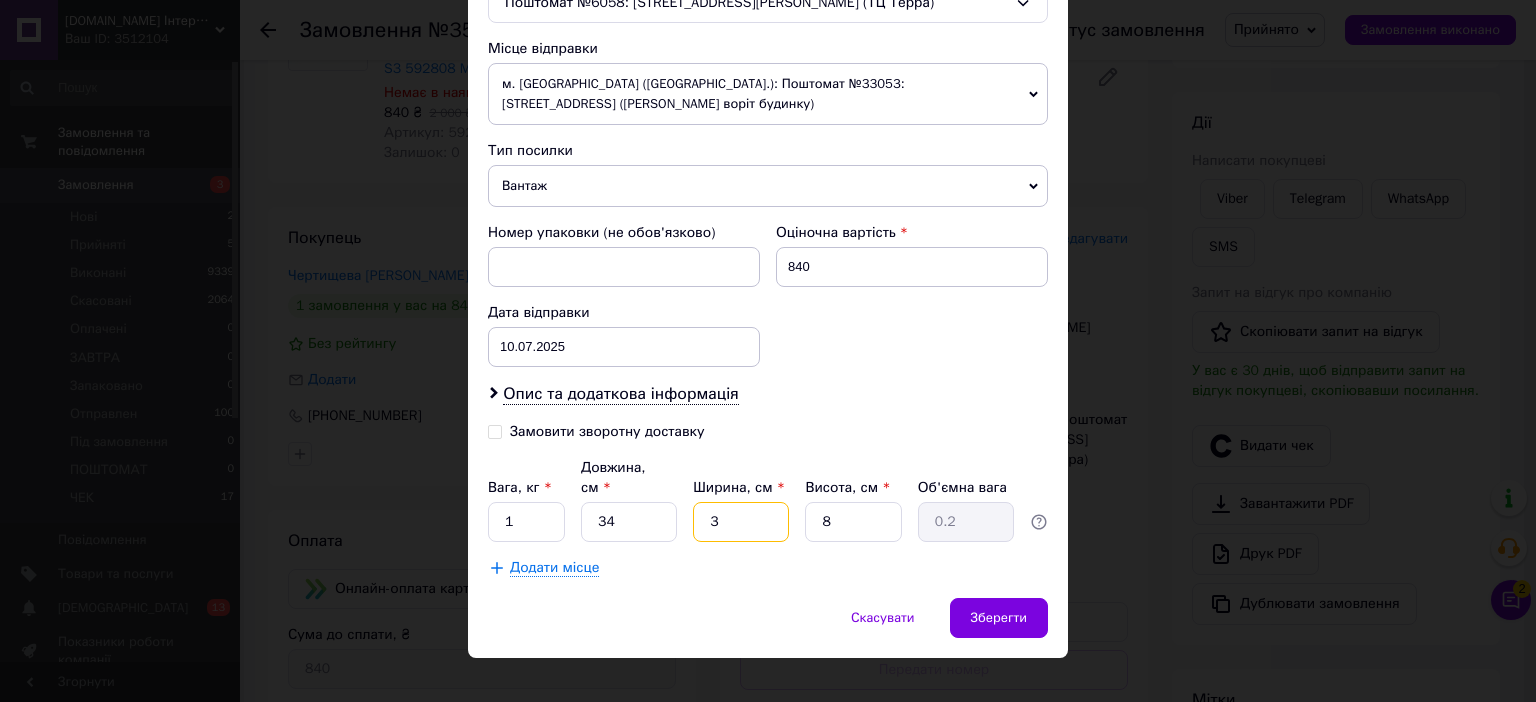 type 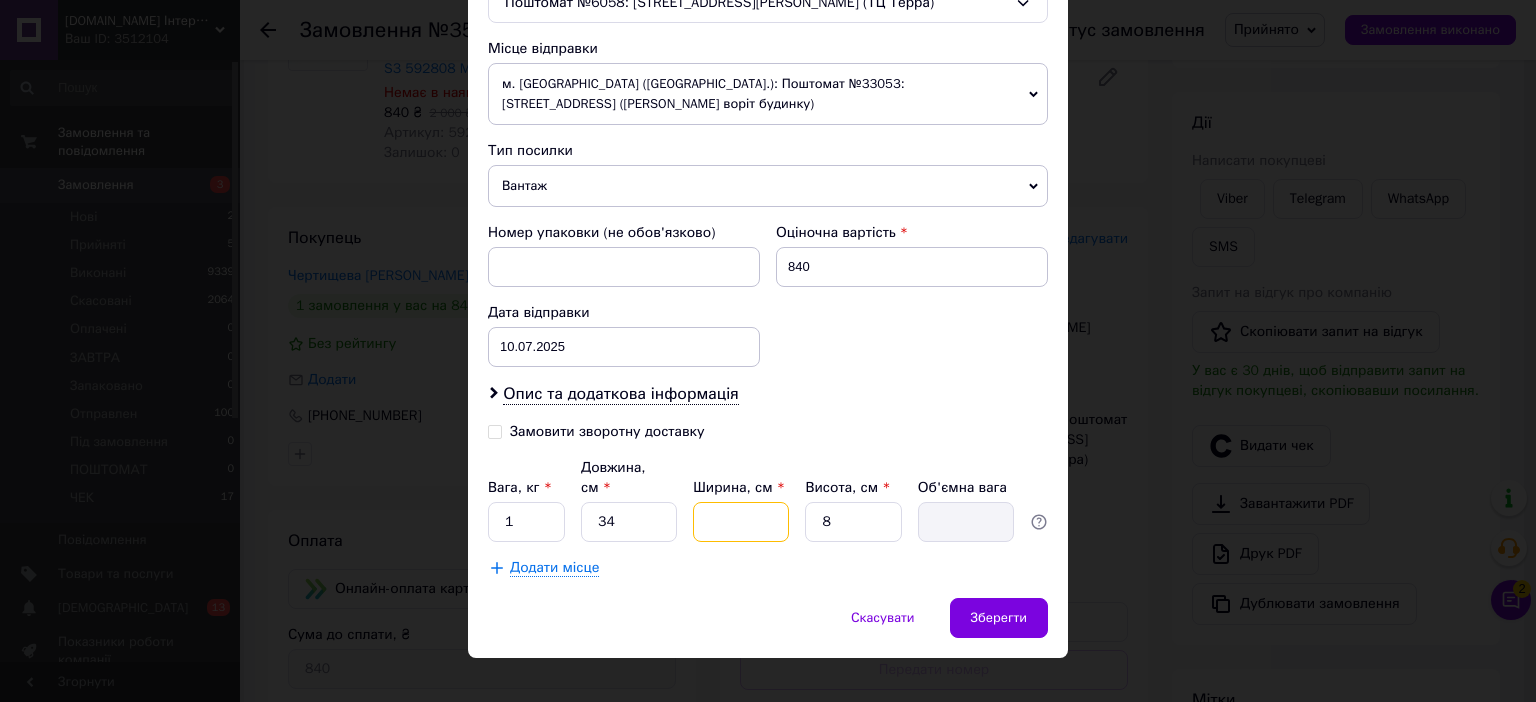 type on "2" 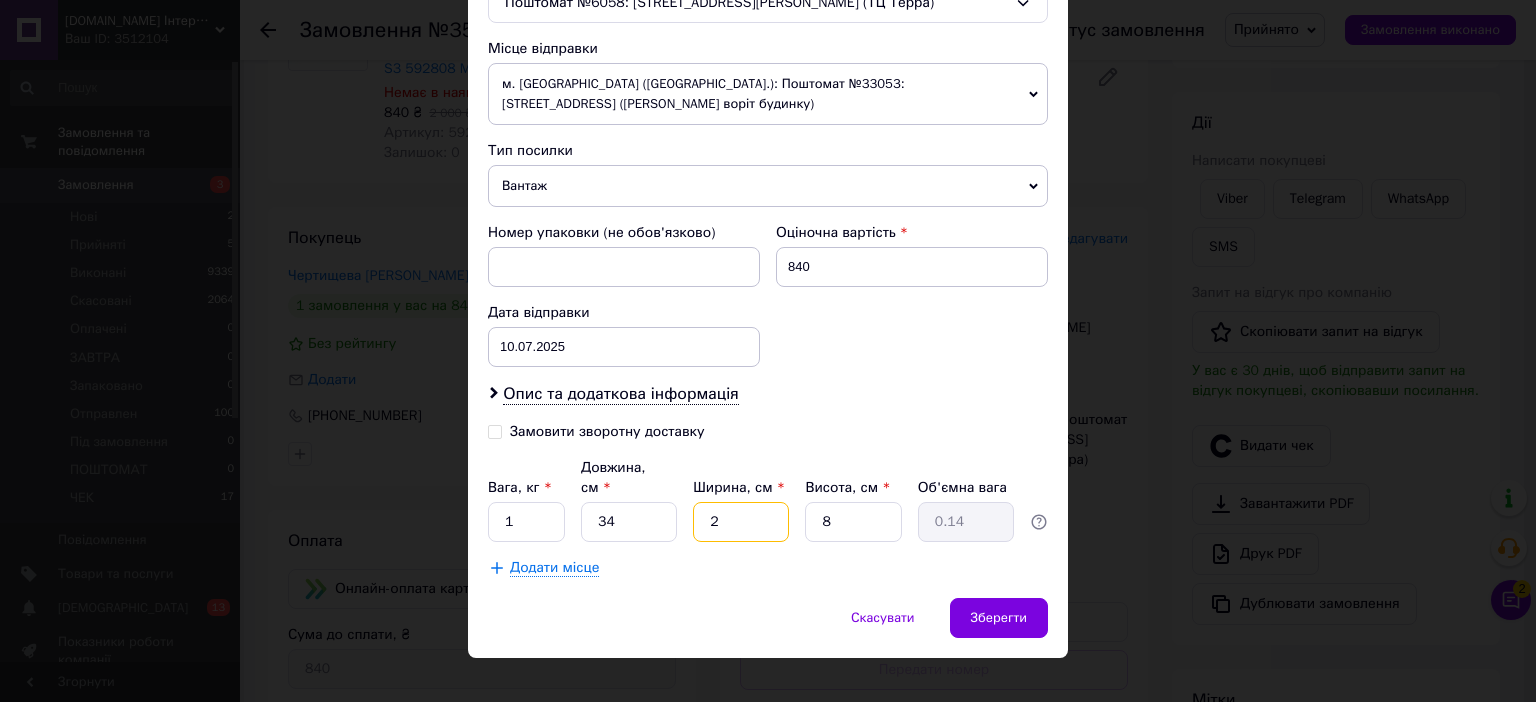 type on "25" 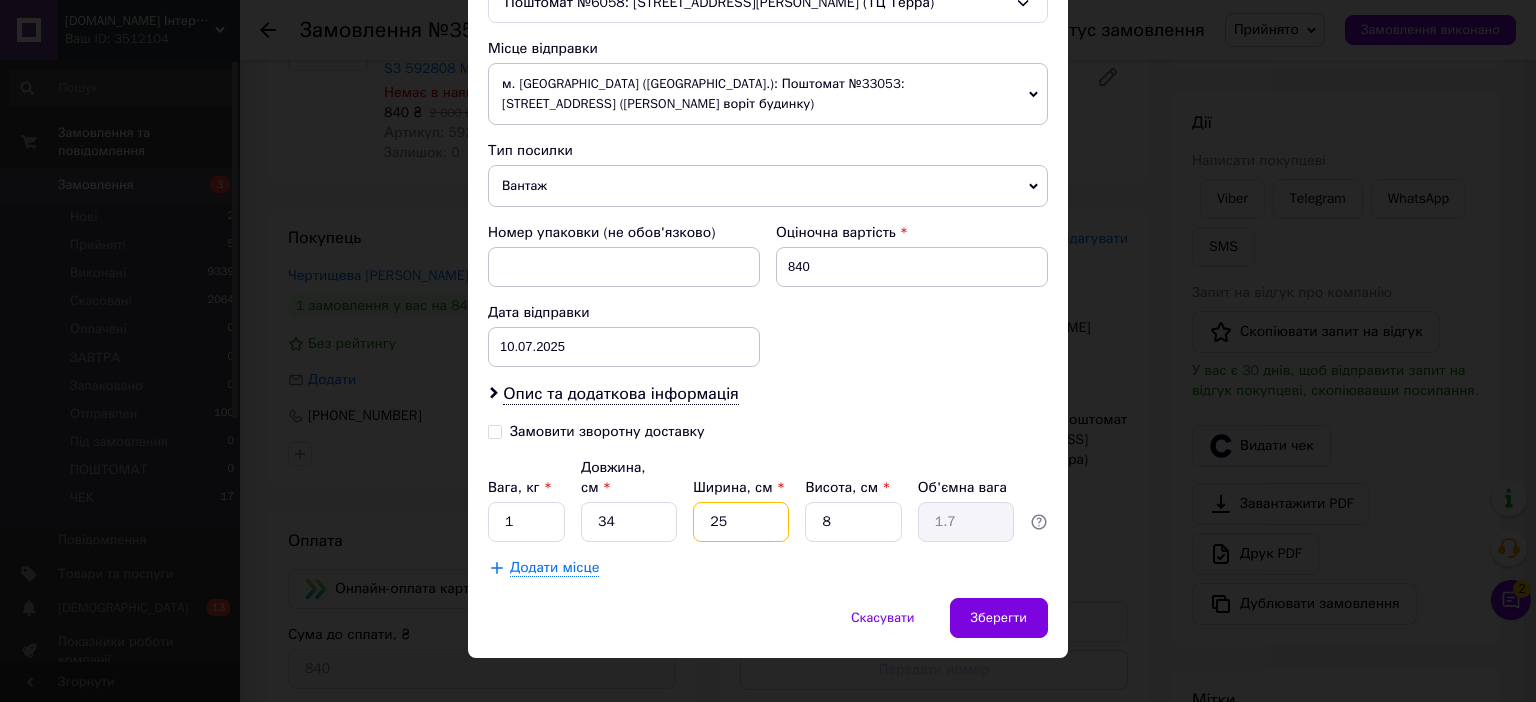 type on "25" 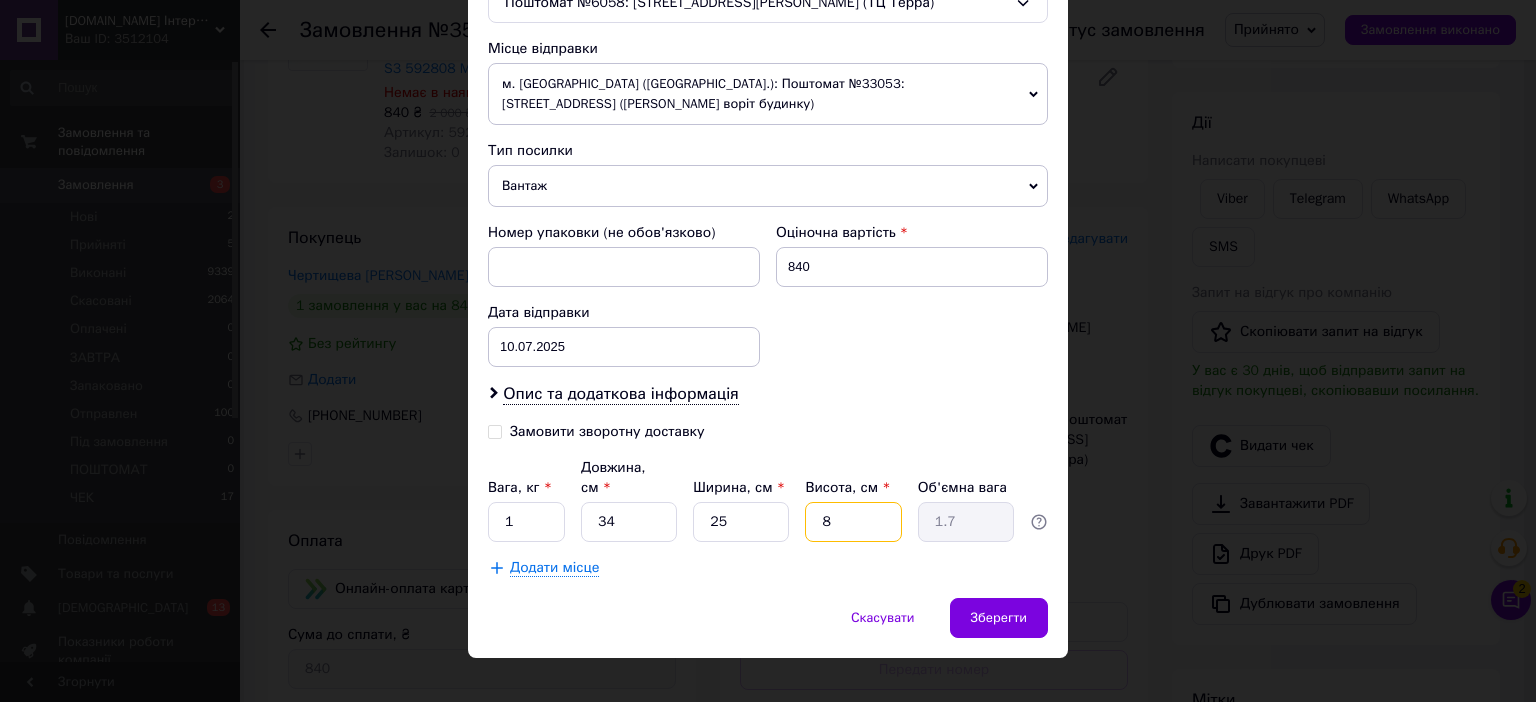 click on "8" at bounding box center [853, 522] 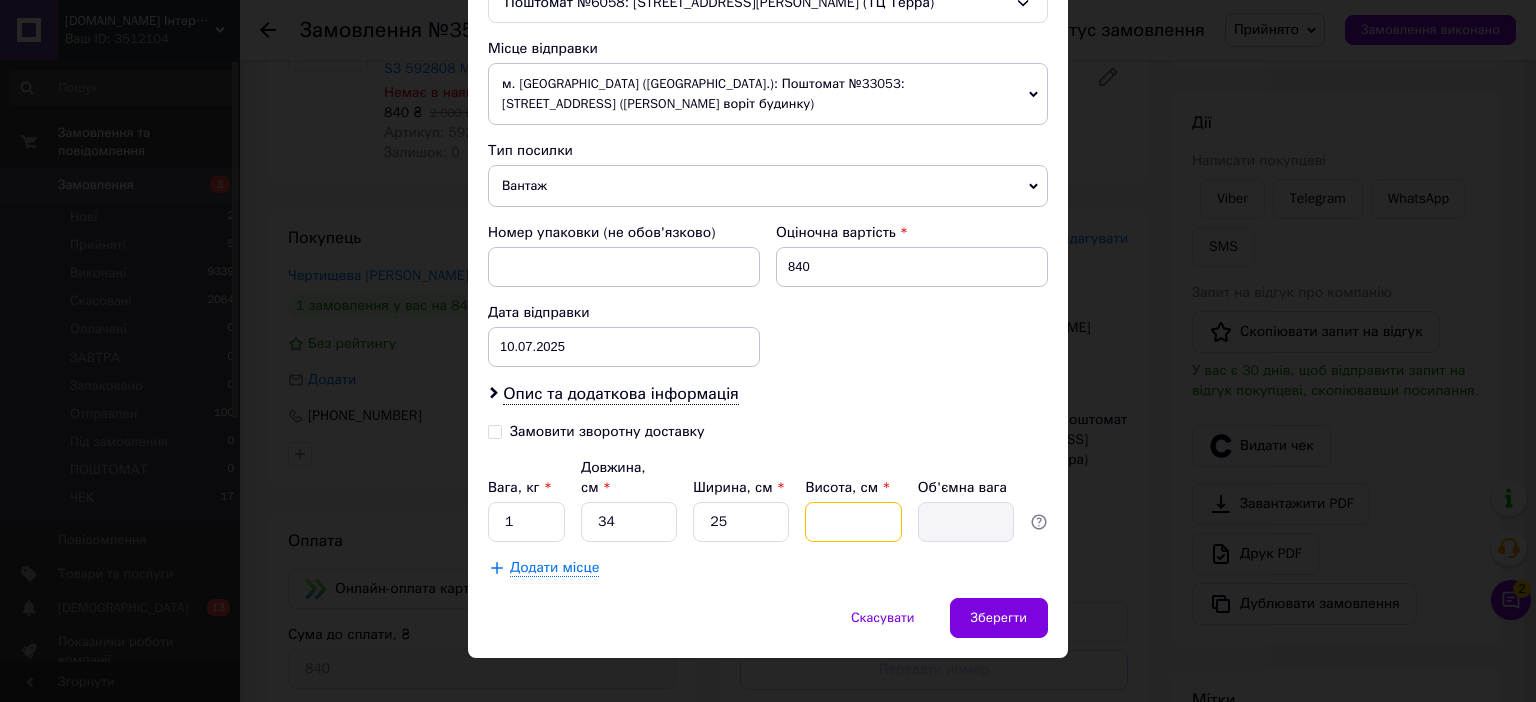 type on "9" 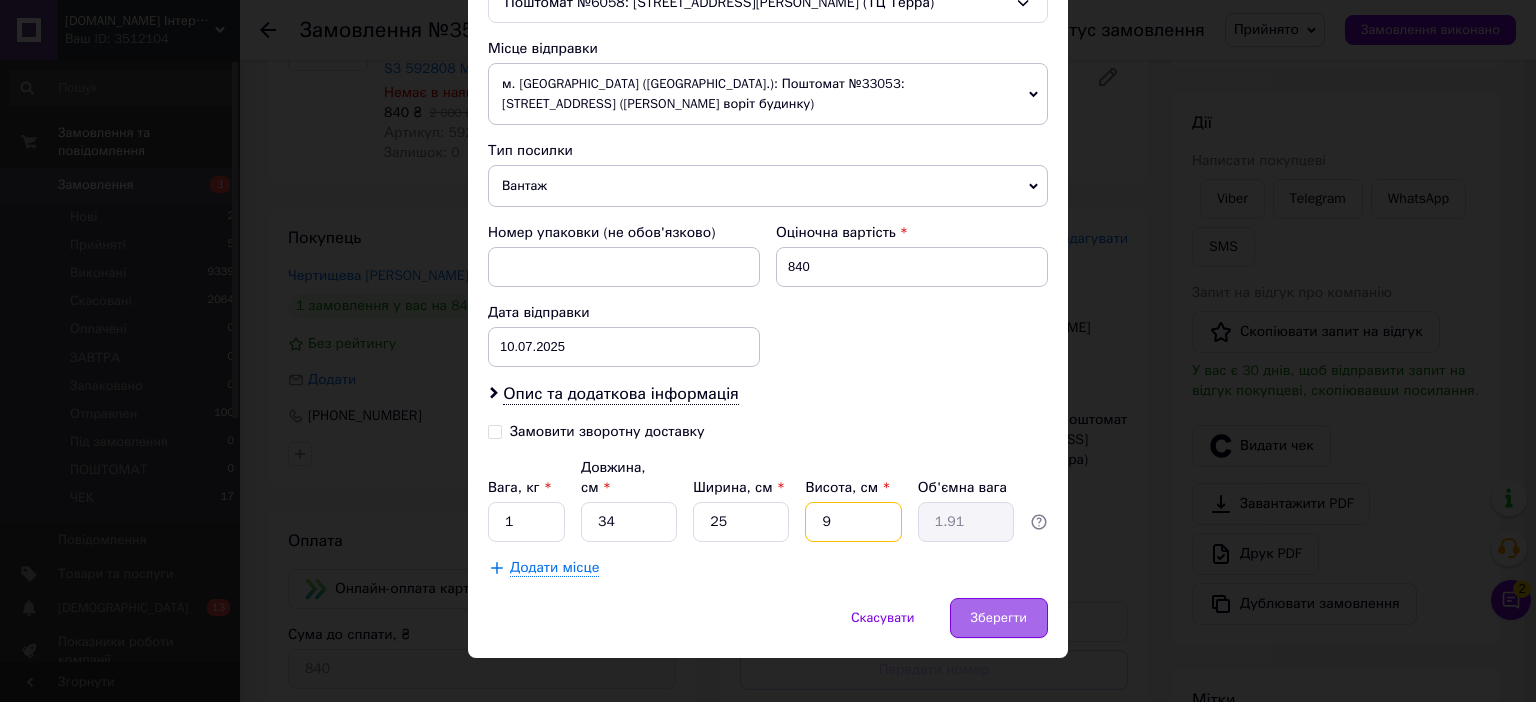 type on "9" 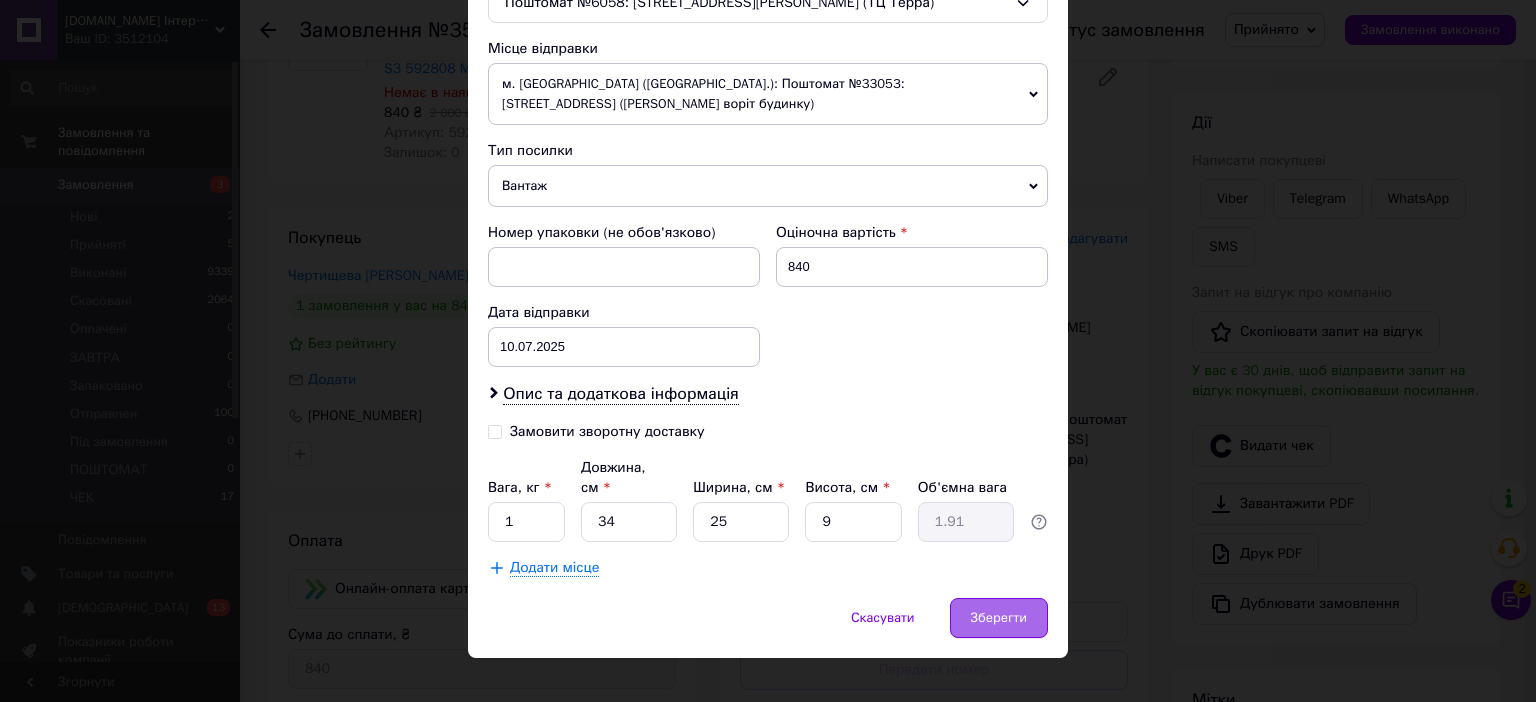 click on "Зберегти" at bounding box center (999, 618) 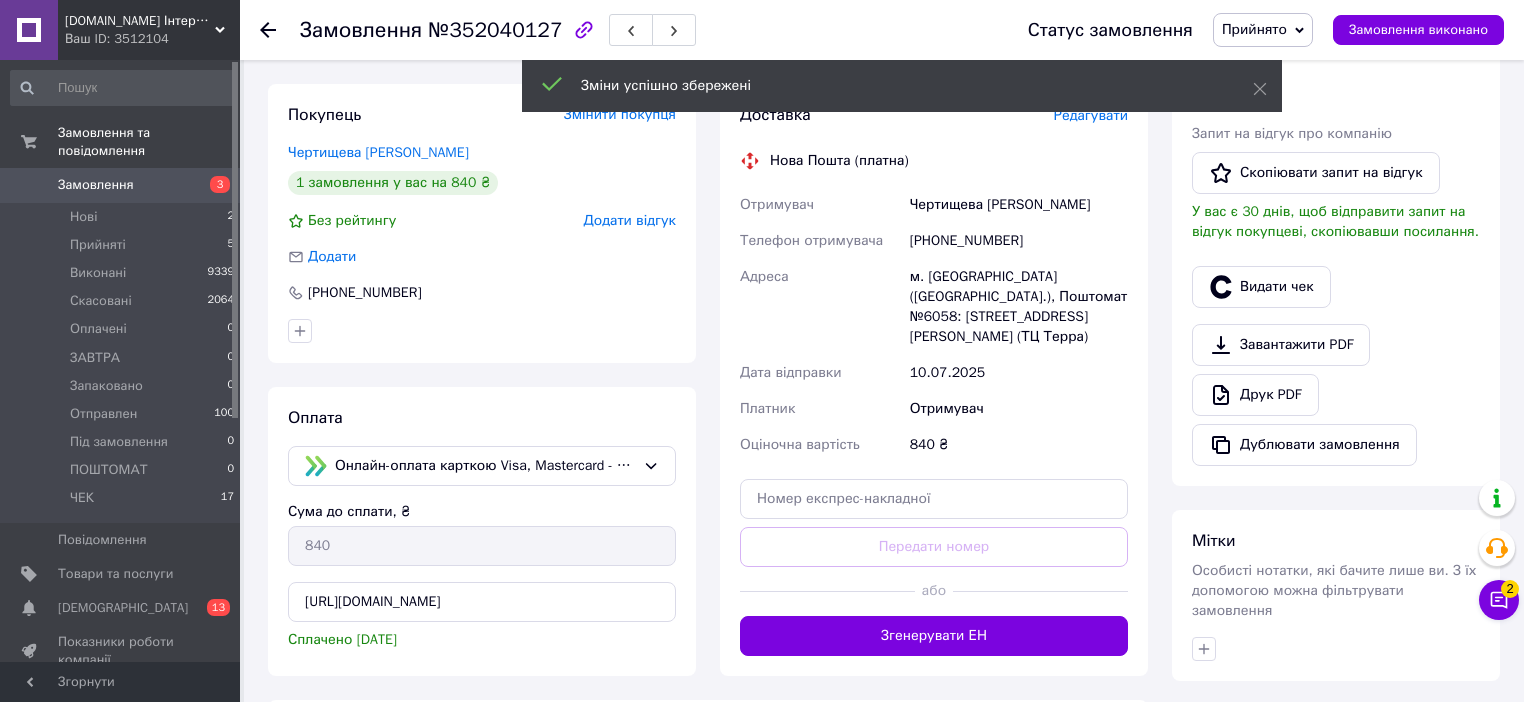 scroll, scrollTop: 560, scrollLeft: 0, axis: vertical 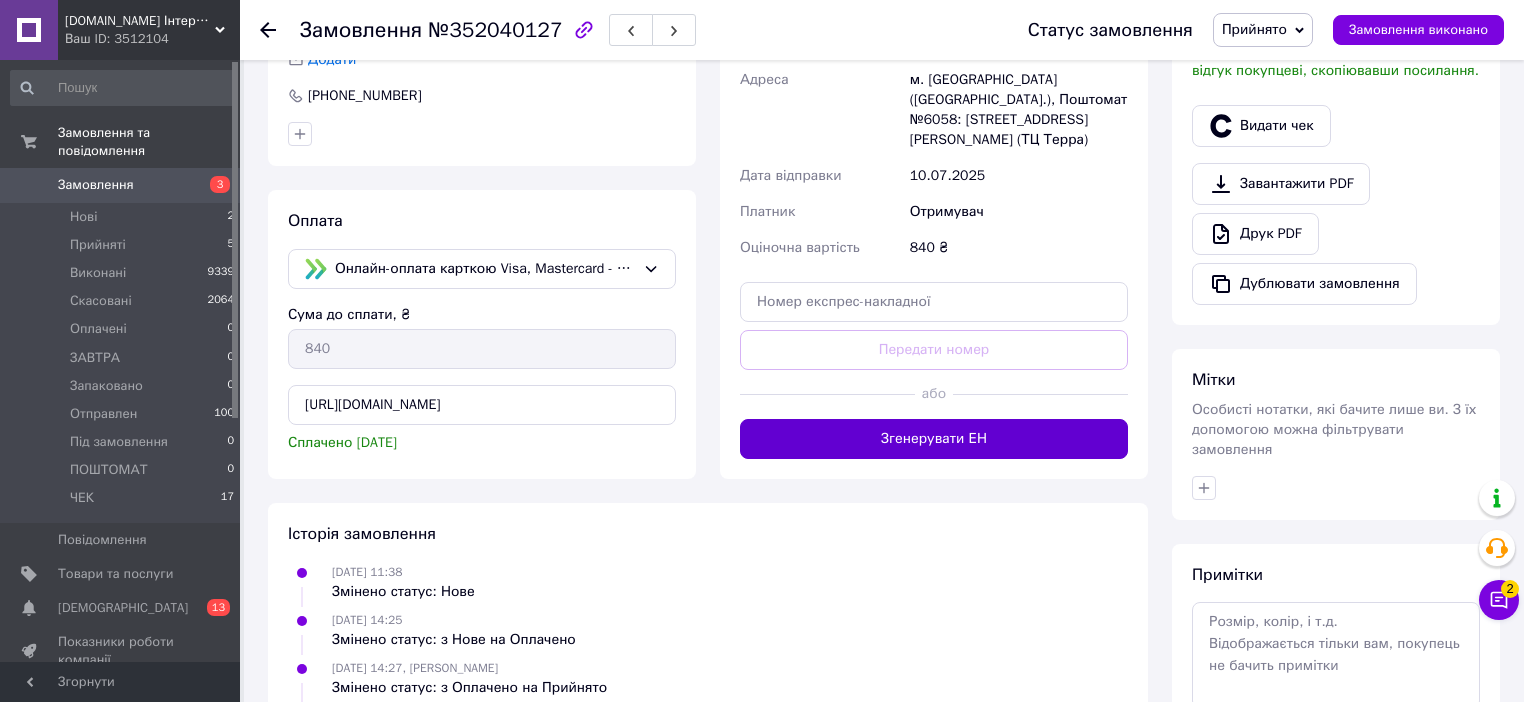 click on "Згенерувати ЕН" at bounding box center (934, 439) 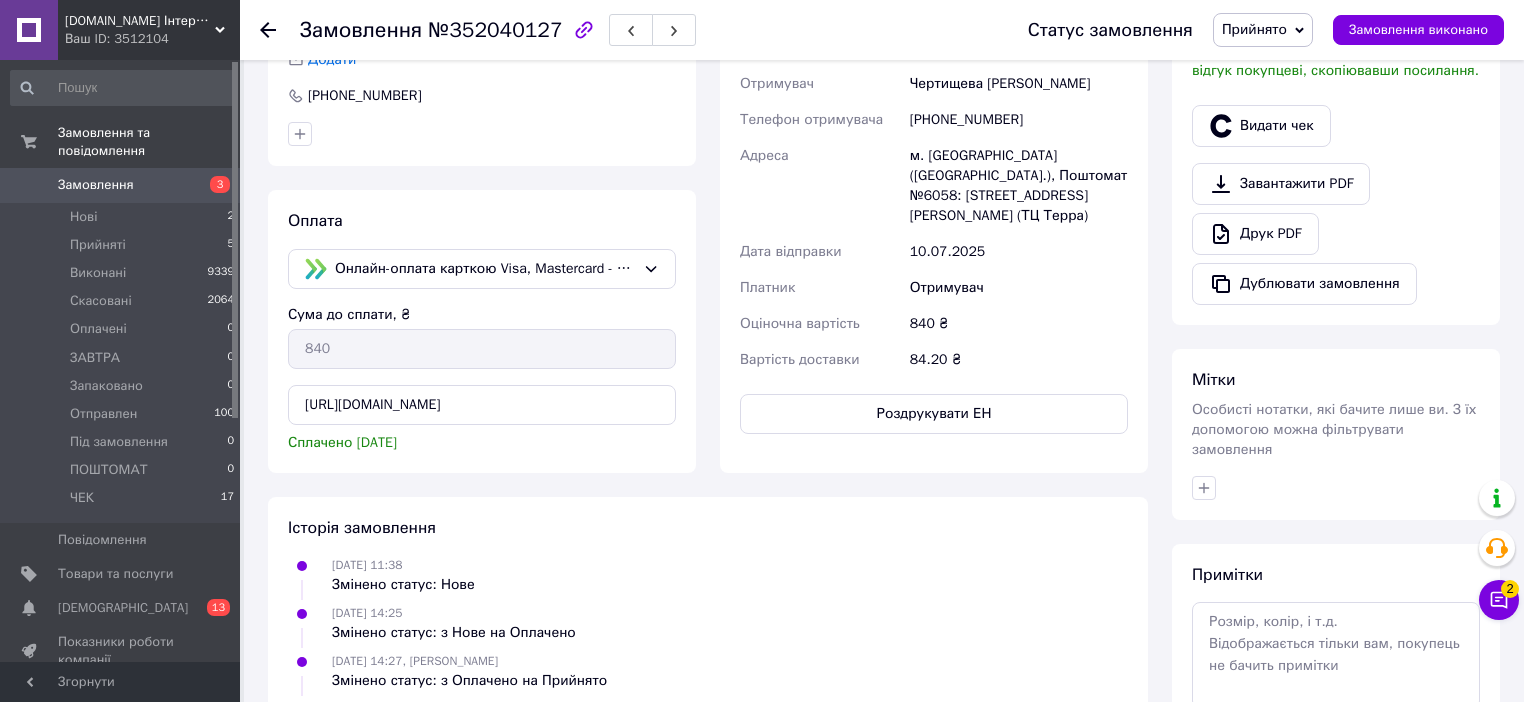 click 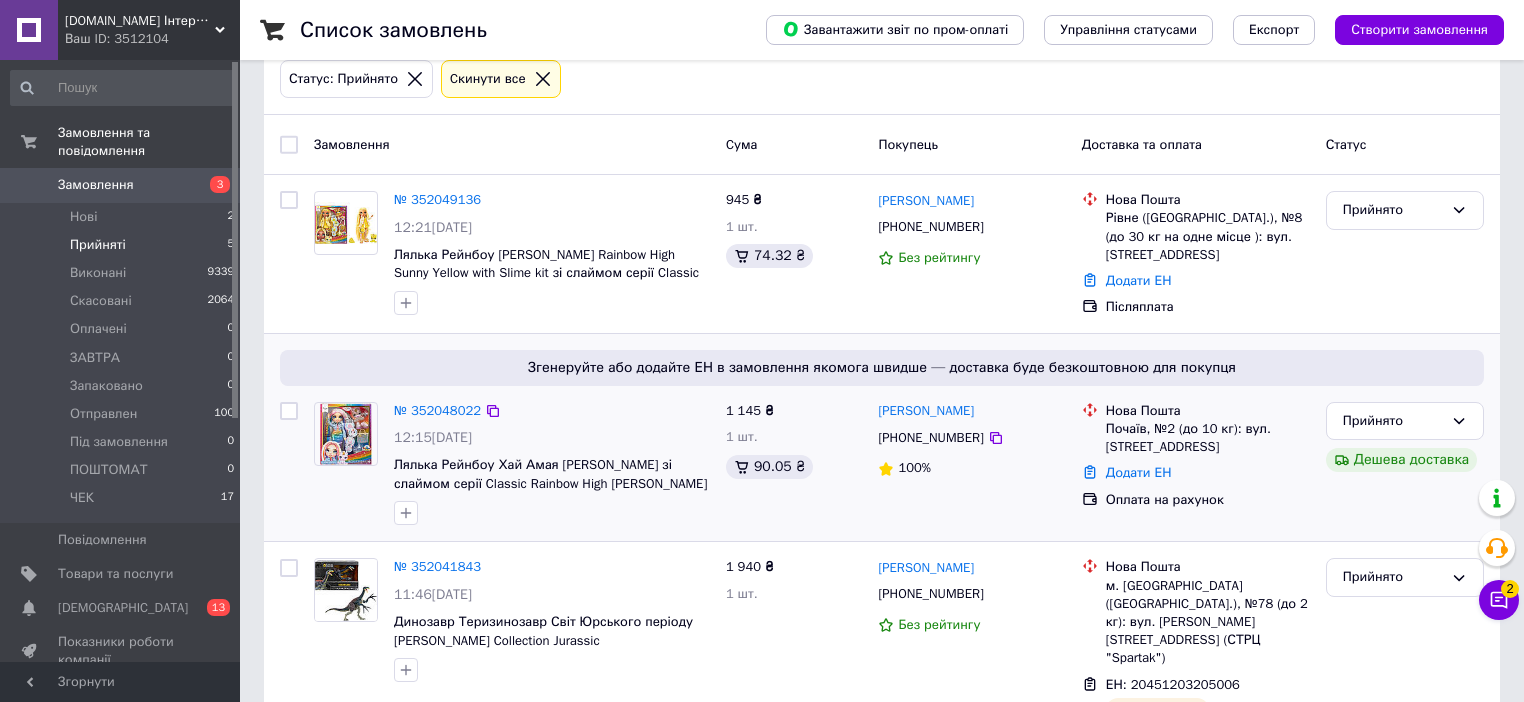 scroll, scrollTop: 143, scrollLeft: 0, axis: vertical 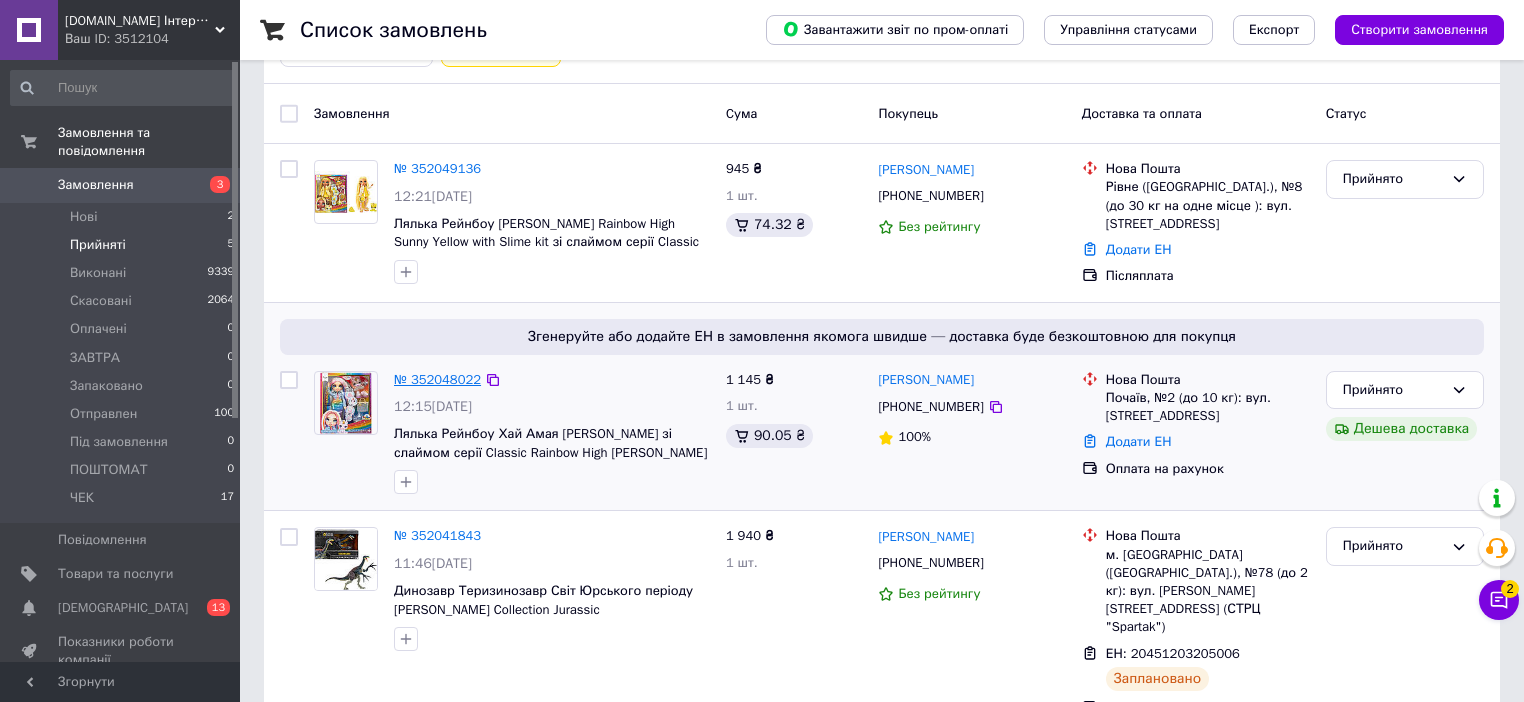 click on "№ 352048022" at bounding box center [437, 379] 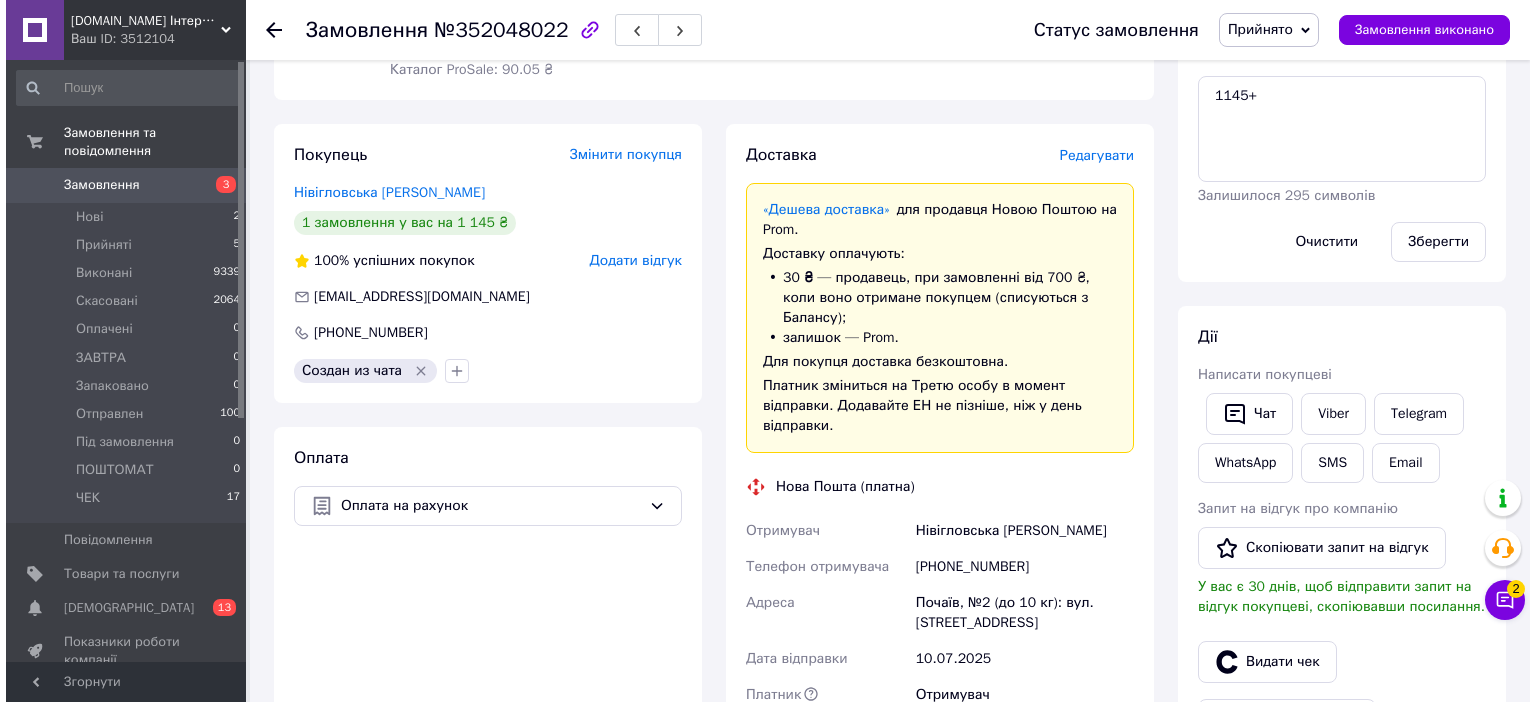scroll, scrollTop: 223, scrollLeft: 0, axis: vertical 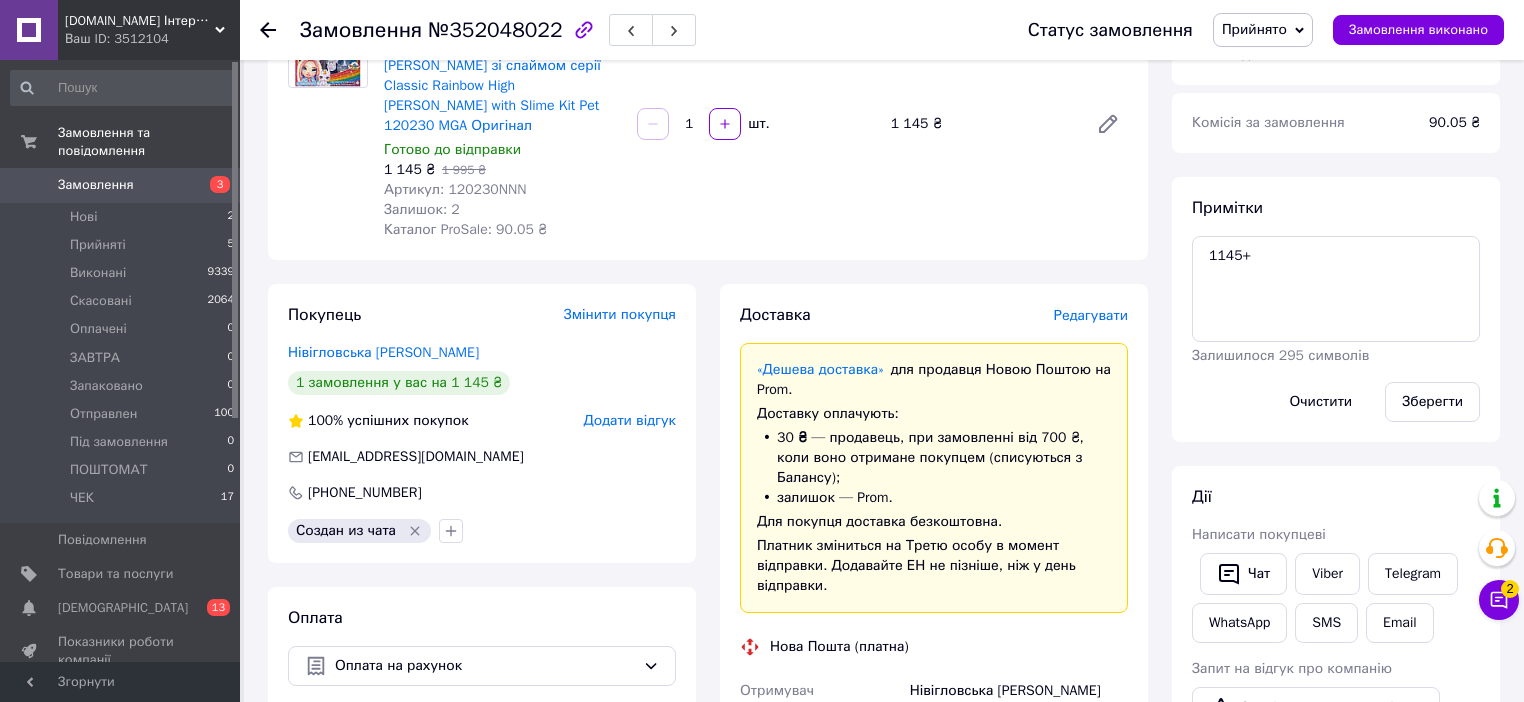 click on "Редагувати" at bounding box center [1091, 315] 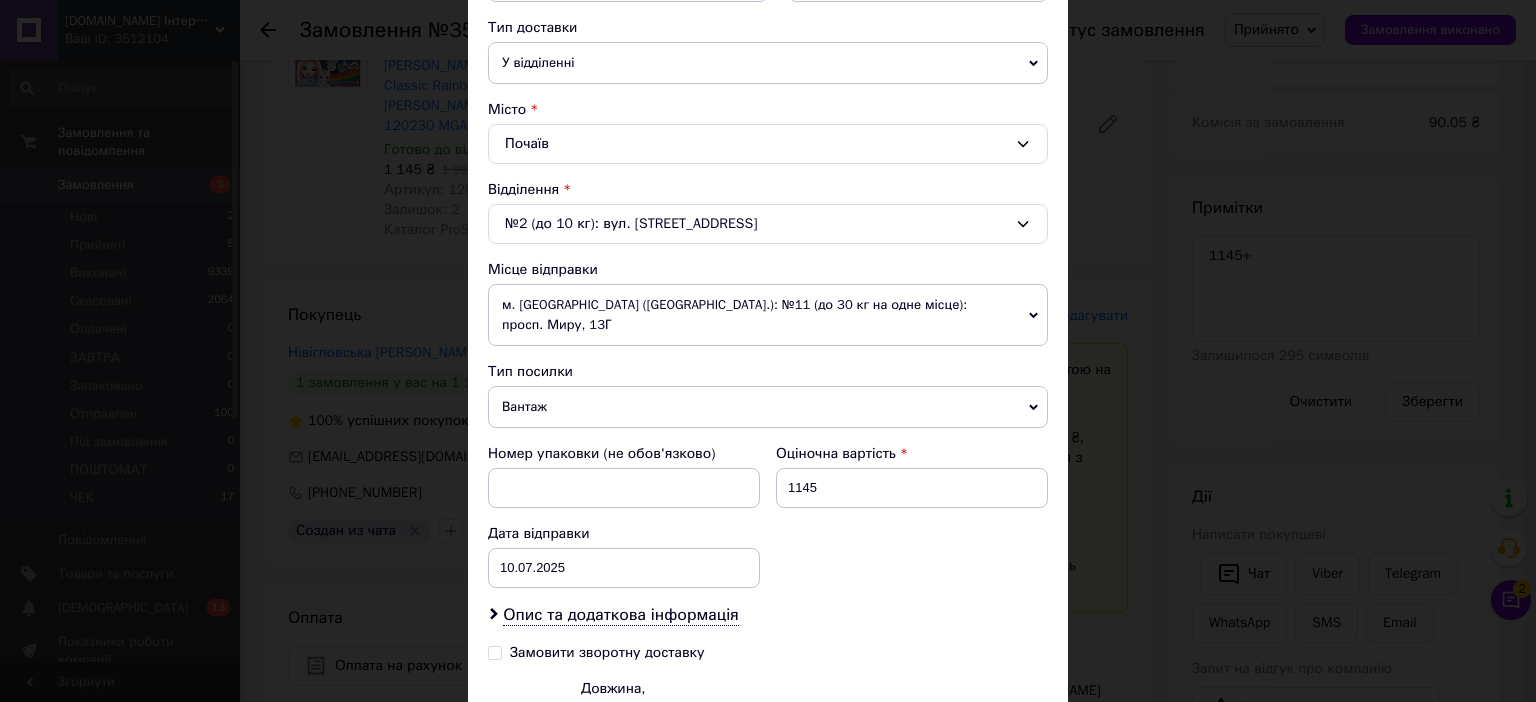 scroll, scrollTop: 480, scrollLeft: 0, axis: vertical 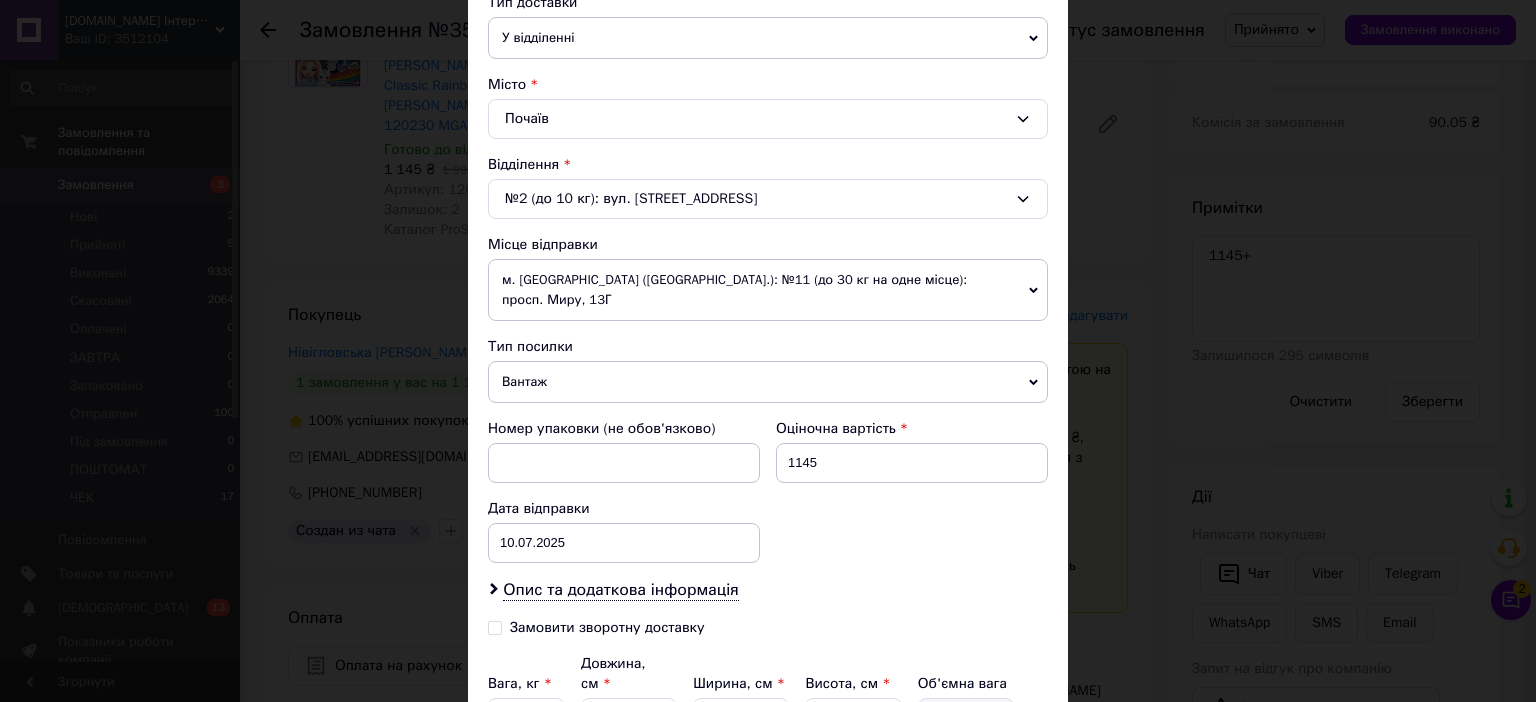 click 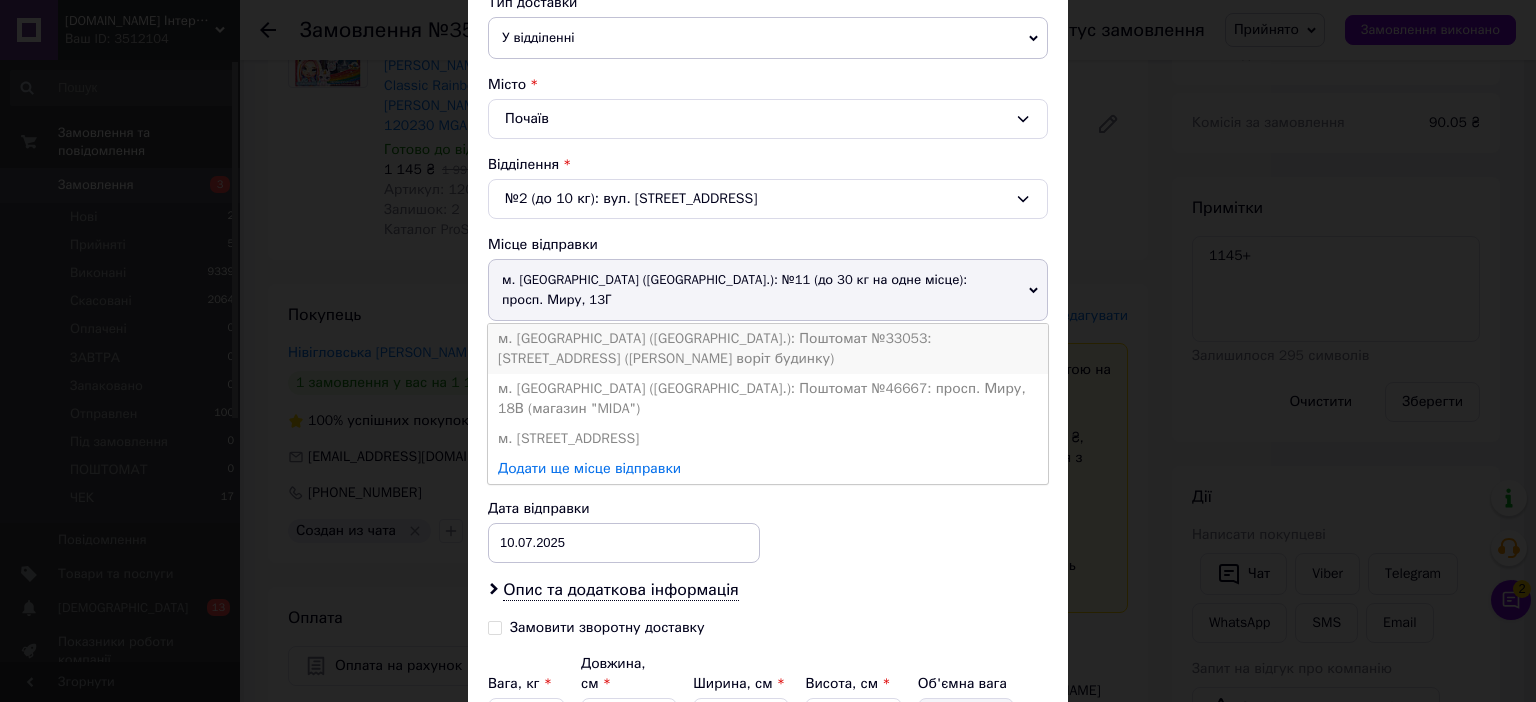click on "м. [GEOGRAPHIC_DATA] ([GEOGRAPHIC_DATA].): Поштомат №33053: [STREET_ADDRESS] ([PERSON_NAME] воріт будинку)" at bounding box center (768, 349) 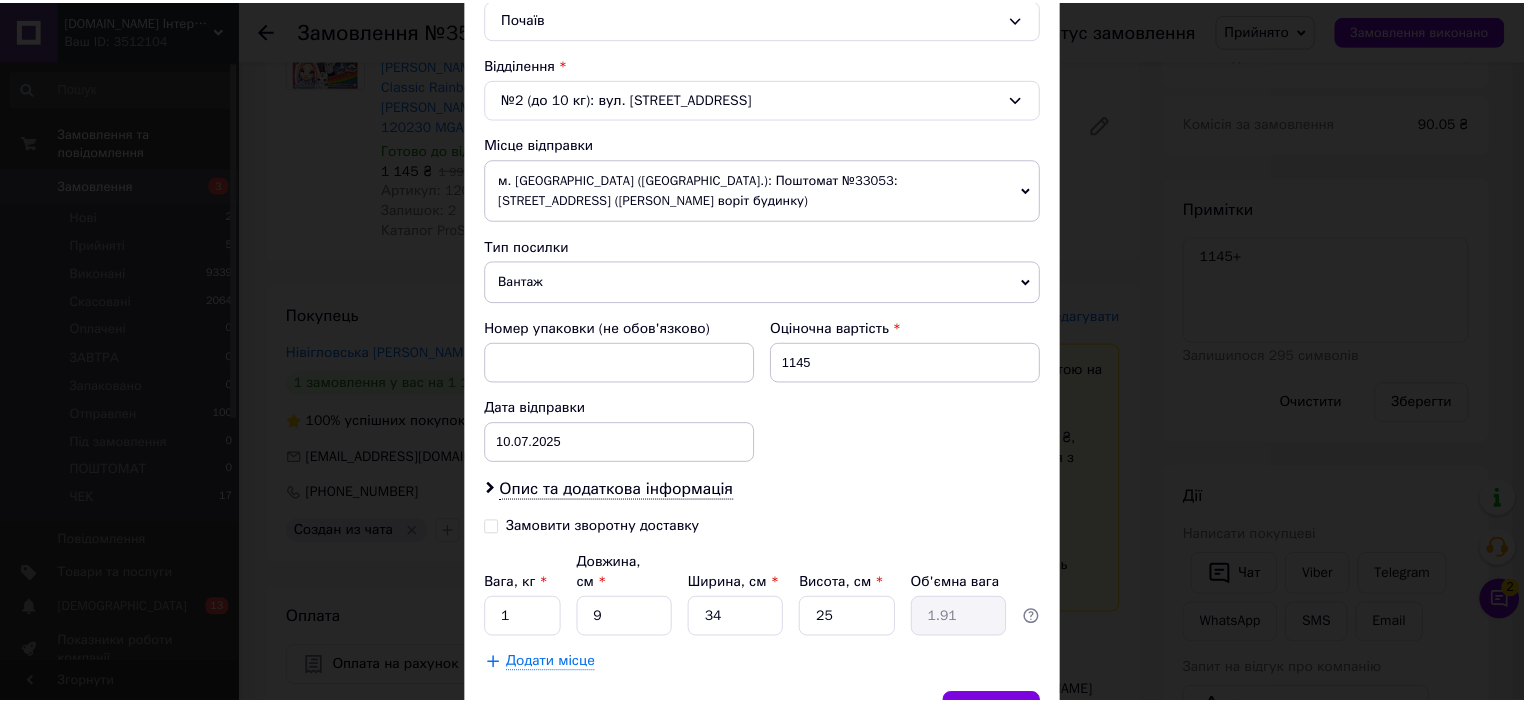 scroll, scrollTop: 676, scrollLeft: 0, axis: vertical 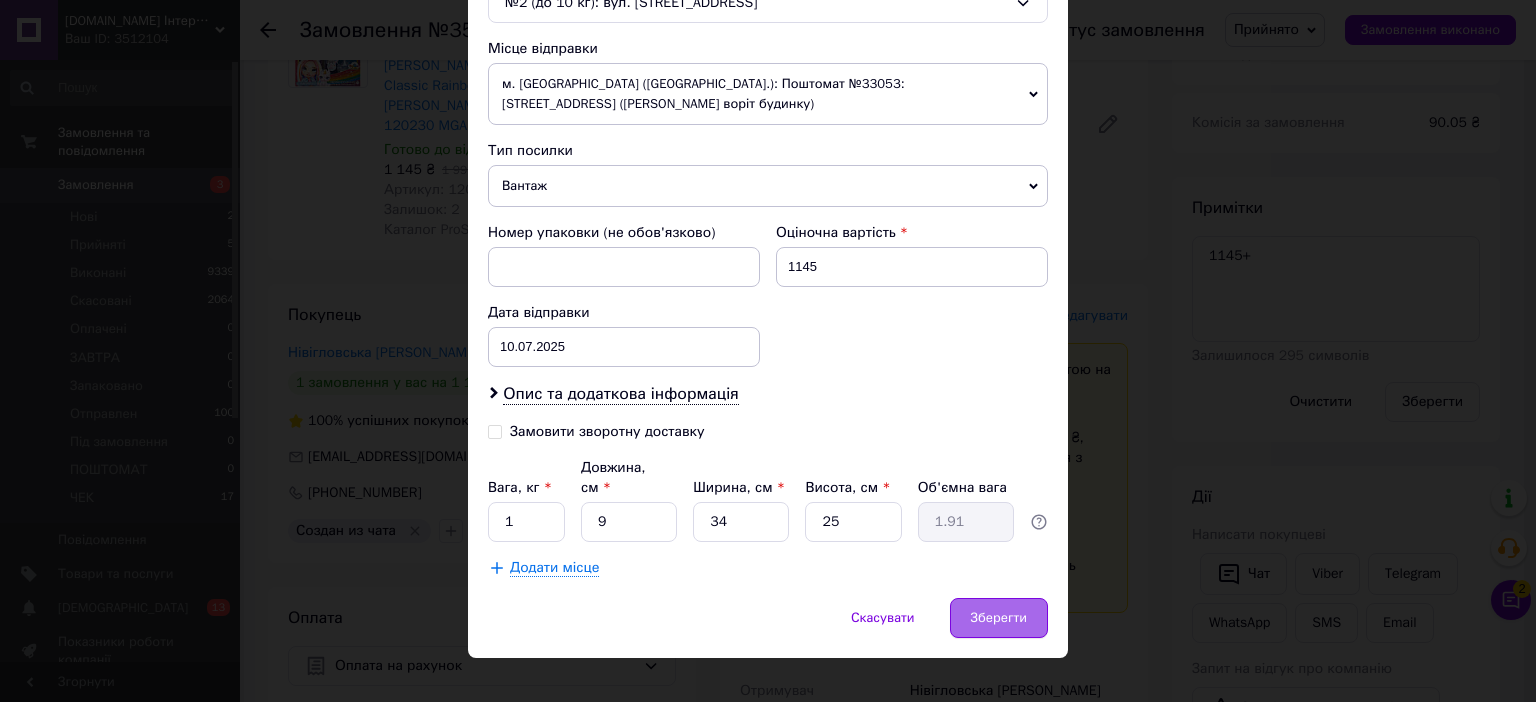 click on "Зберегти" at bounding box center (999, 618) 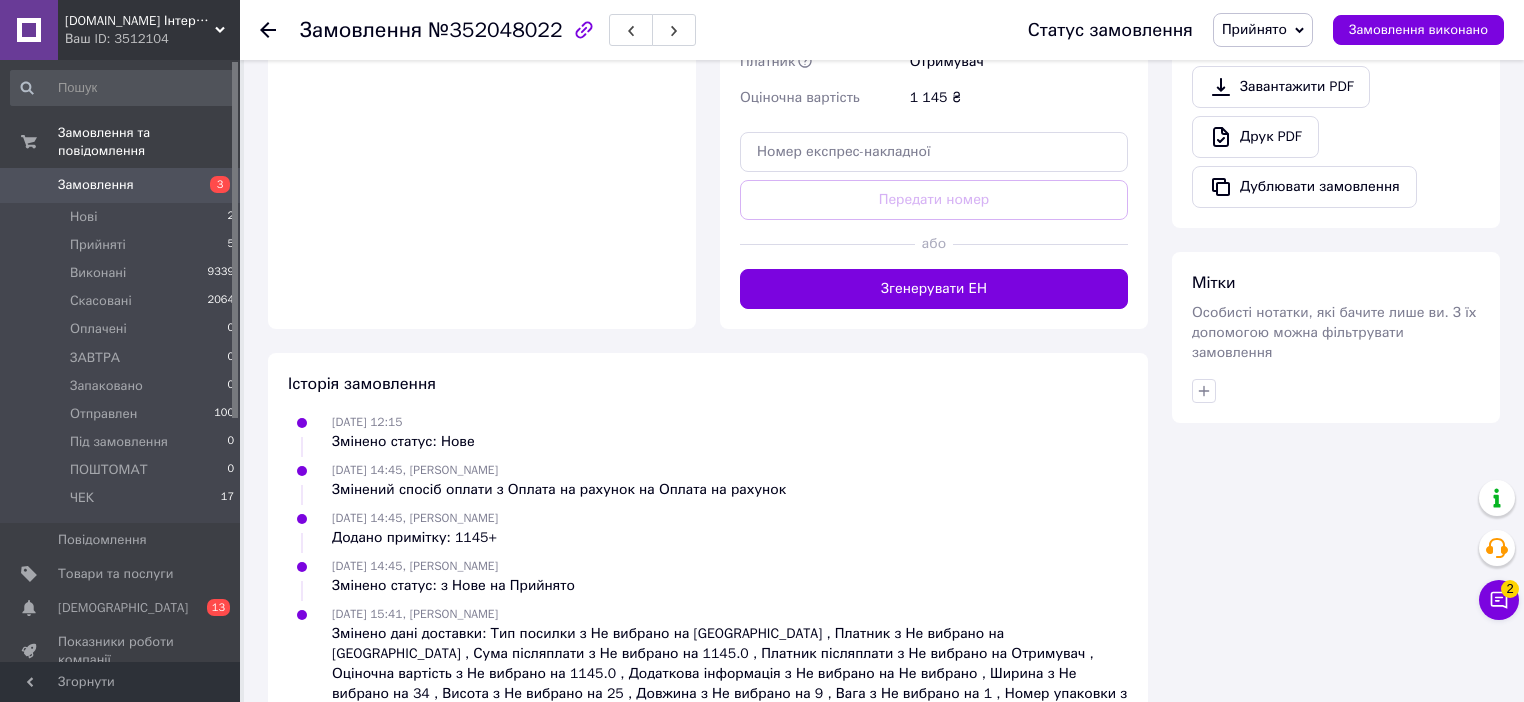 scroll, scrollTop: 1023, scrollLeft: 0, axis: vertical 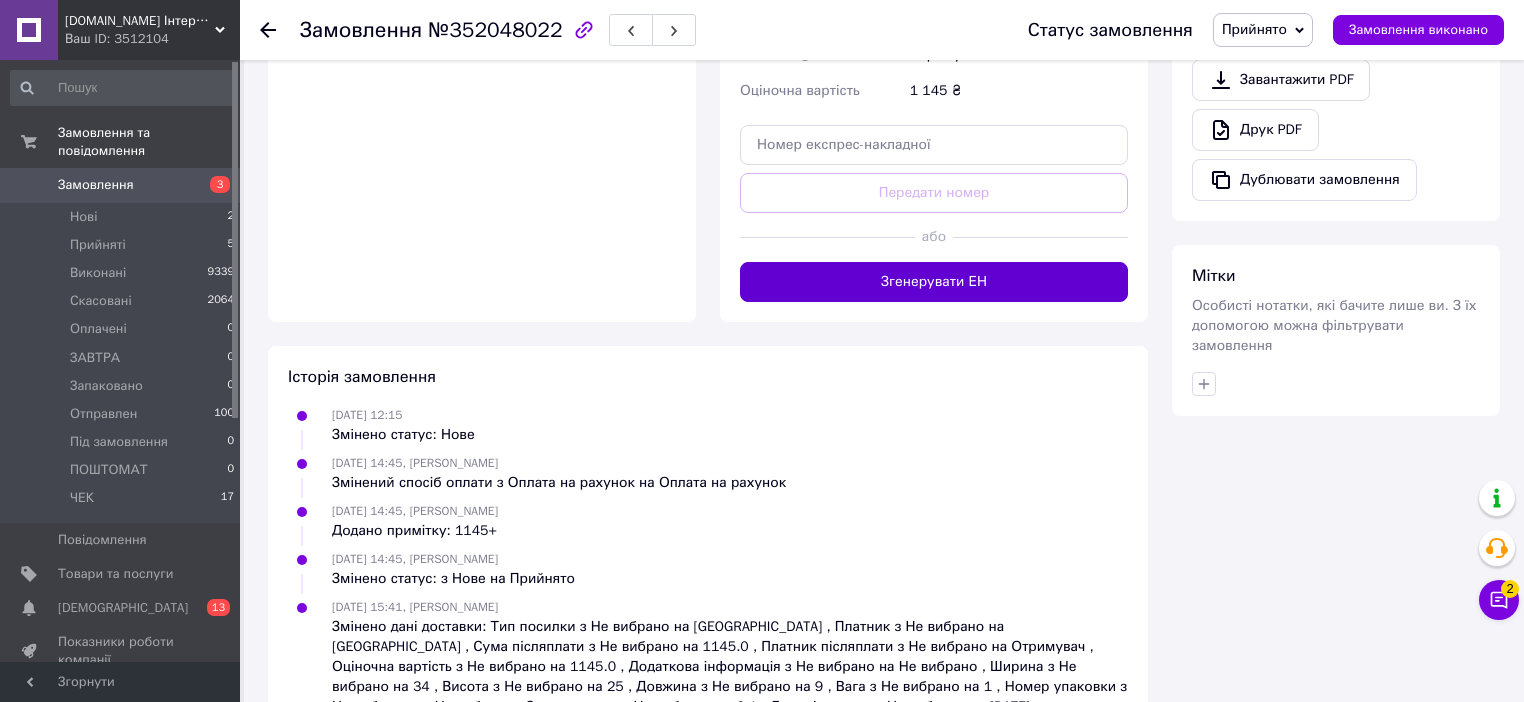 click on "Згенерувати ЕН" at bounding box center (934, 282) 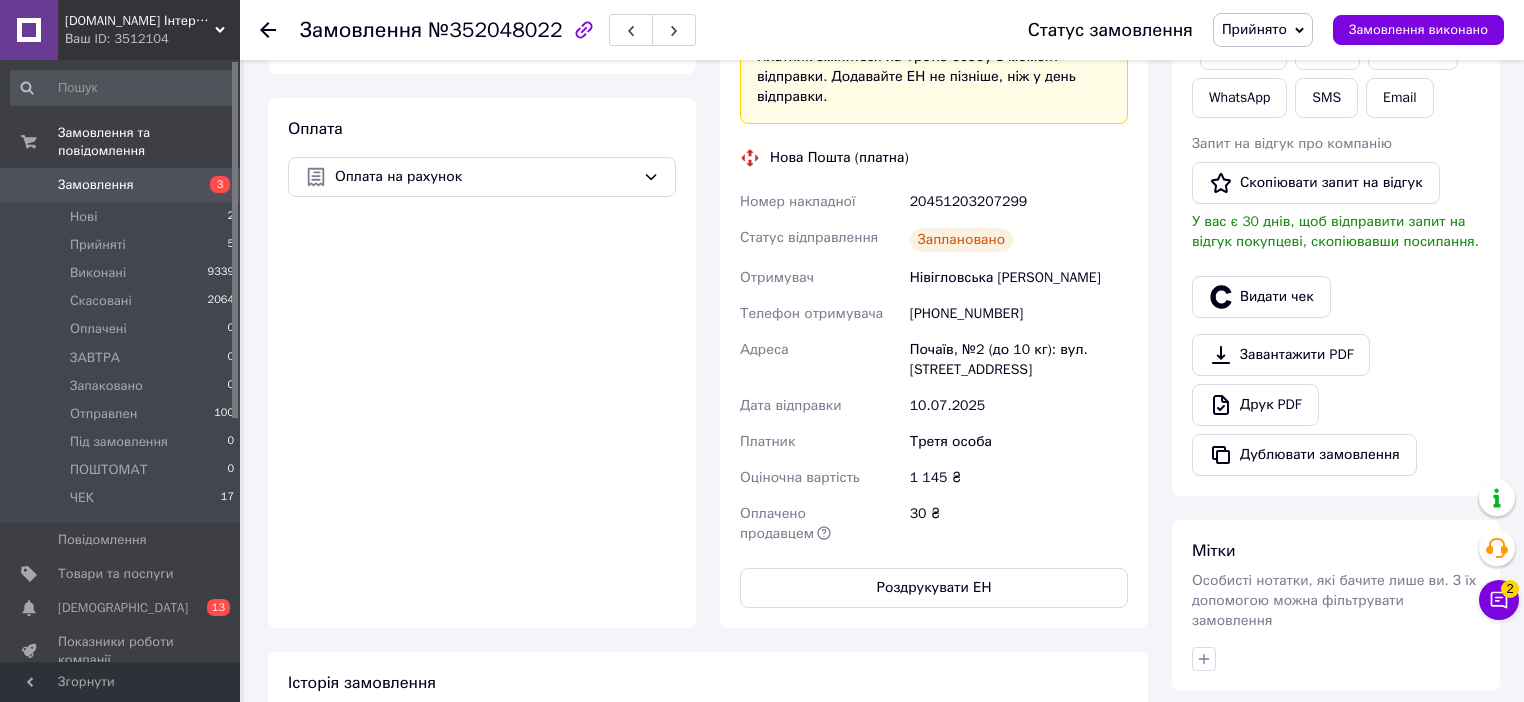 scroll, scrollTop: 392, scrollLeft: 0, axis: vertical 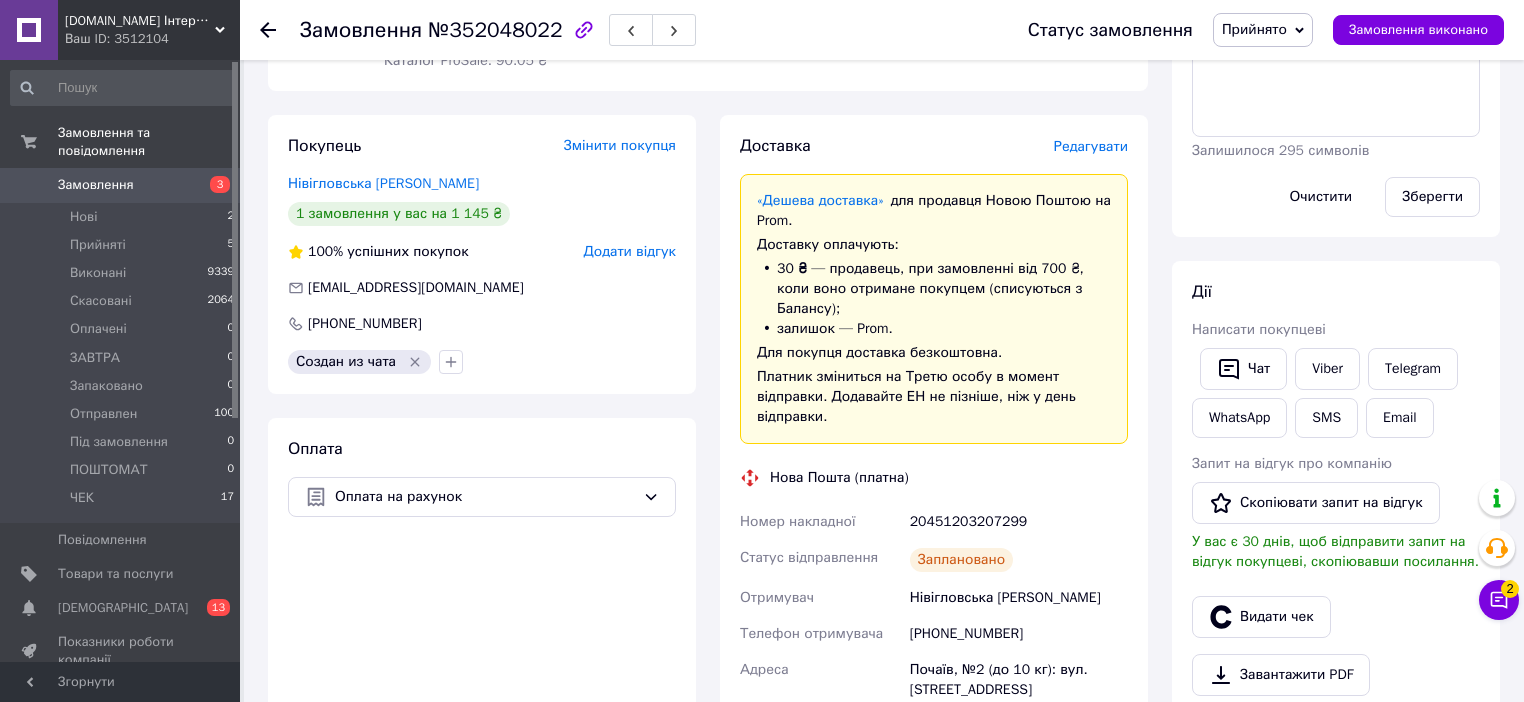 click 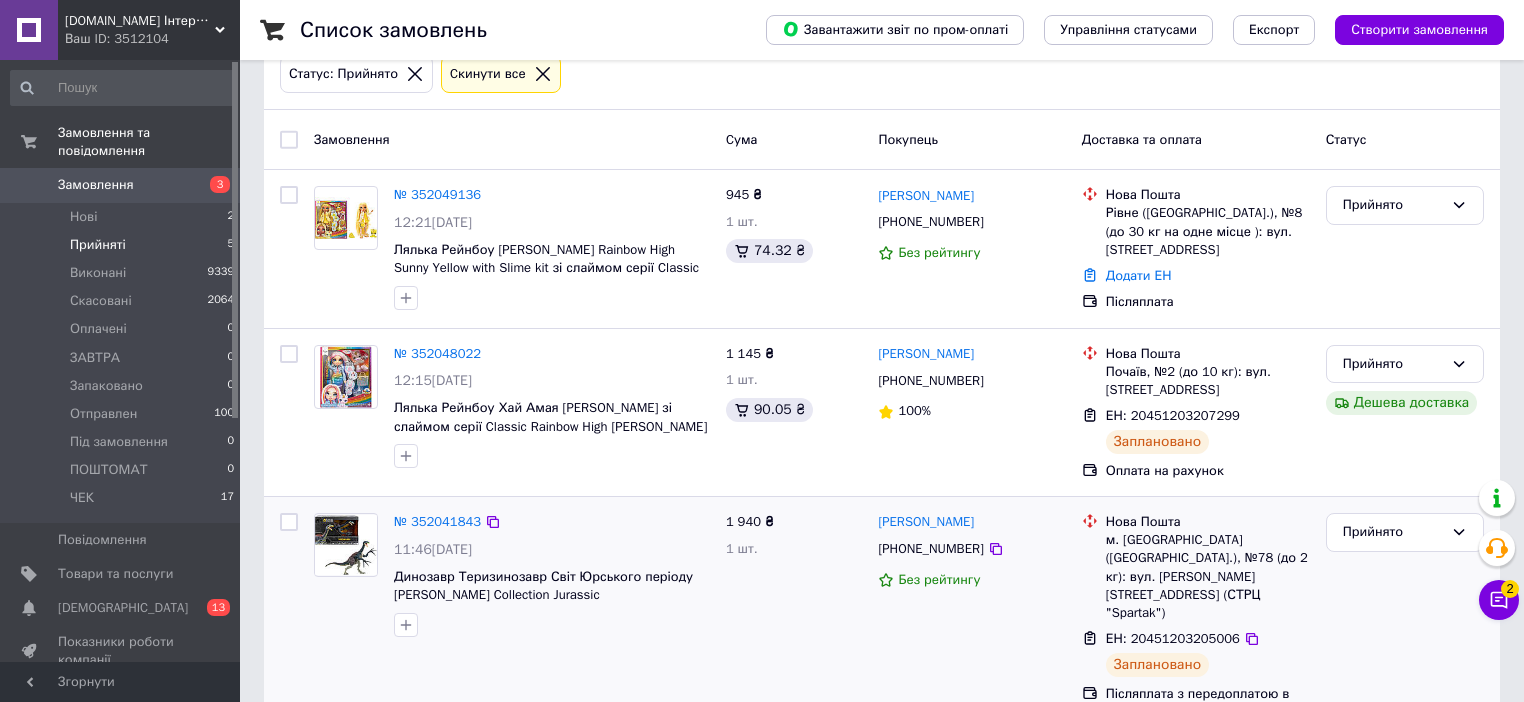 scroll, scrollTop: 80, scrollLeft: 0, axis: vertical 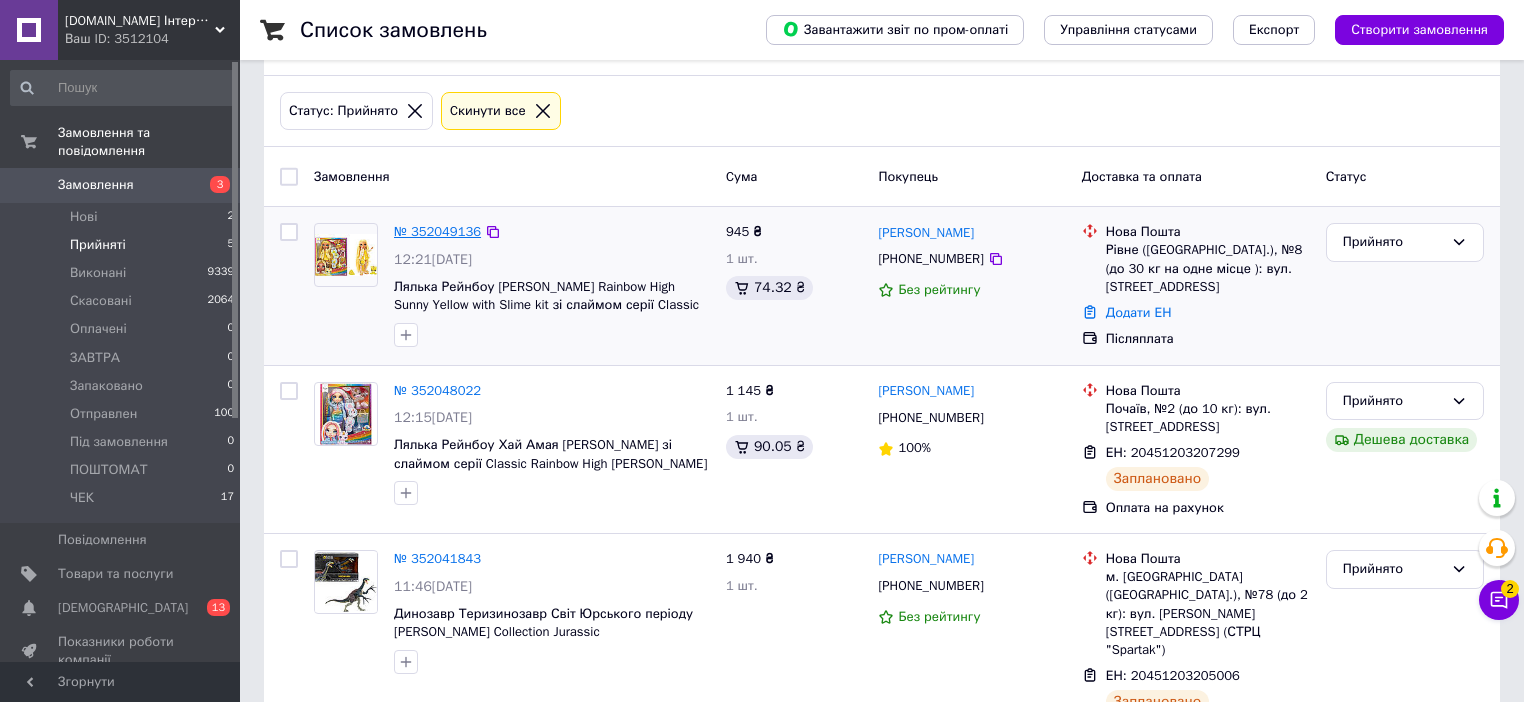click on "№ 352049136" at bounding box center (437, 231) 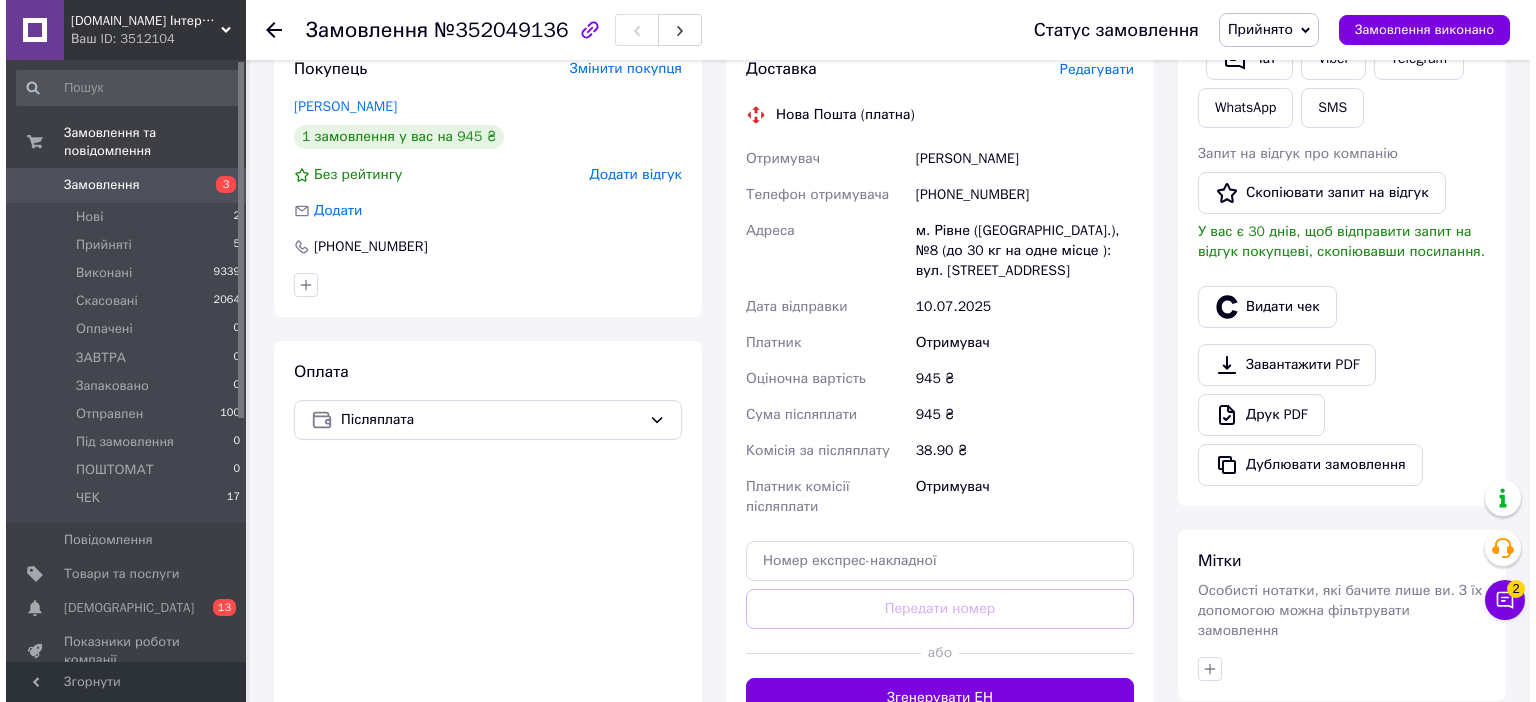 scroll, scrollTop: 320, scrollLeft: 0, axis: vertical 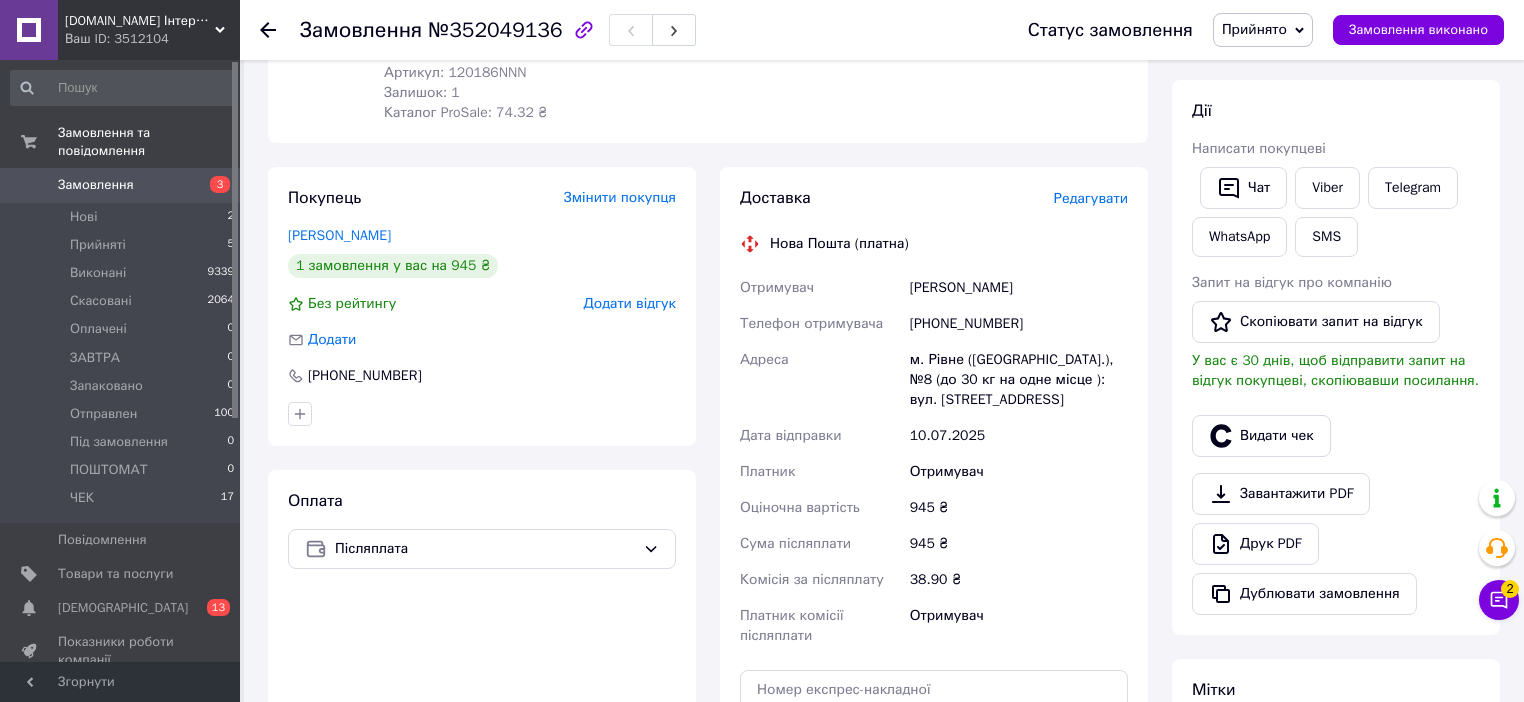 click on "Редагувати" at bounding box center (1091, 198) 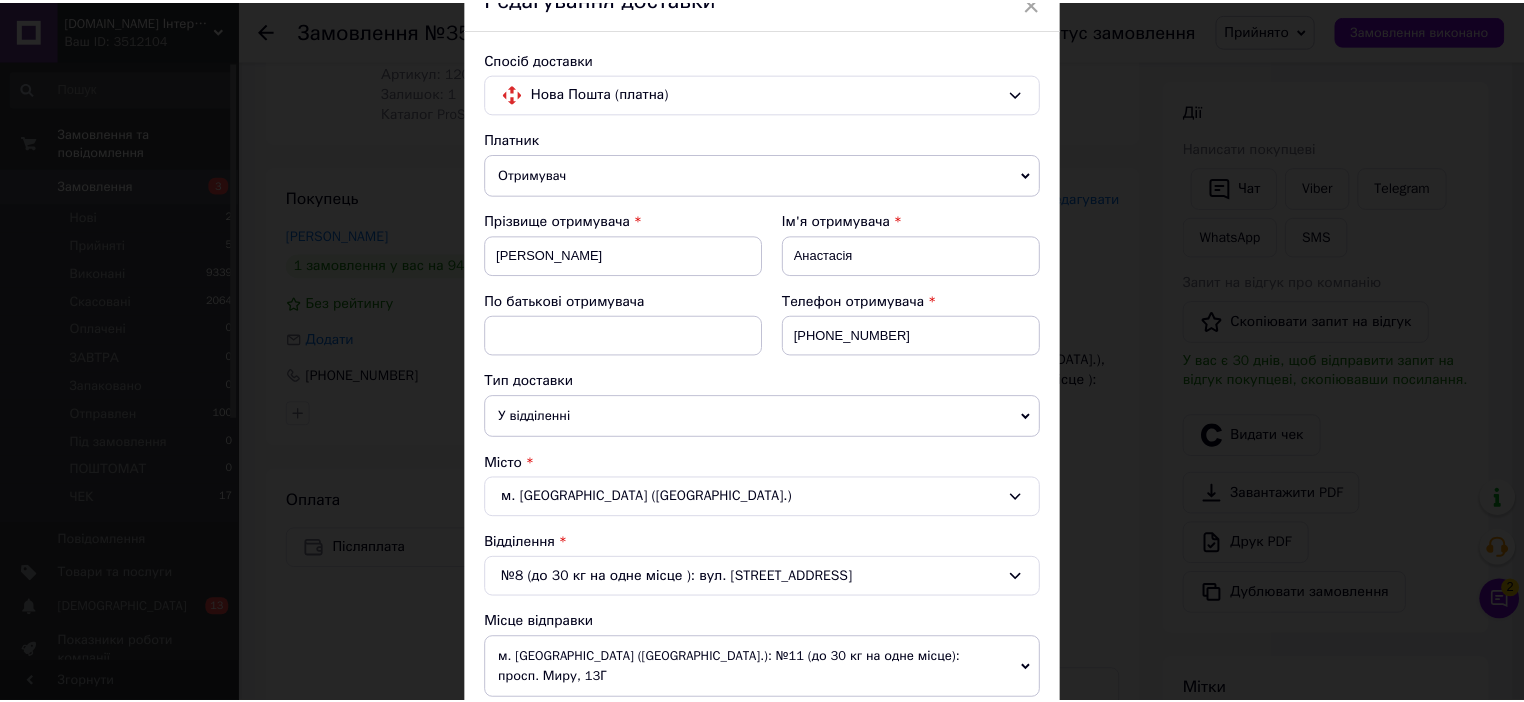 scroll, scrollTop: 0, scrollLeft: 0, axis: both 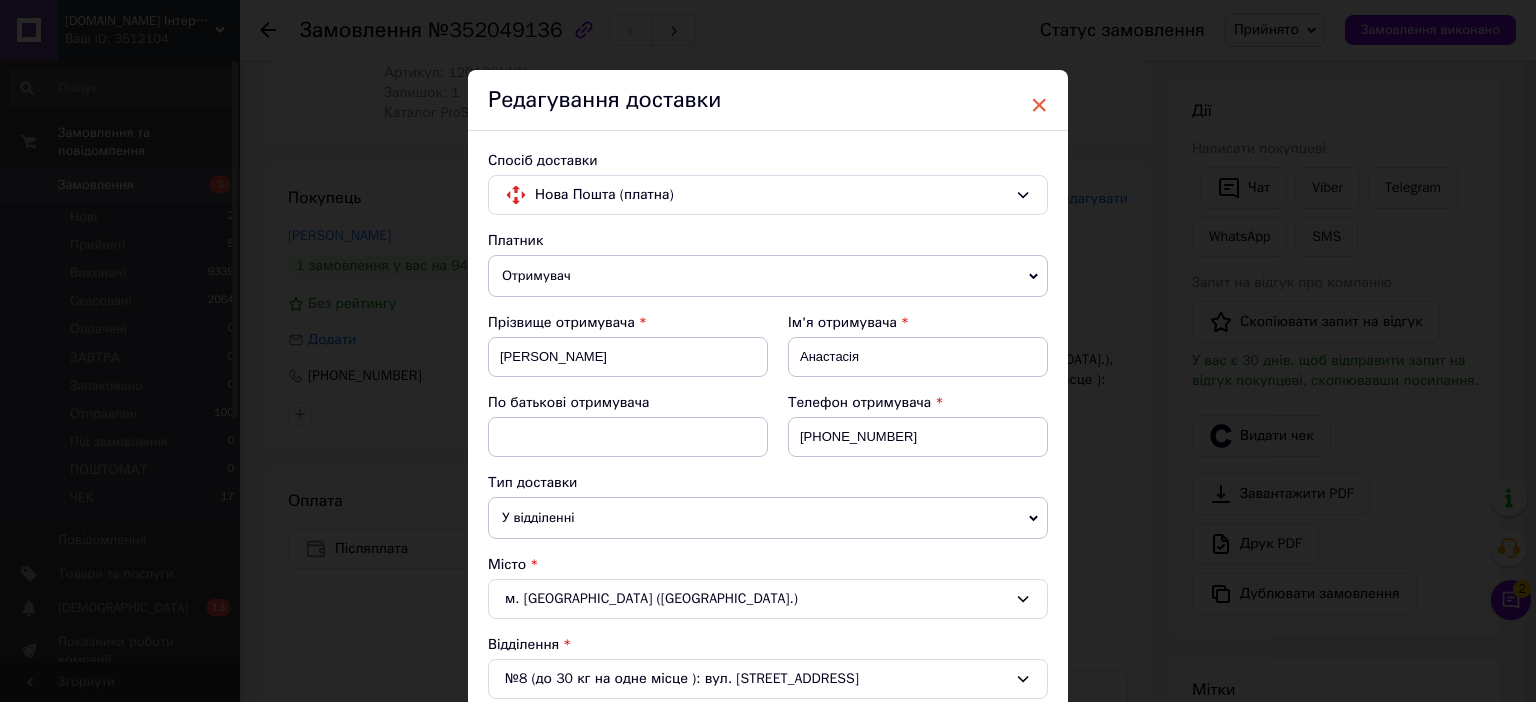 click on "×" at bounding box center (1039, 105) 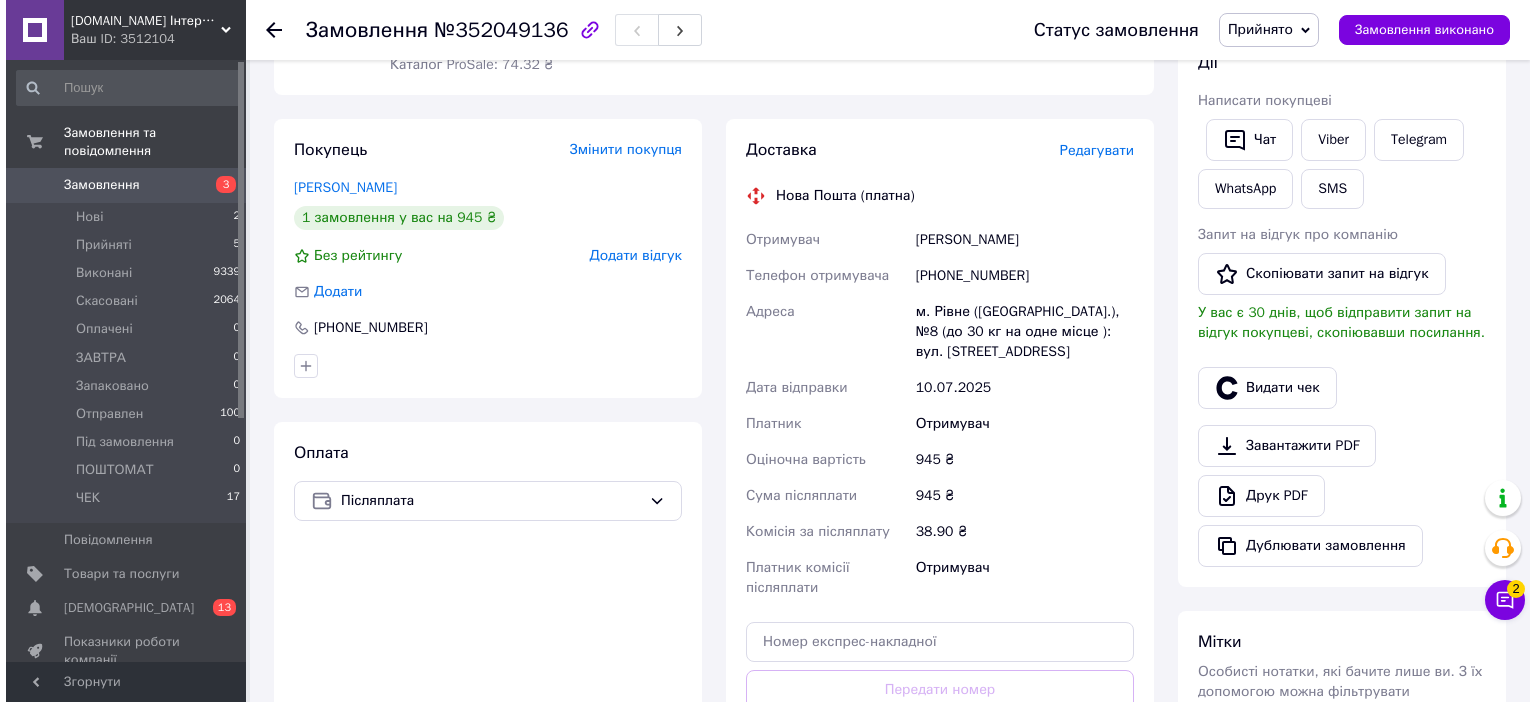 scroll, scrollTop: 337, scrollLeft: 0, axis: vertical 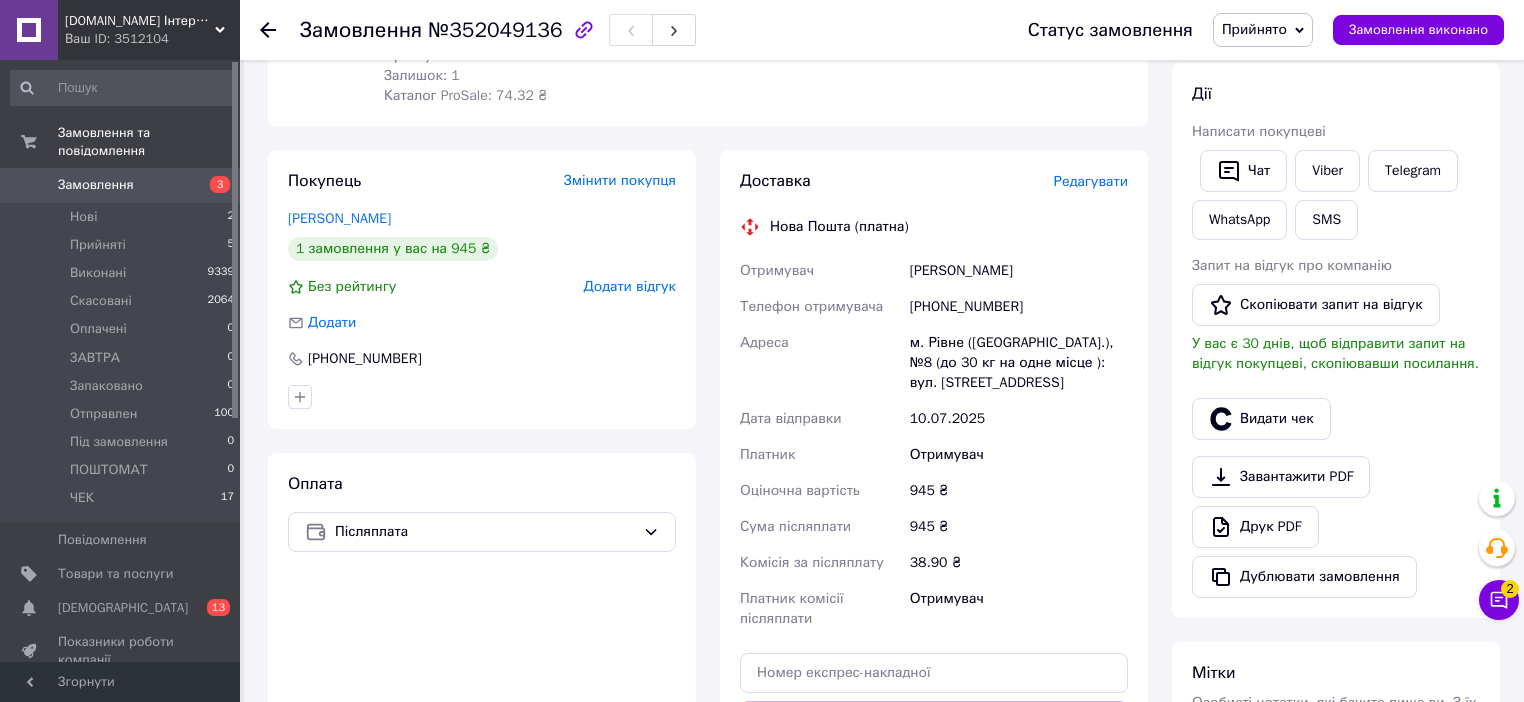 click on "Редагувати" at bounding box center [1091, 181] 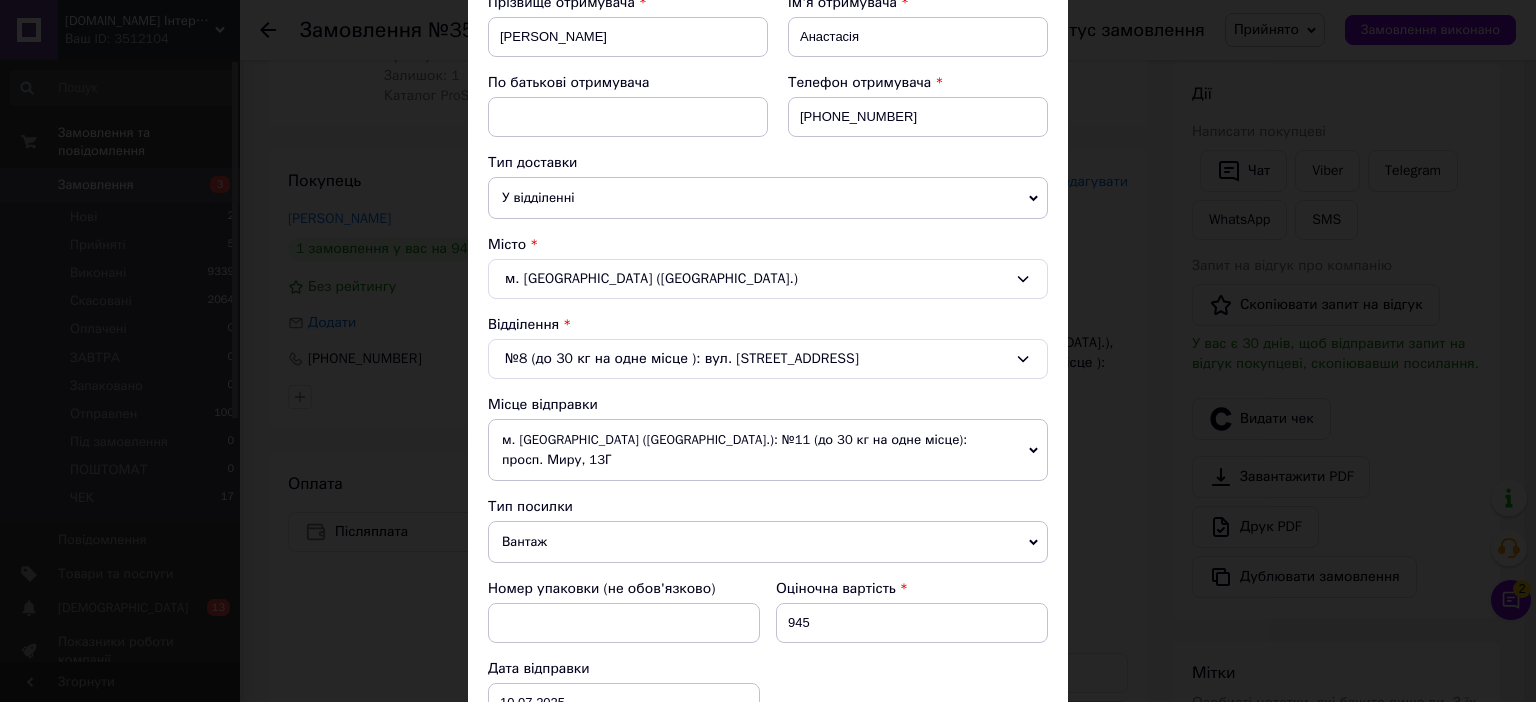 scroll, scrollTop: 400, scrollLeft: 0, axis: vertical 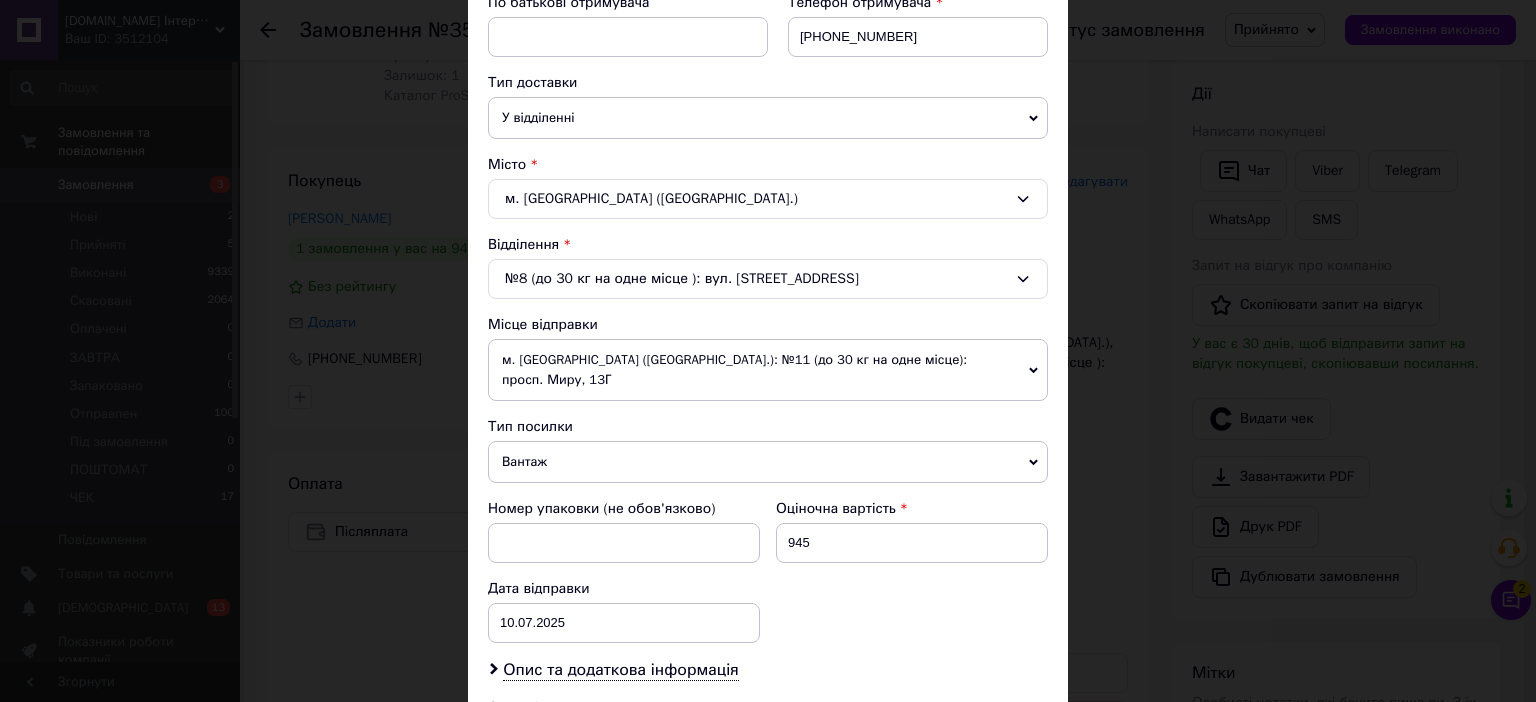 click on "м. [GEOGRAPHIC_DATA] ([GEOGRAPHIC_DATA].): №11 (до 30 кг на одне місце): просп. Миру, 13Г" at bounding box center (768, 370) 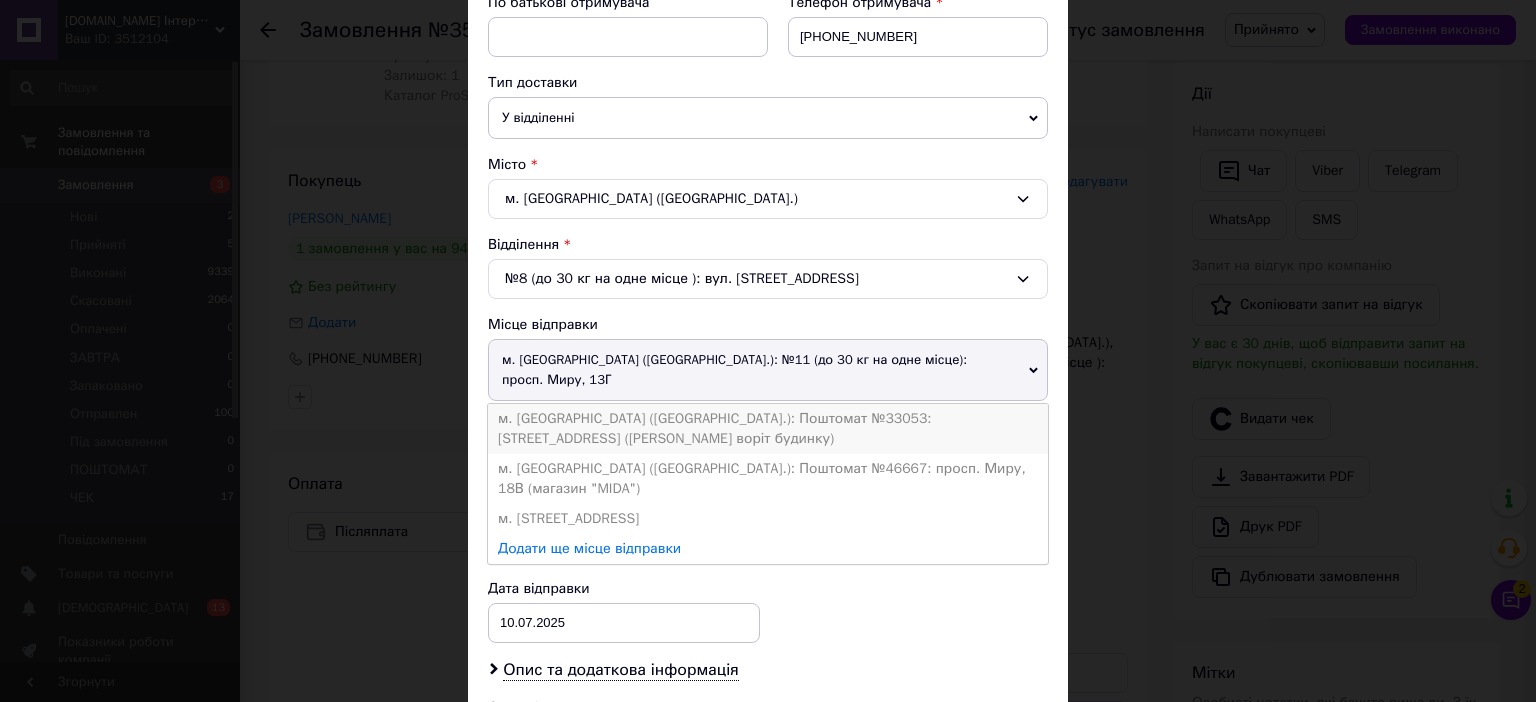 click on "м. [GEOGRAPHIC_DATA] ([GEOGRAPHIC_DATA].): Поштомат №33053: [STREET_ADDRESS] ([PERSON_NAME] воріт будинку)" at bounding box center (768, 429) 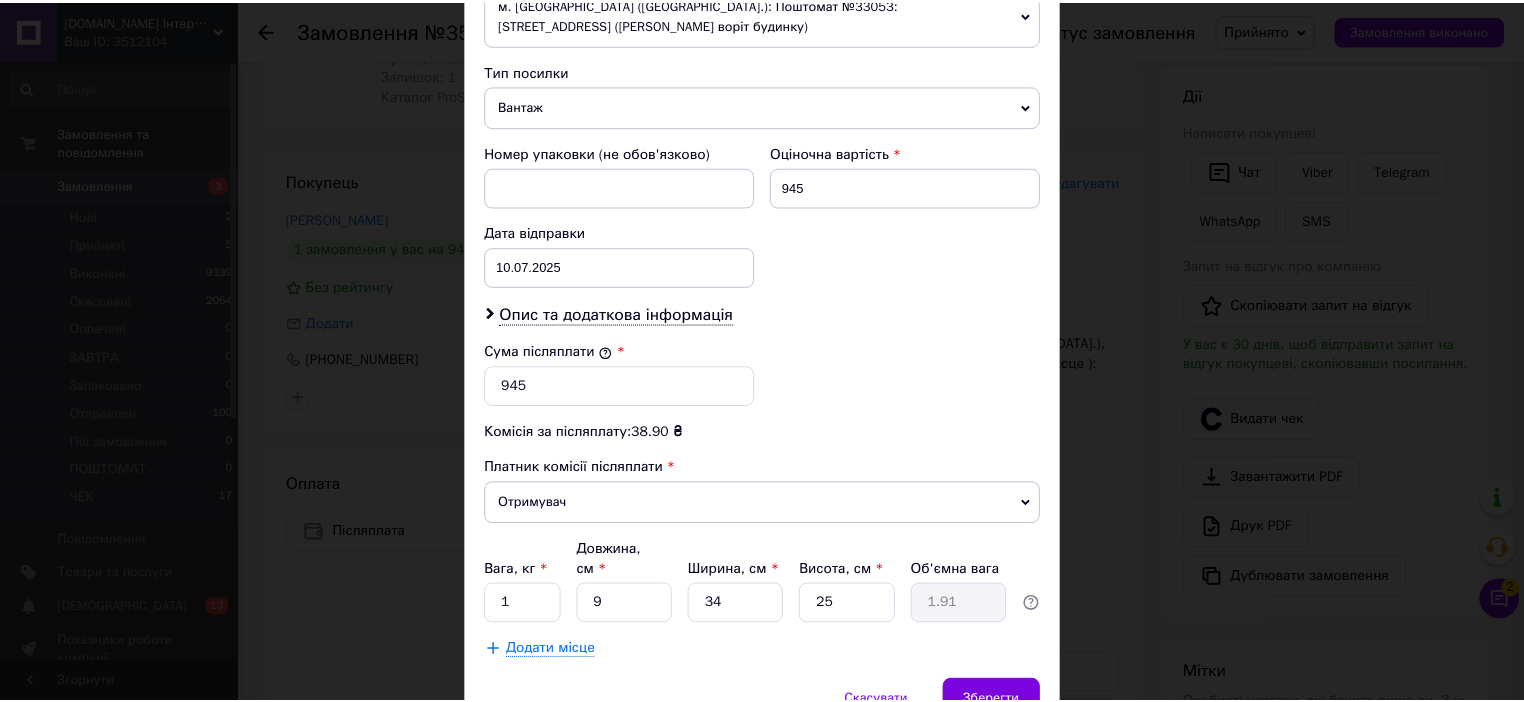 scroll, scrollTop: 837, scrollLeft: 0, axis: vertical 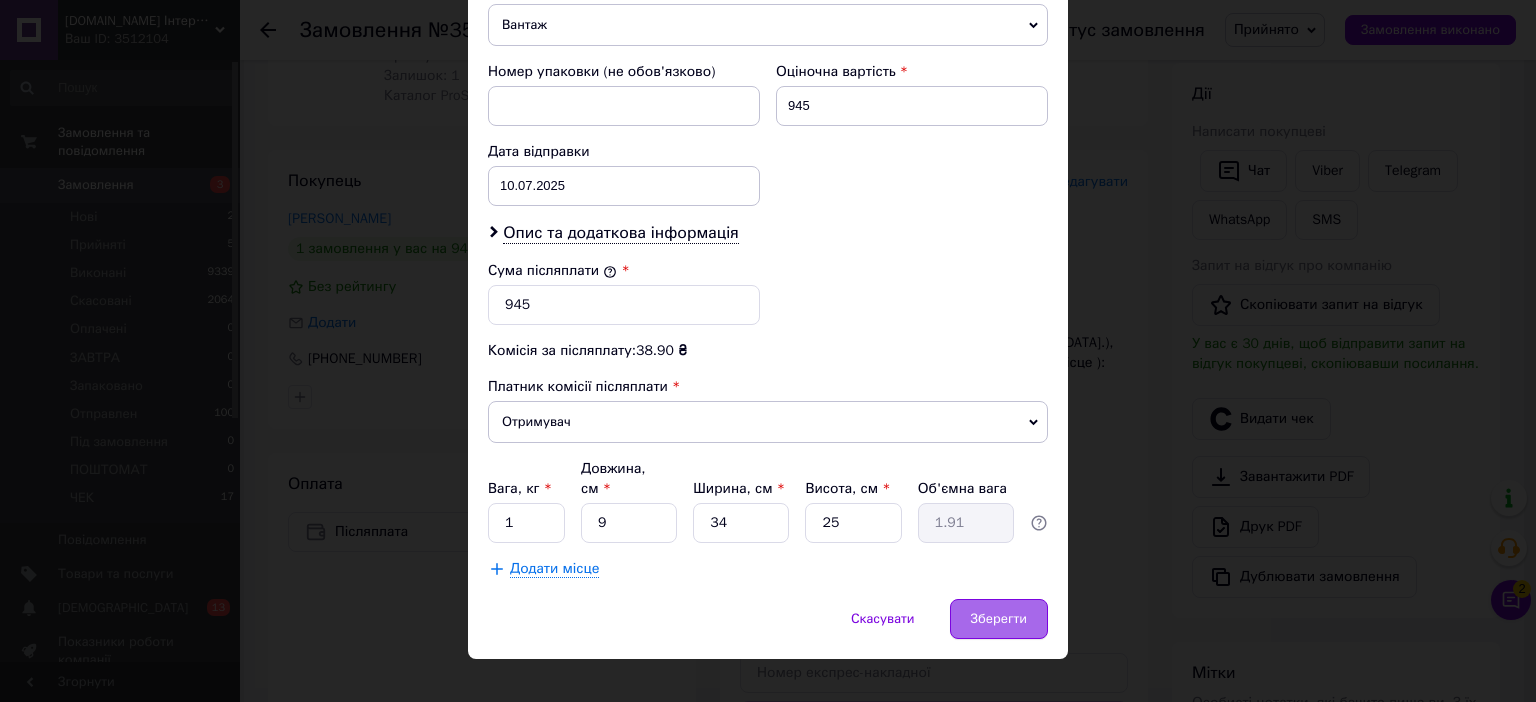click on "Зберегти" at bounding box center [999, 619] 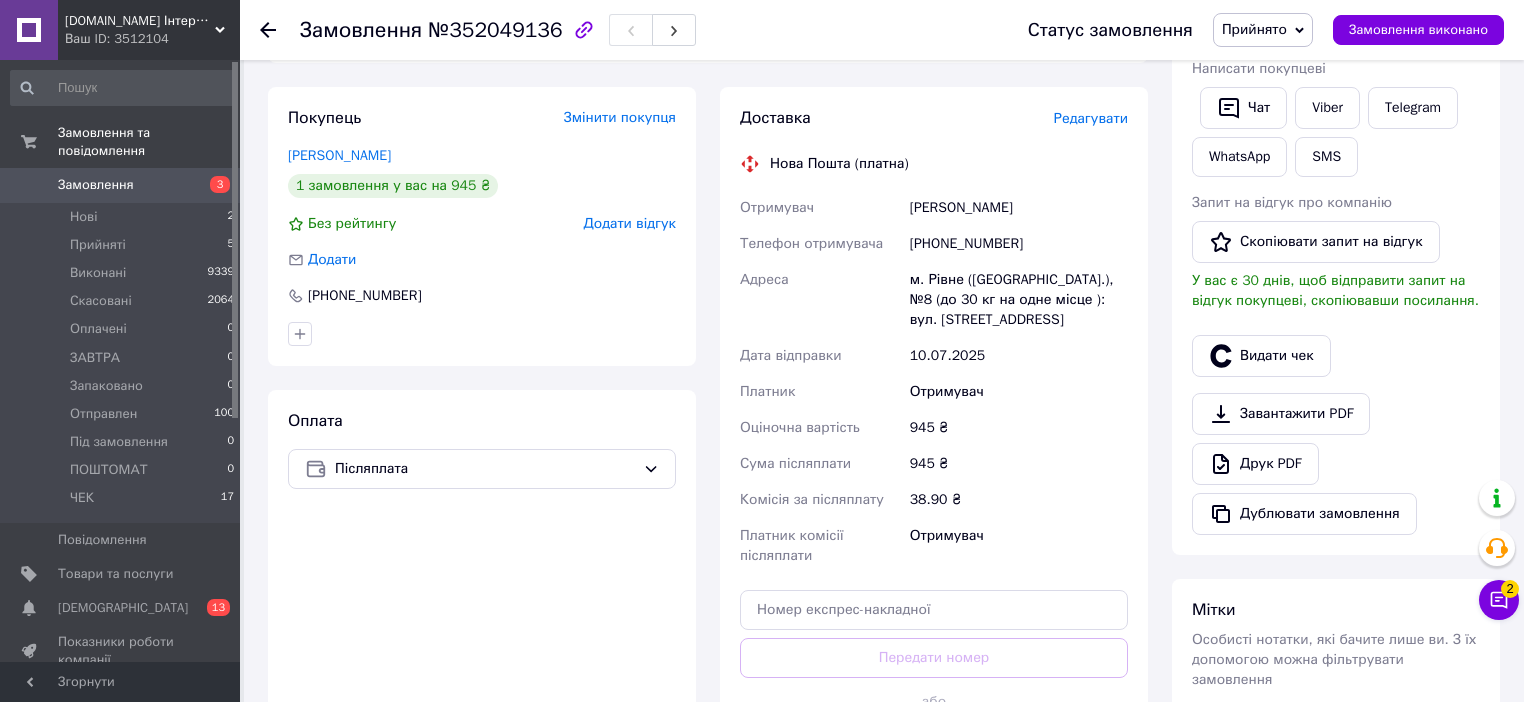 scroll, scrollTop: 720, scrollLeft: 0, axis: vertical 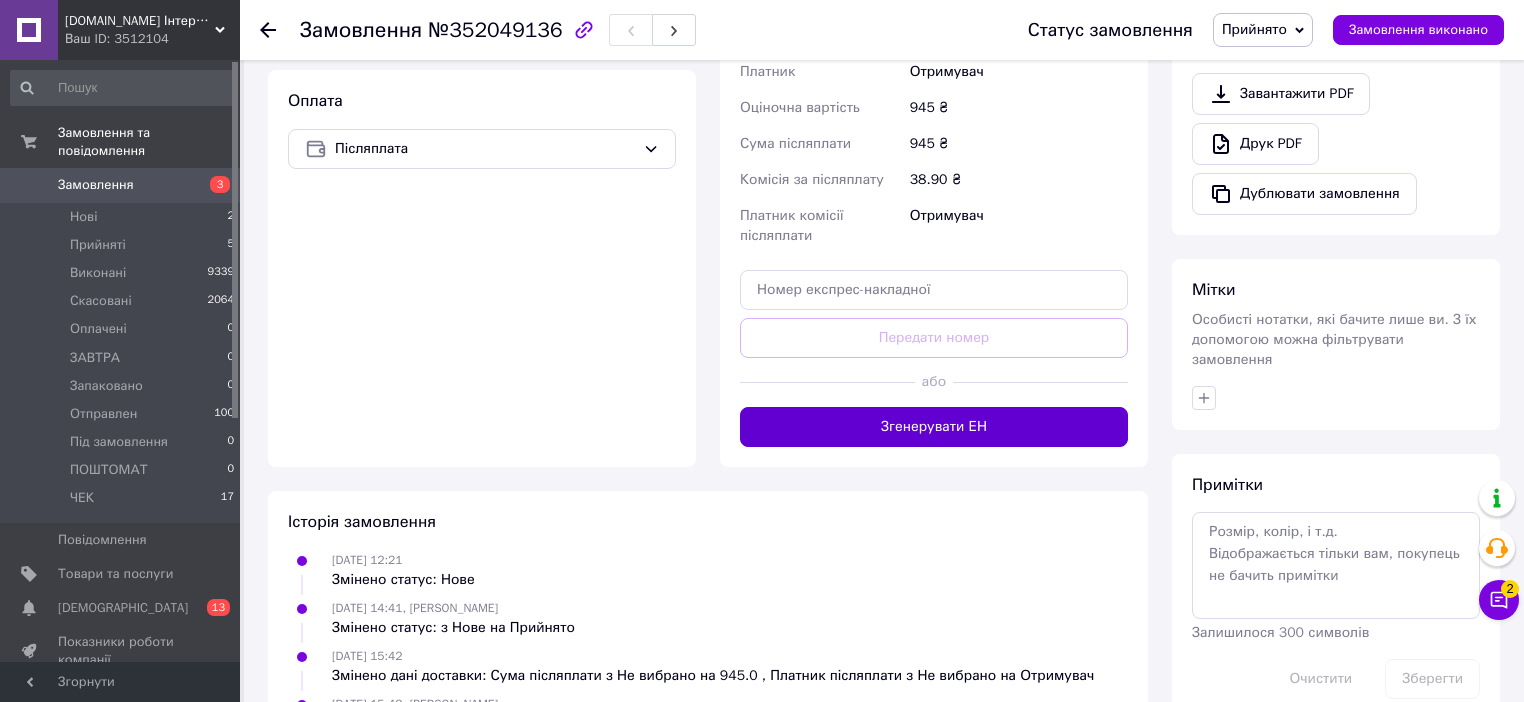 click on "Згенерувати ЕН" at bounding box center [934, 427] 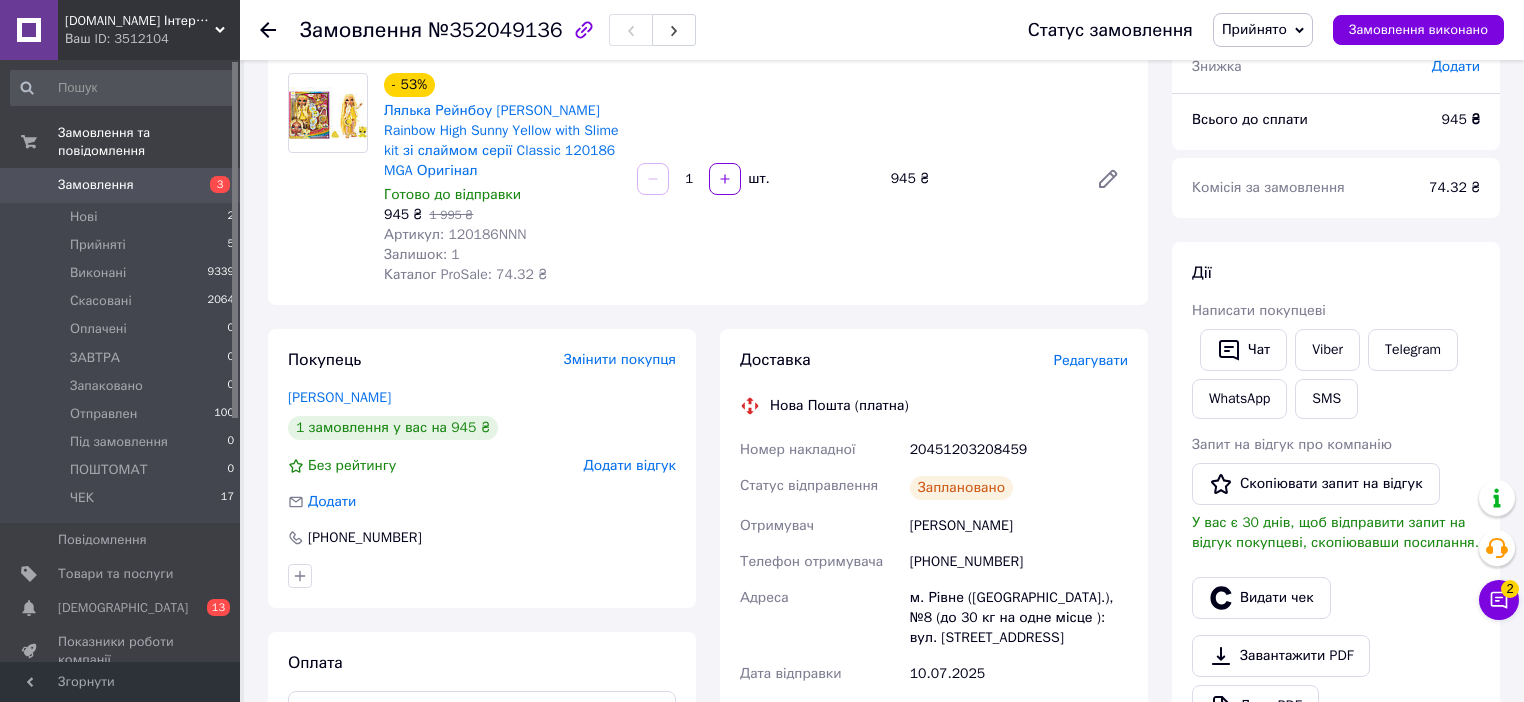 scroll, scrollTop: 0, scrollLeft: 0, axis: both 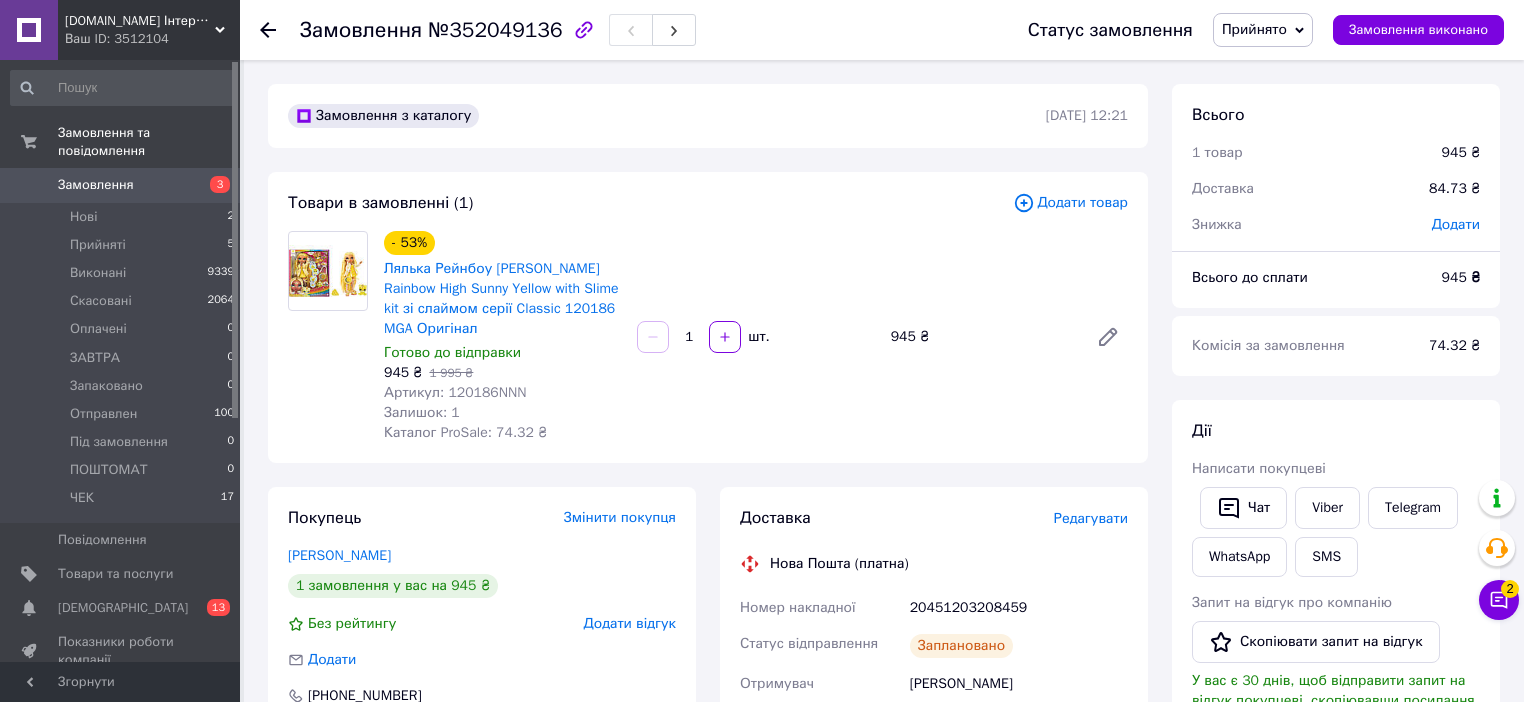 click 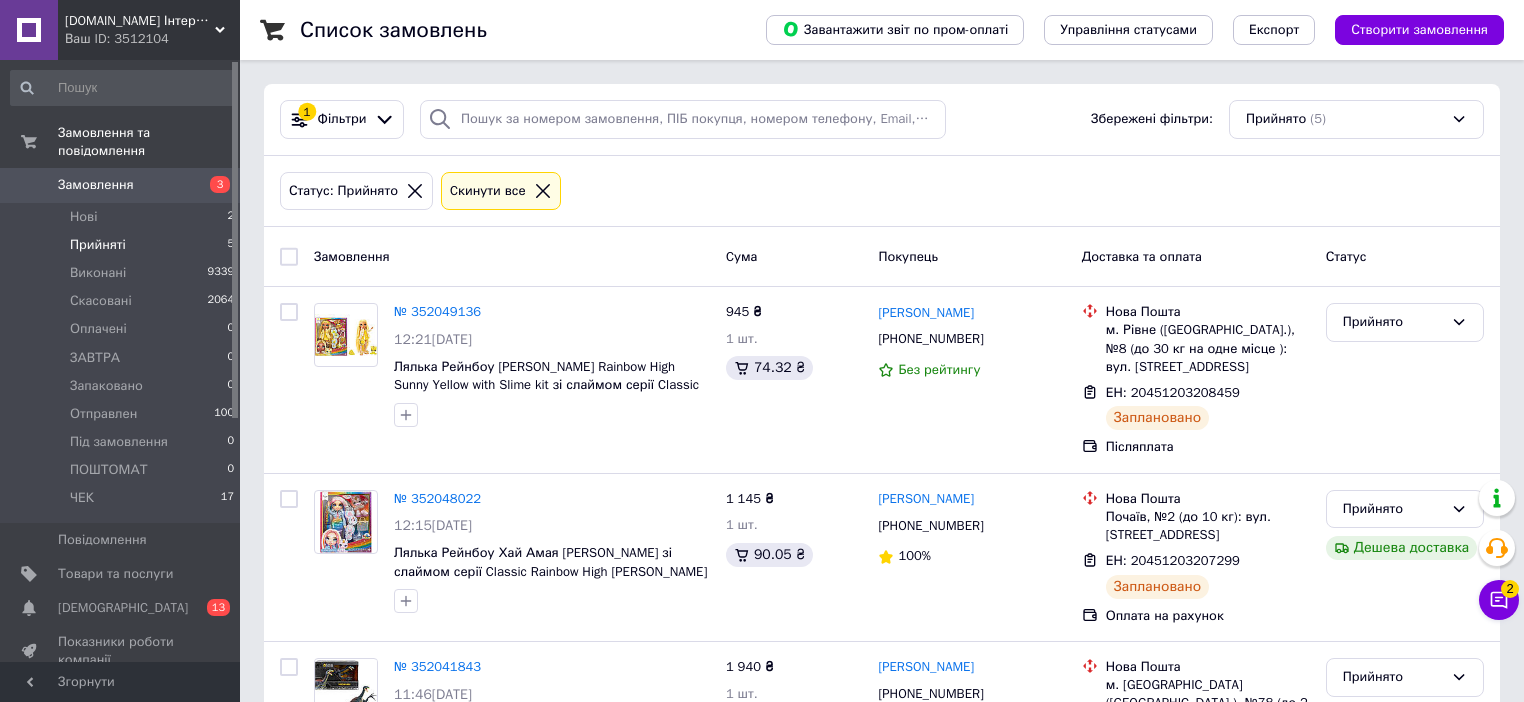 click on "Прийняті" at bounding box center (98, 245) 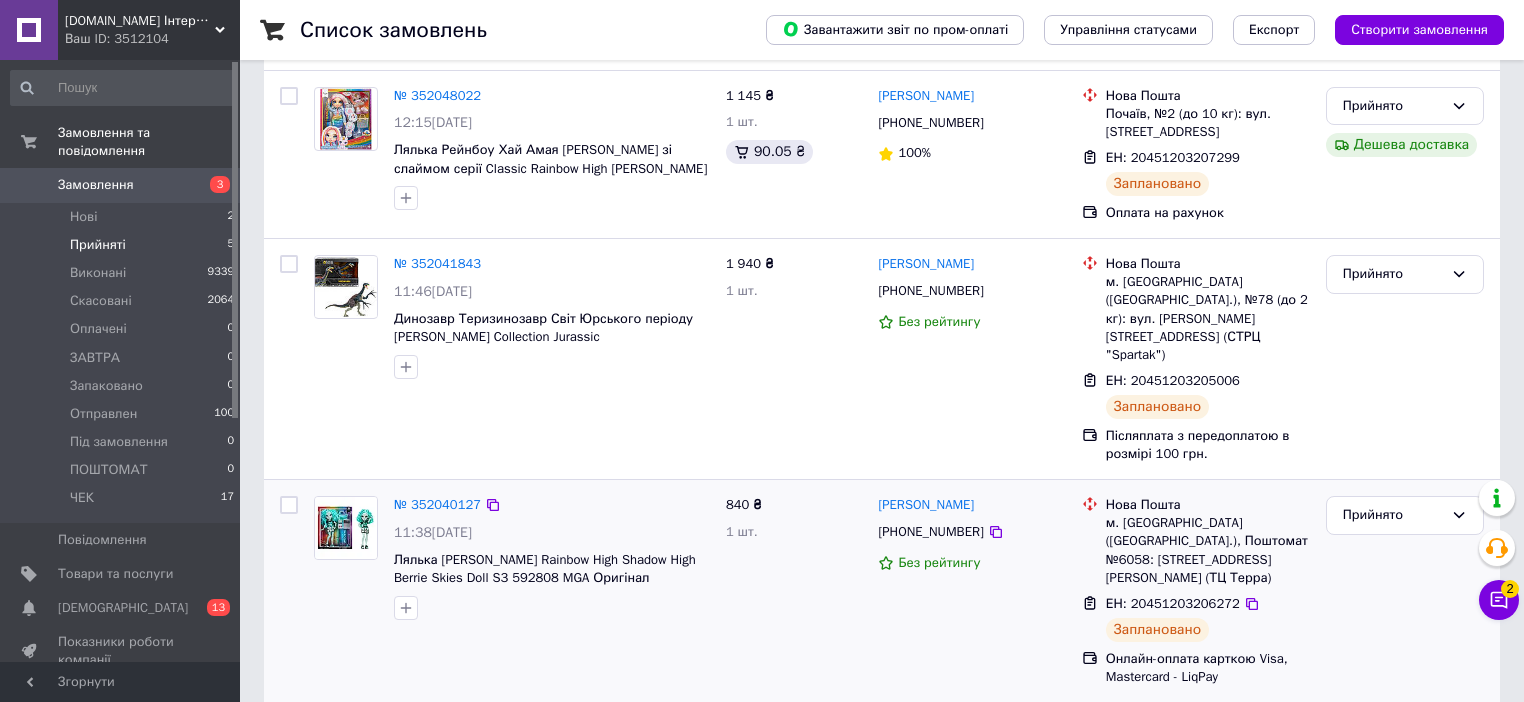 scroll, scrollTop: 611, scrollLeft: 0, axis: vertical 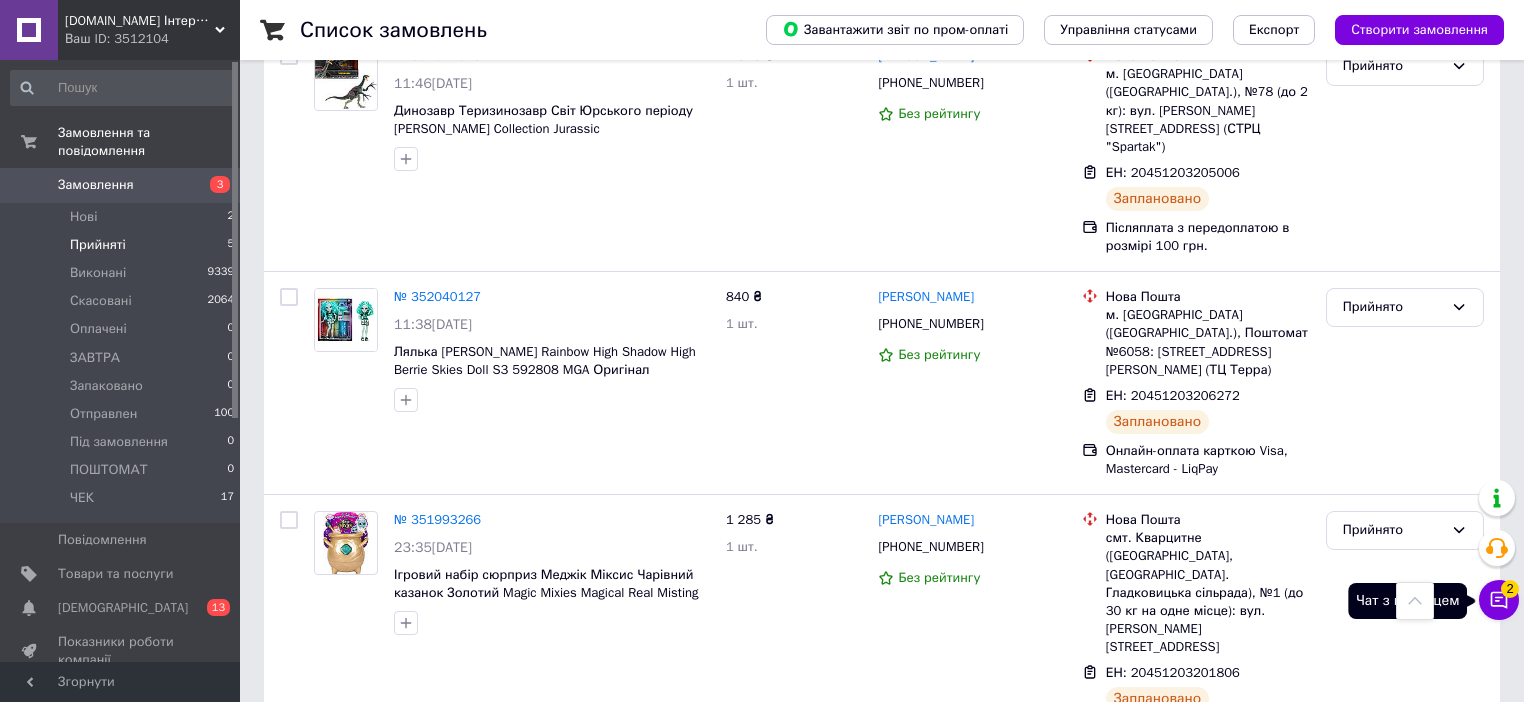 click 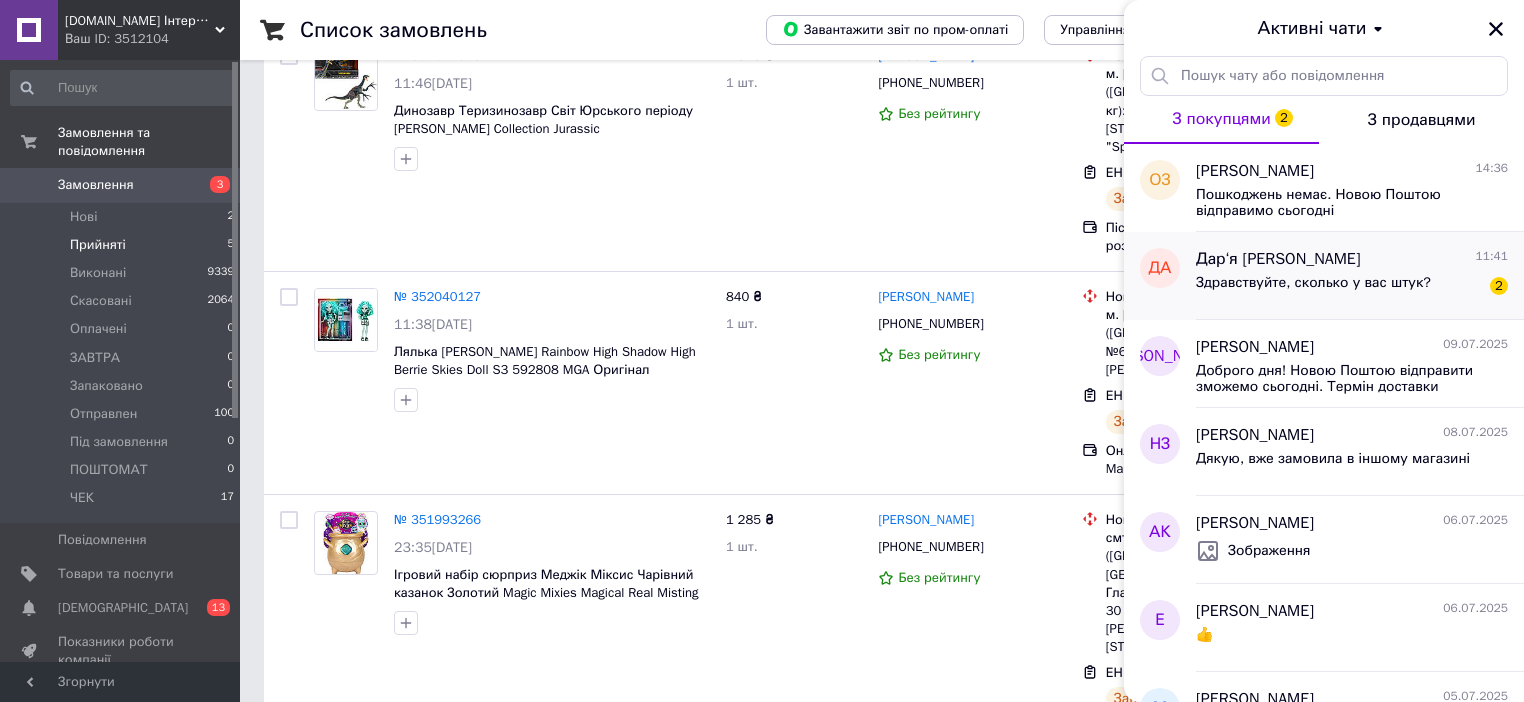 click on "Здравствуйте, сколько у вас штук?" at bounding box center (1313, 289) 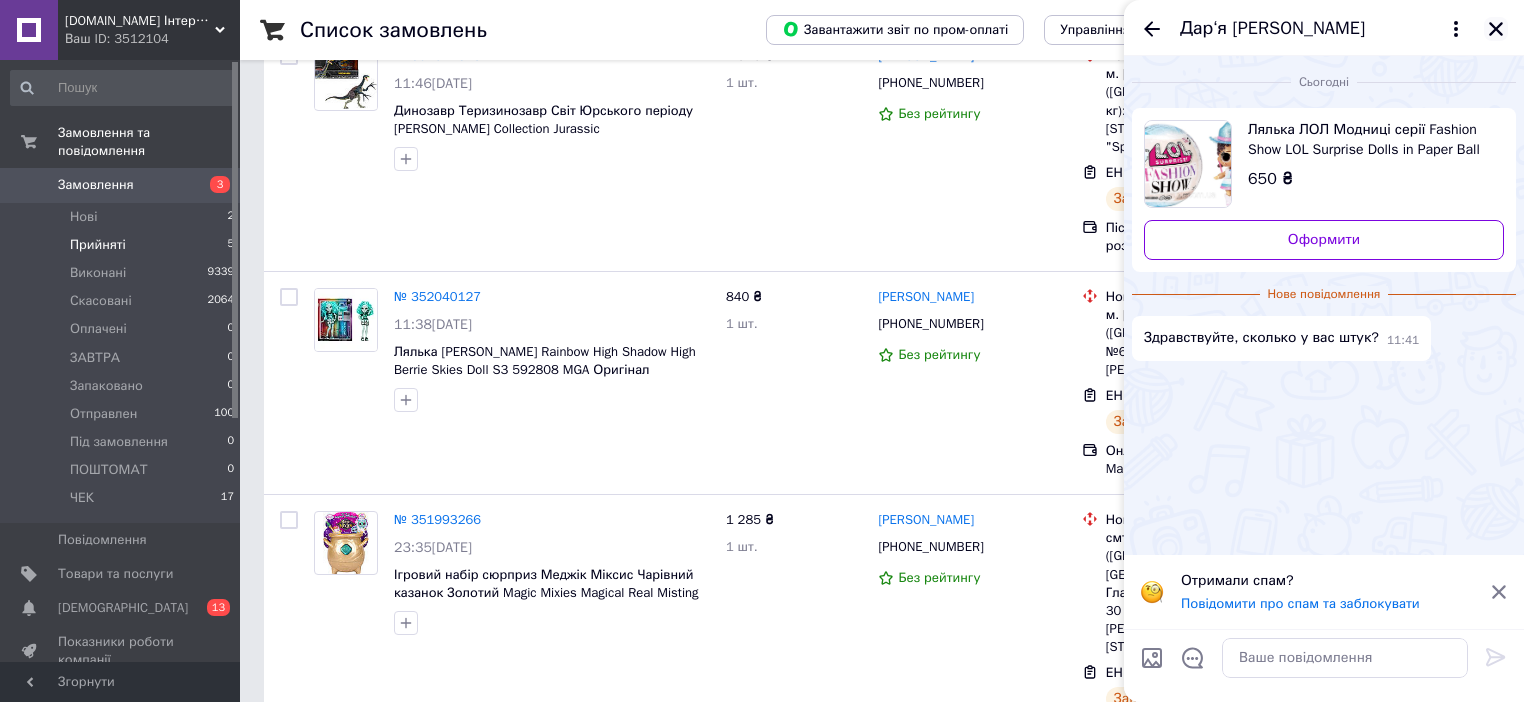 click 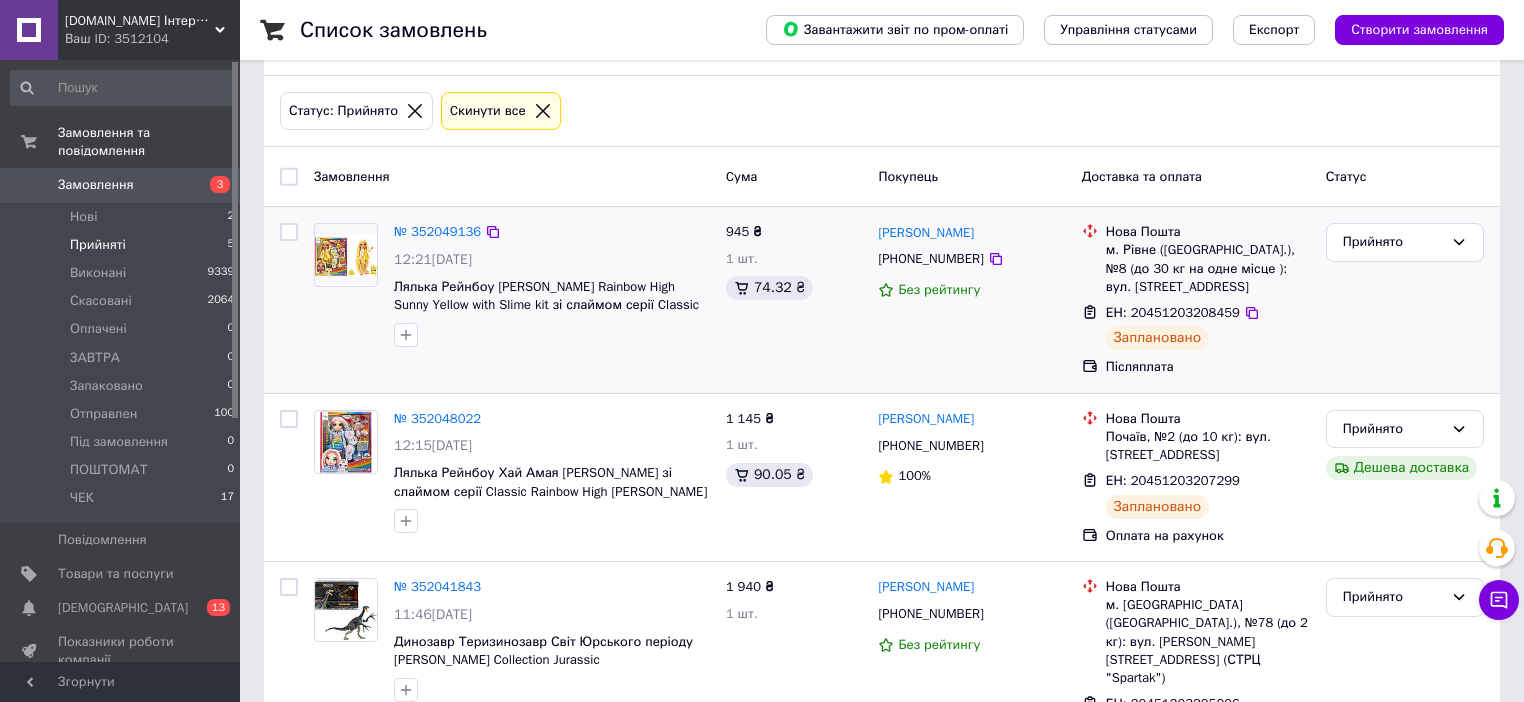 scroll, scrollTop: 80, scrollLeft: 0, axis: vertical 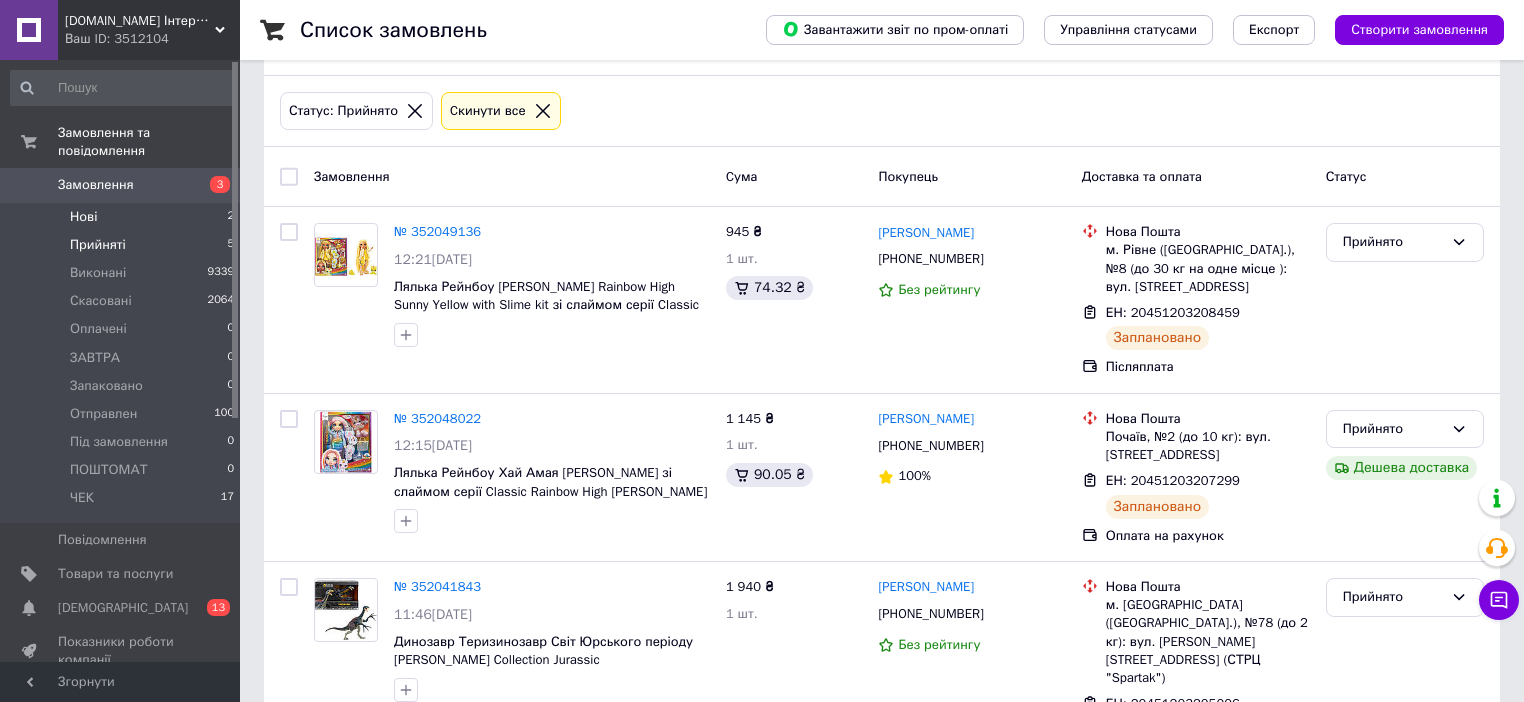 click on "Нові 2" at bounding box center (123, 217) 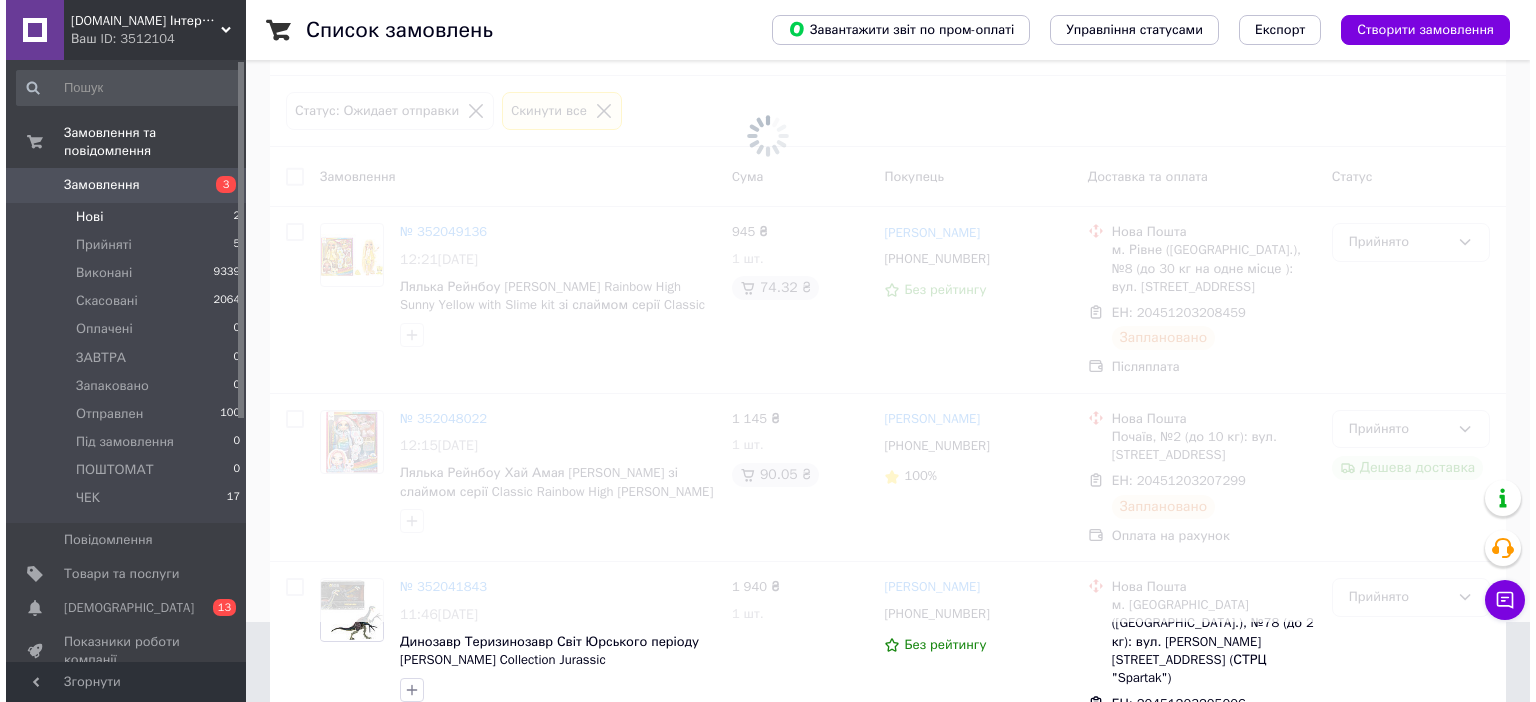 scroll, scrollTop: 0, scrollLeft: 0, axis: both 